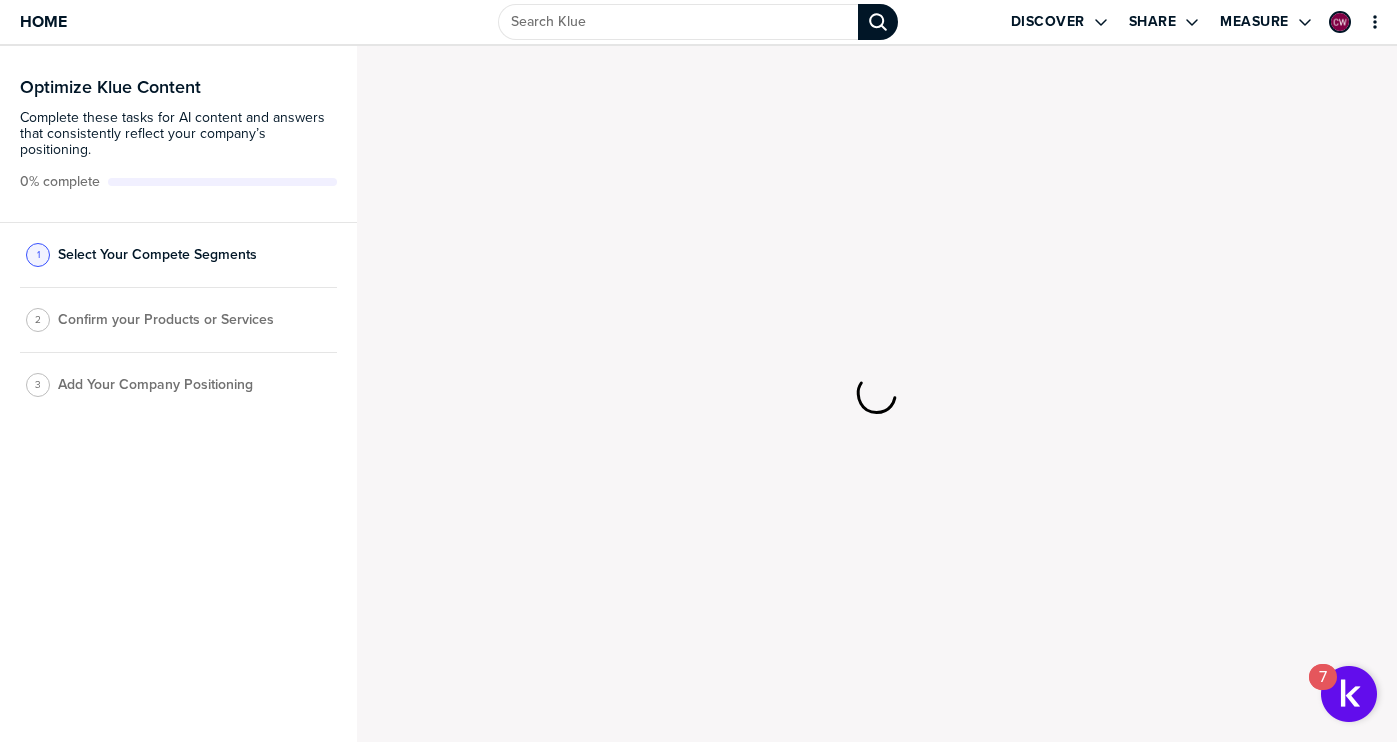scroll, scrollTop: 0, scrollLeft: 0, axis: both 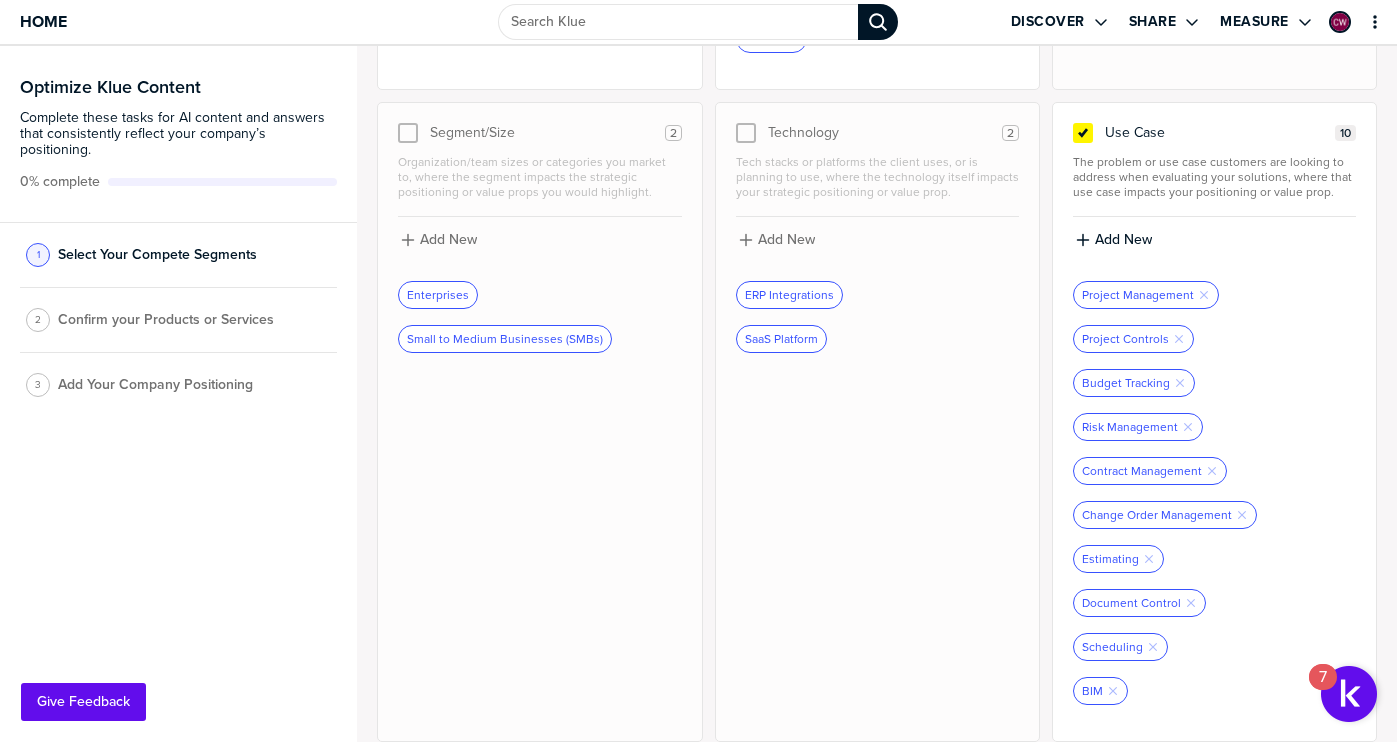 click on "Add New" at bounding box center (1214, 247) 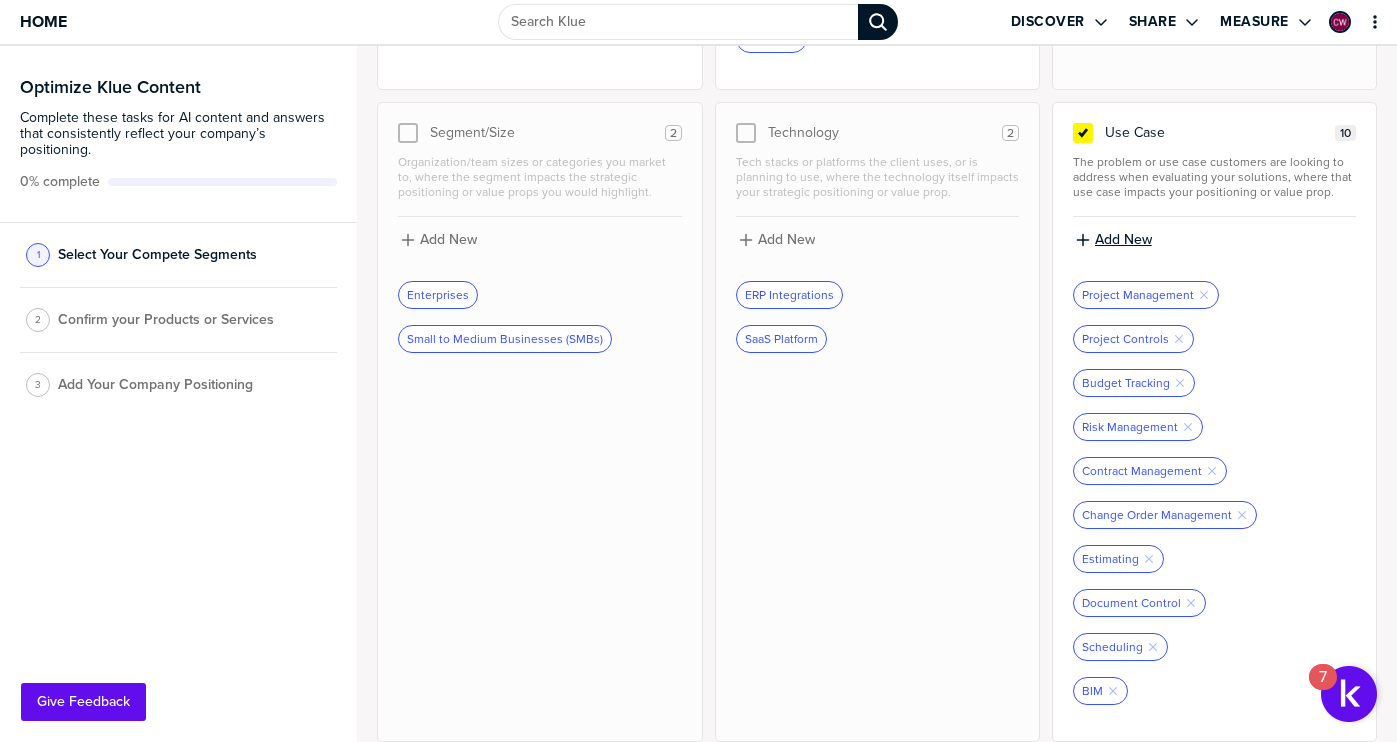 click on "Add New" at bounding box center [1123, 240] 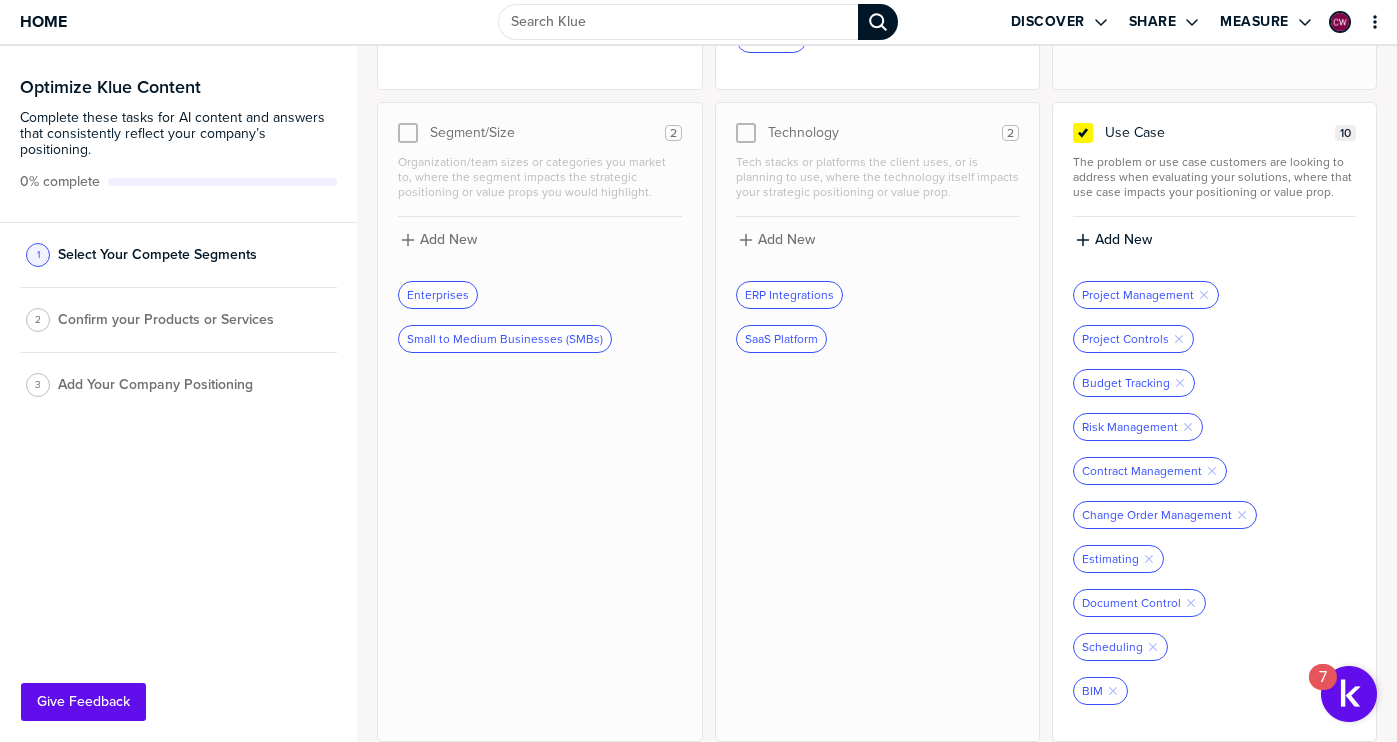 click on "First, tell us how you approach the market and classify prospects. Select  up to three categories  and confirm the individual values. These should reflect buyer or deal characteristics that will affect how you frame competitive messaging or analysis. Done Buyer Persona 5 Specific buyer roles or titles that evaluate your solution(s), impacting the strategic positioning or value props you would highlight. Add New Construction Leaders Remove Tag Executives Remove Tag Chief Estimator Remove Tag Document Controller Remove Tag IT Leaders Remove Tag Industry 6 Specific industries that evaluate your solution(s), impacting the strategic positioning or value props you would highlight. Add New Construction and Engineering Remove Tag Transportation Remove Tag Power and Renewables Remove Tag Water Remove Tag Oil, Gas, and Chemical Remove Tag Mining Remove Tag Region 3 Specific region(s) you market to, where the region itself impacts the strategic positioning or value props you would highlight. Add [GEOGRAPHIC_DATA] EMEA 2" at bounding box center [877, 394] 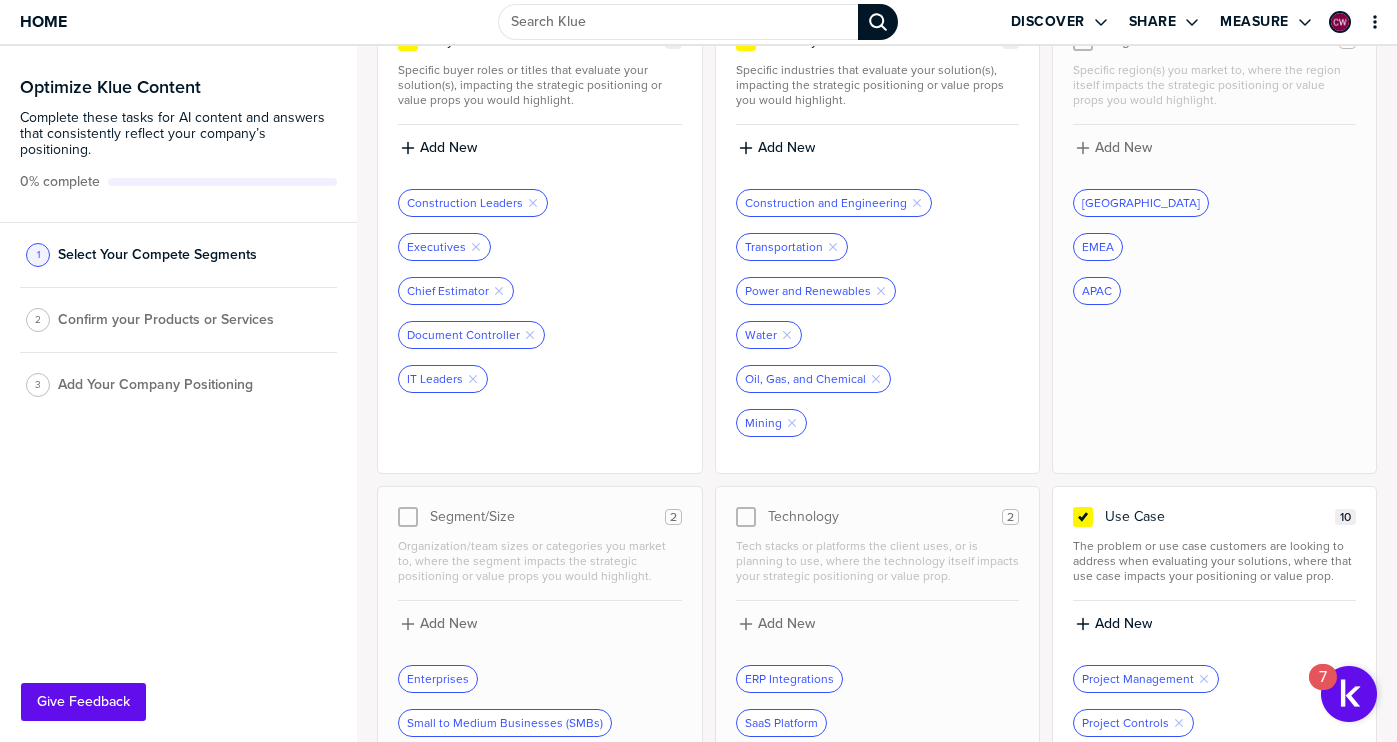 scroll, scrollTop: 0, scrollLeft: 0, axis: both 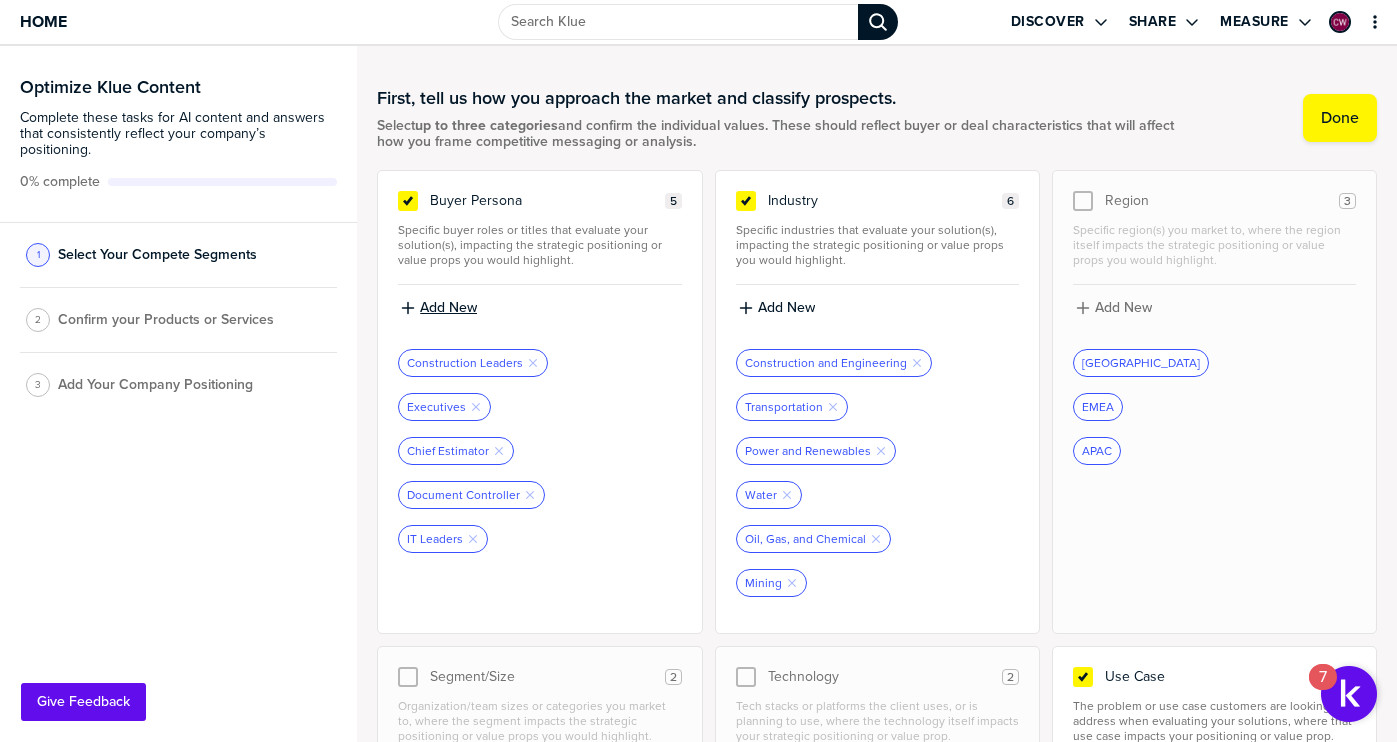 click on "Add New" at bounding box center (448, 308) 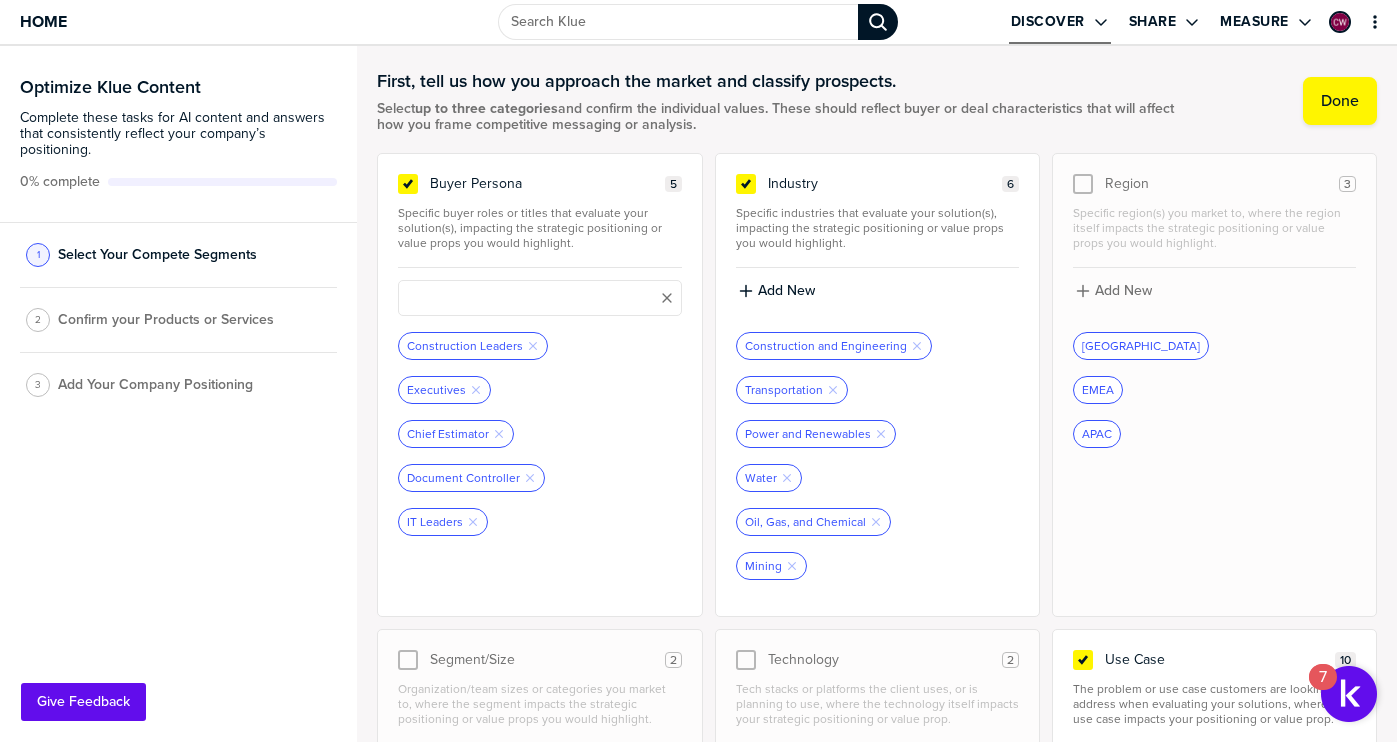 scroll, scrollTop: 19, scrollLeft: 0, axis: vertical 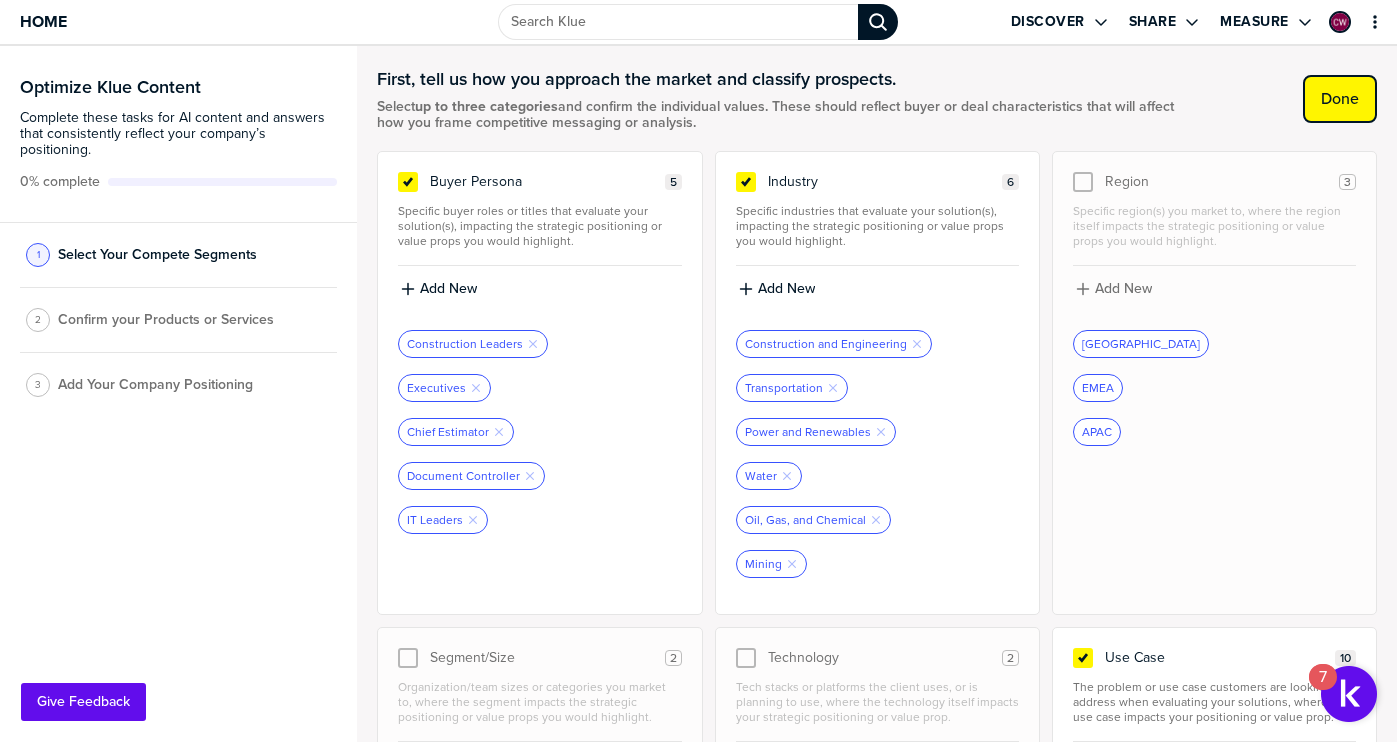 click on "Done" at bounding box center [1340, 99] 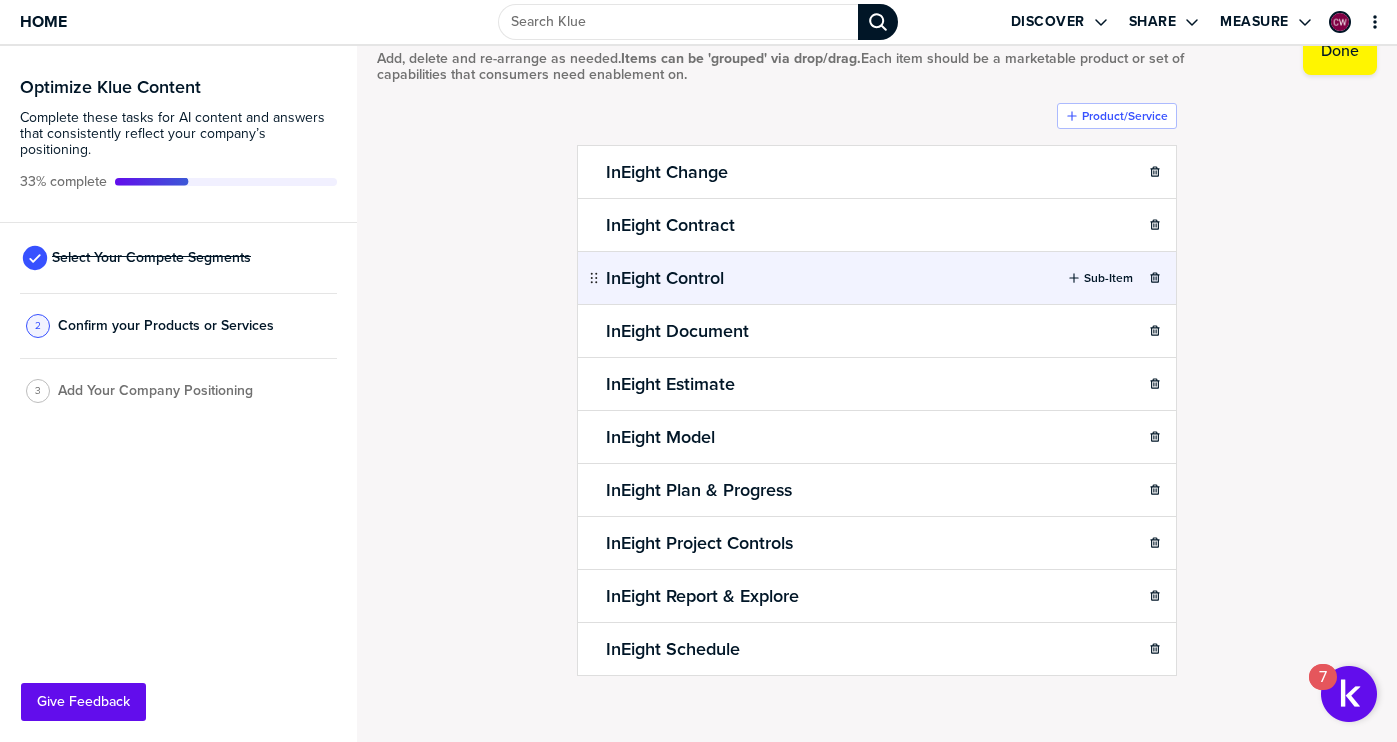 scroll, scrollTop: 80, scrollLeft: 0, axis: vertical 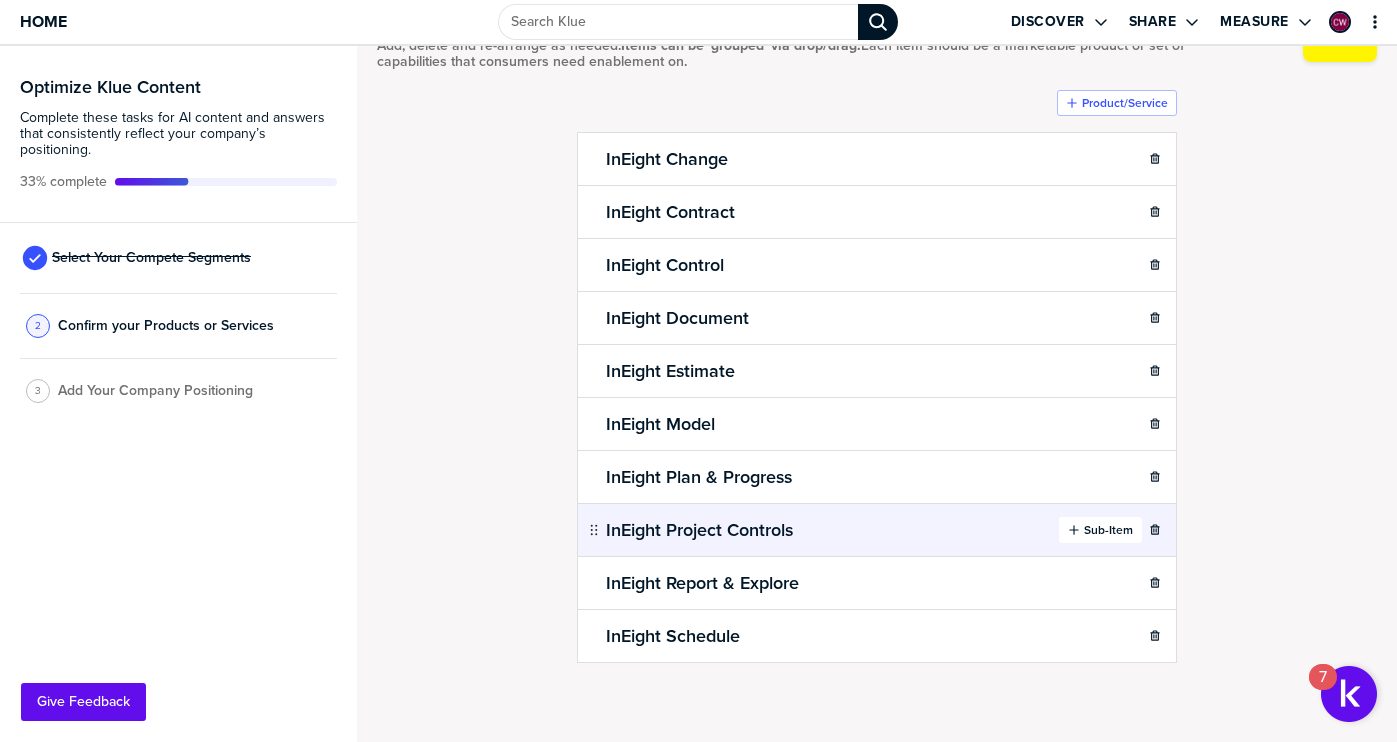 click on "Sub-Item" at bounding box center [1108, 530] 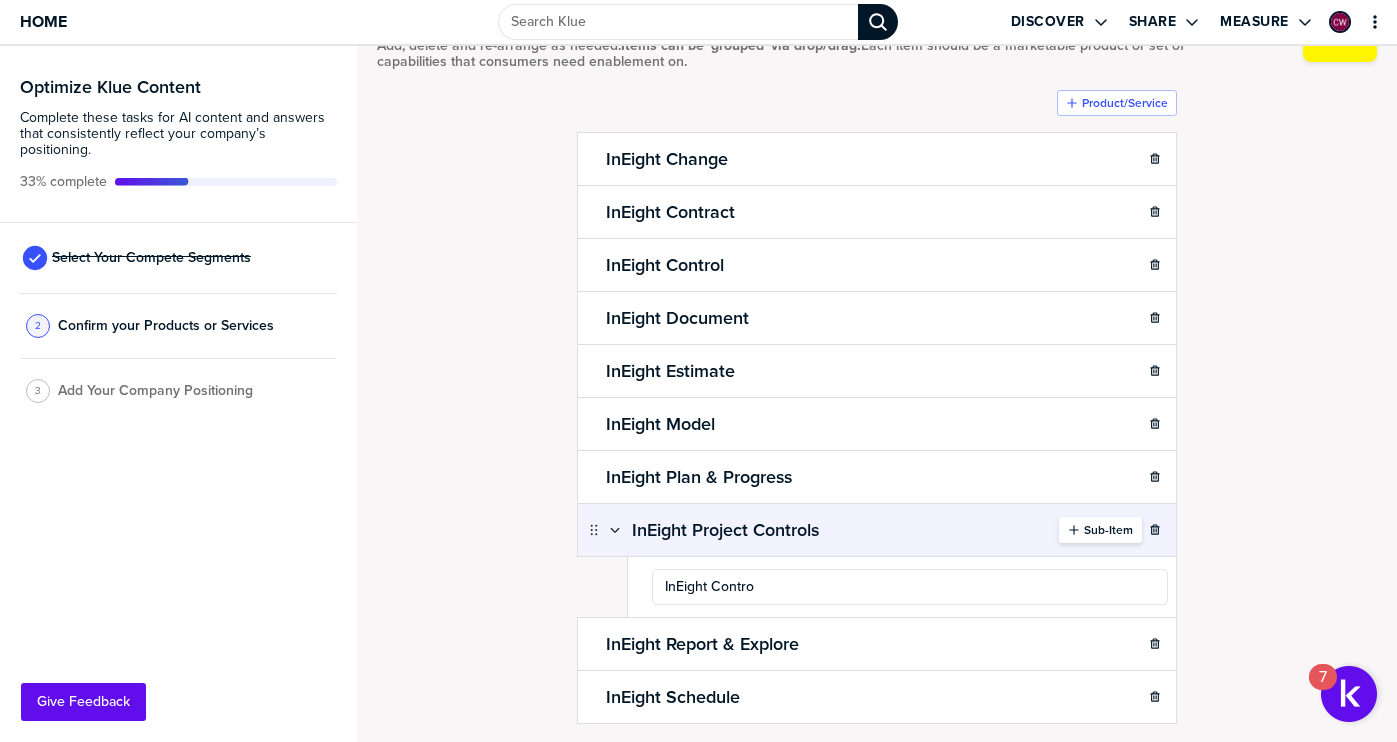 type on "InEight Control" 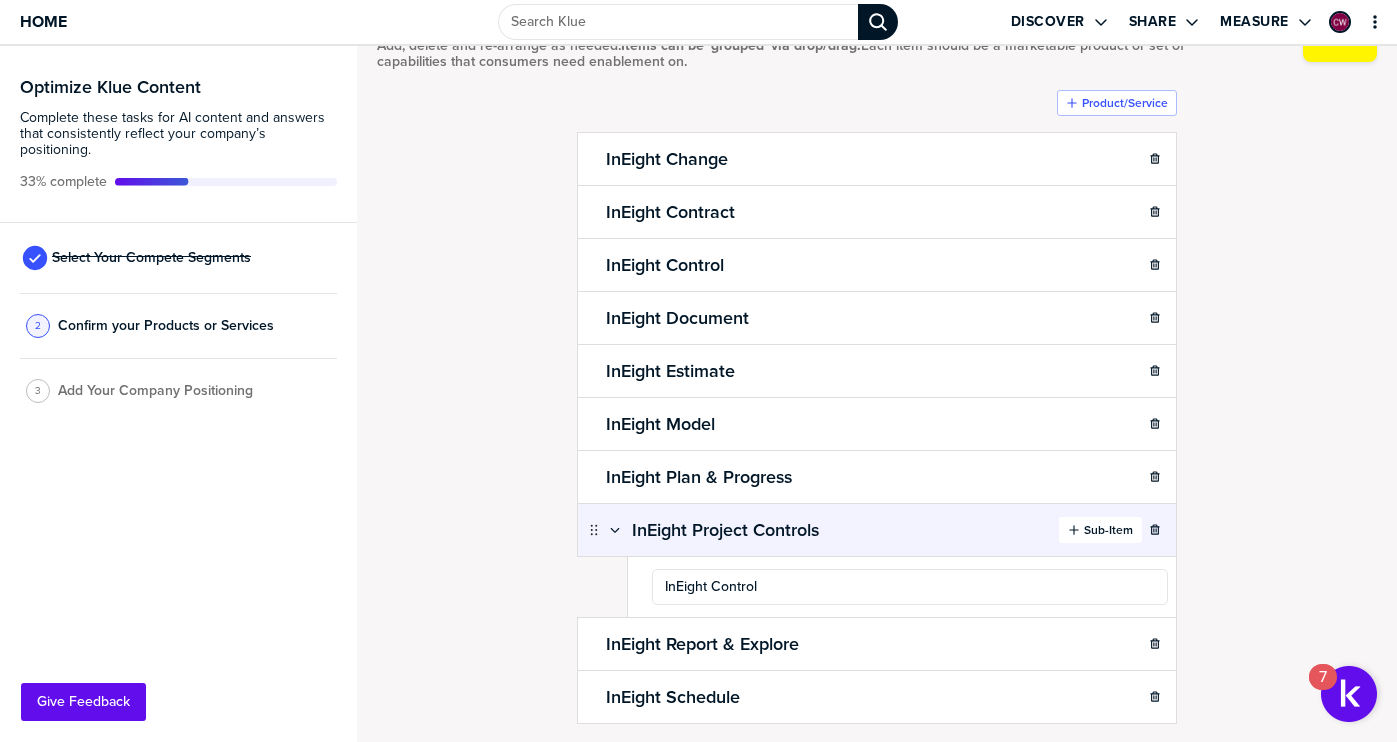 click on "Sub-Item" at bounding box center [1108, 530] 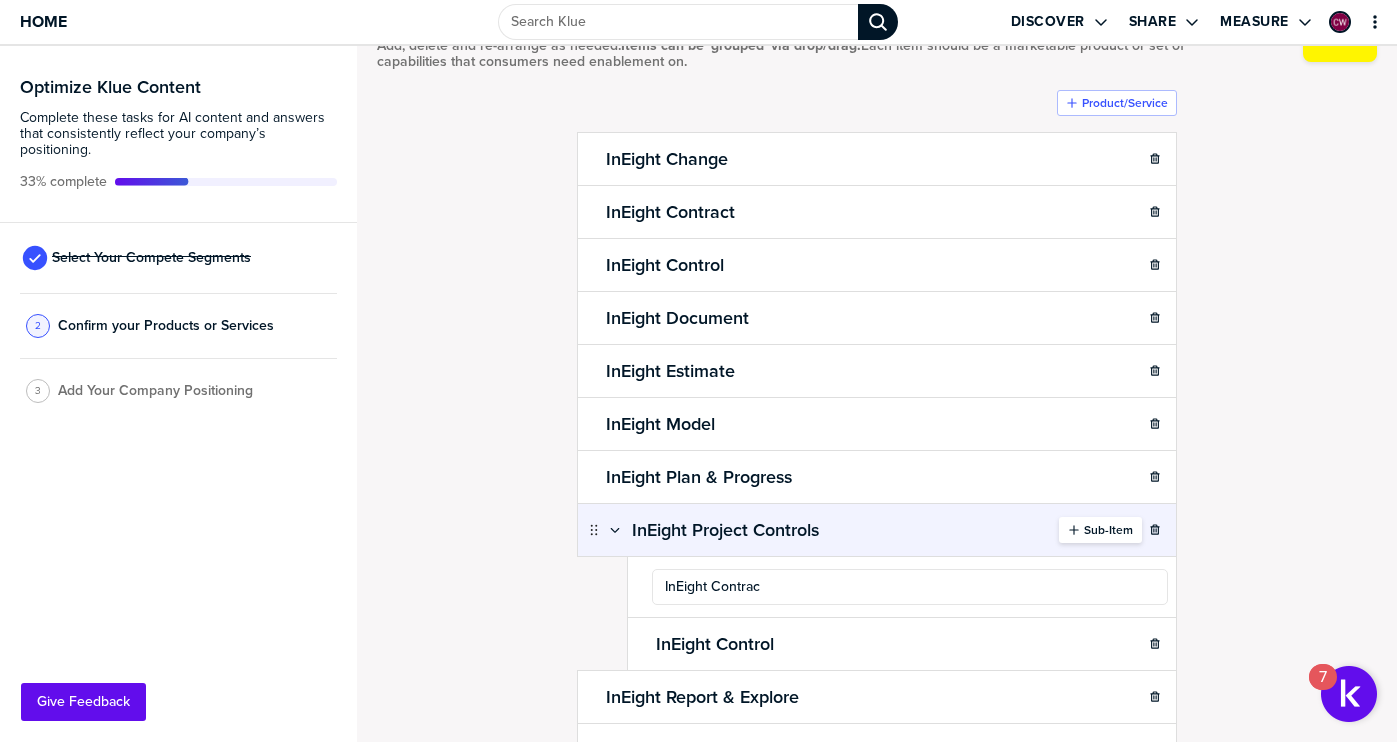 type on "InEight Contract" 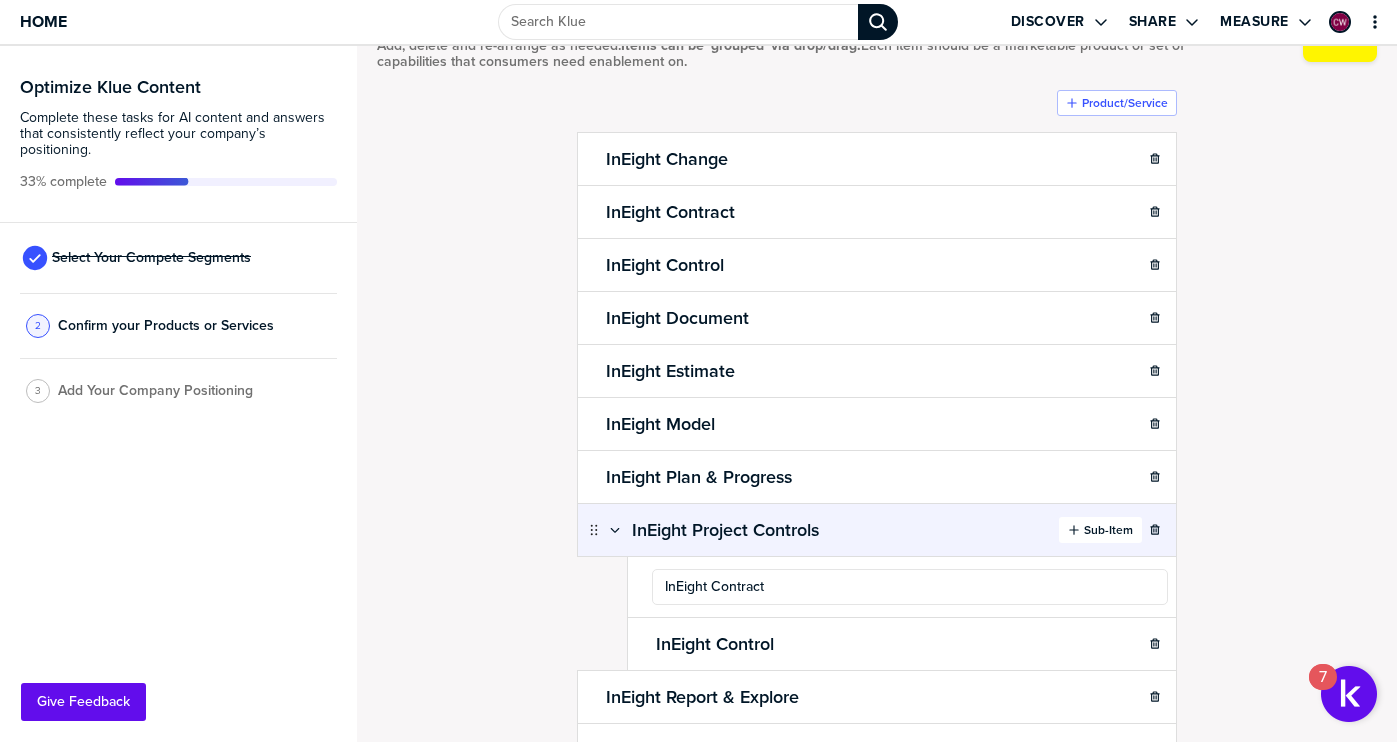 click on "Sub-Item" at bounding box center (1108, 530) 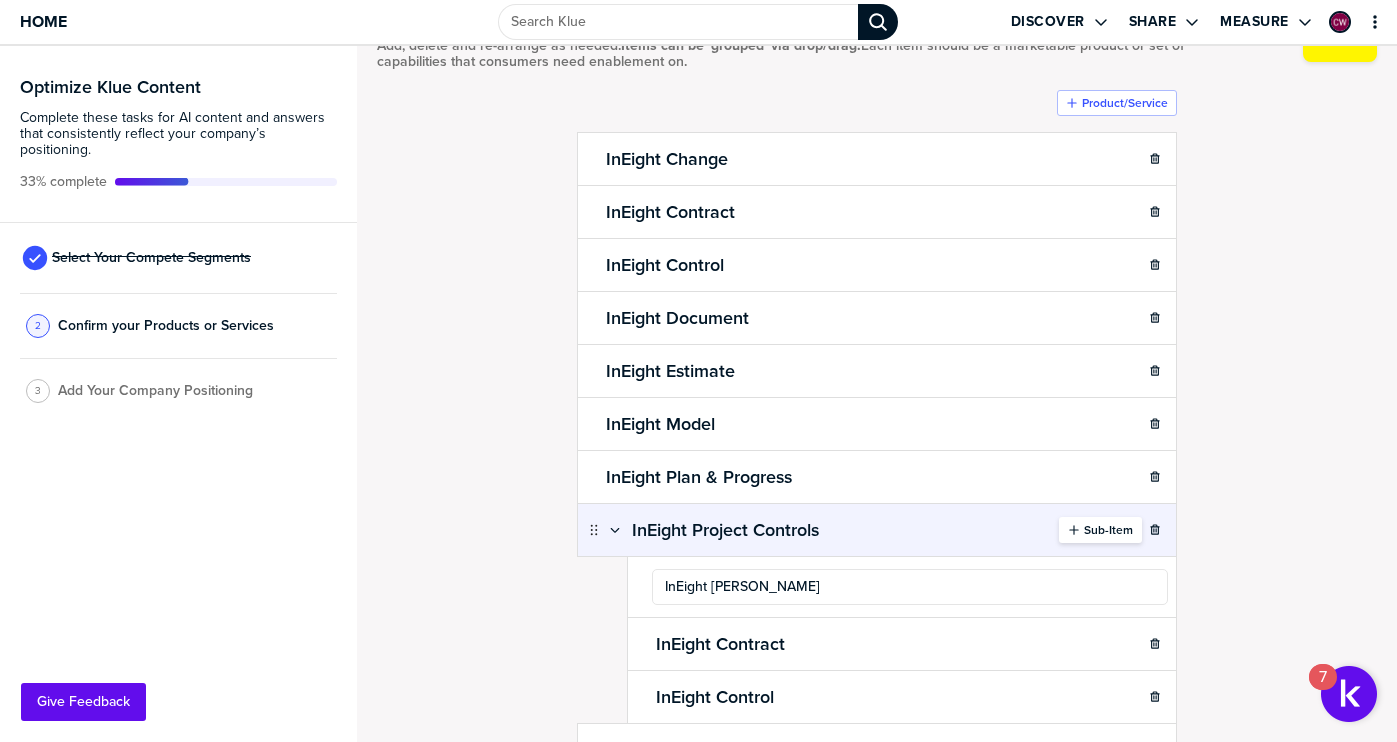type on "InEight Change" 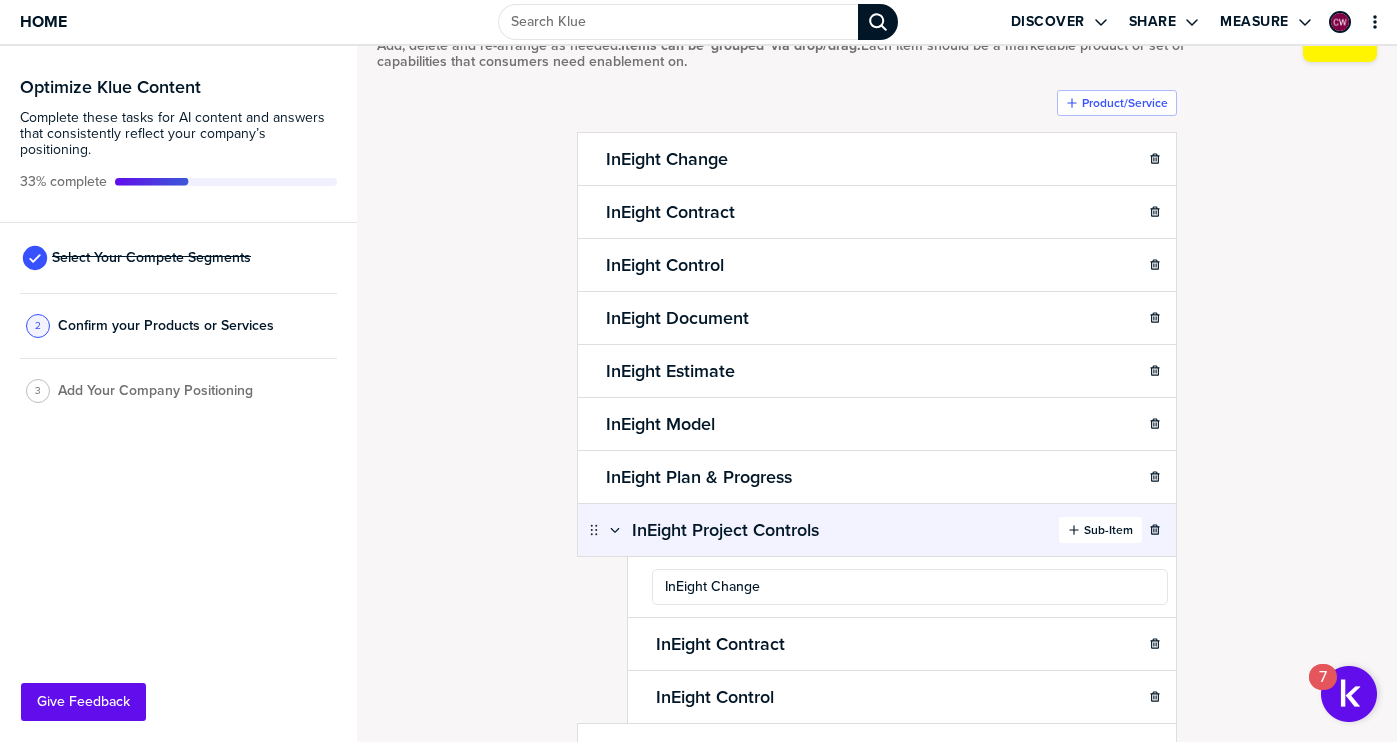 click on "Sub-Item" at bounding box center (1108, 530) 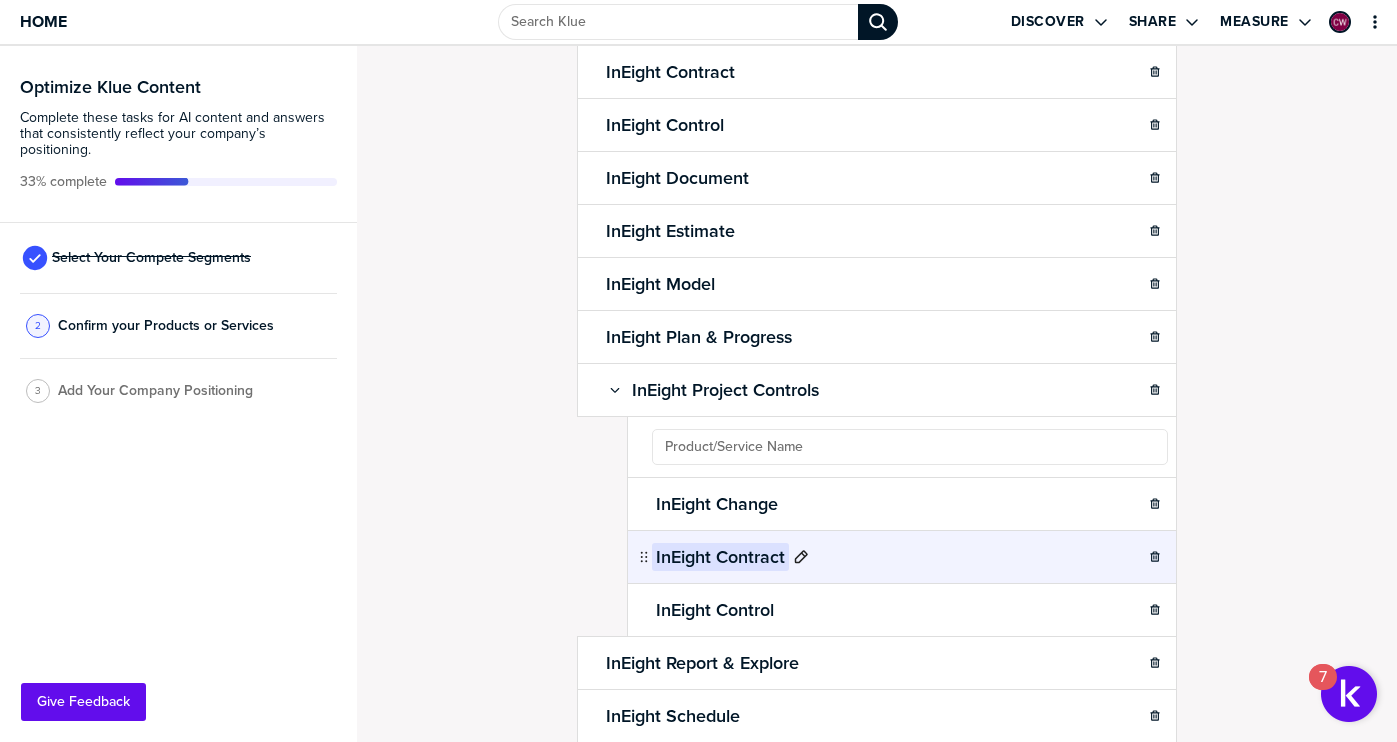 scroll, scrollTop: 300, scrollLeft: 0, axis: vertical 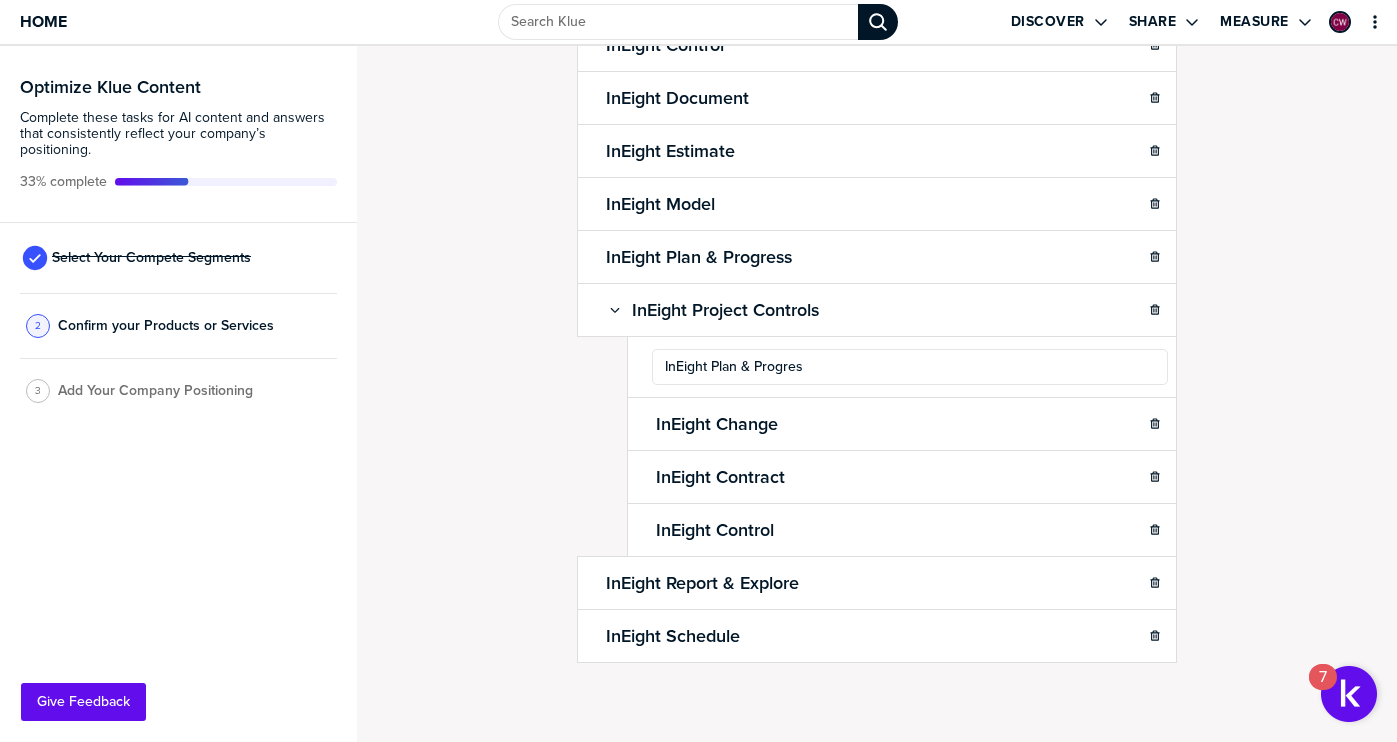 type on "InEight Plan & Progress" 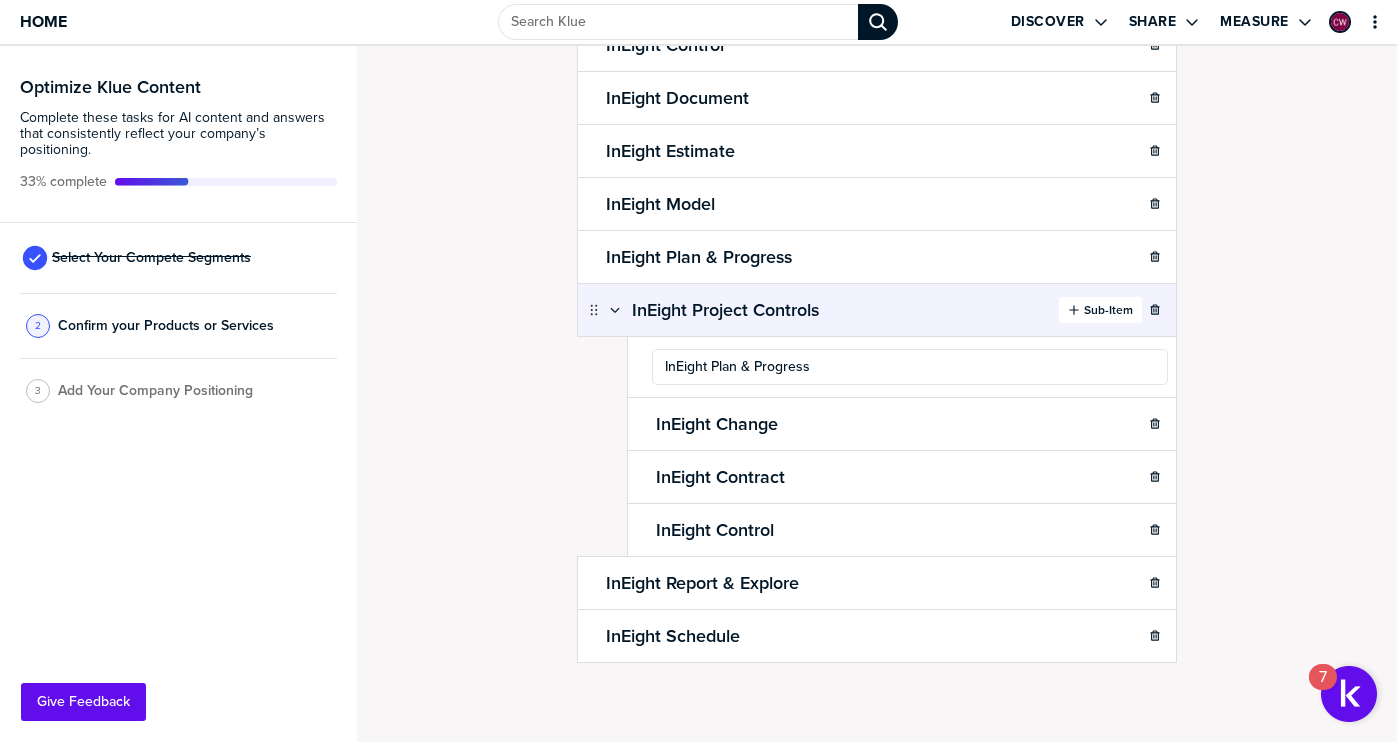 click on "Sub-Item" at bounding box center (1108, 310) 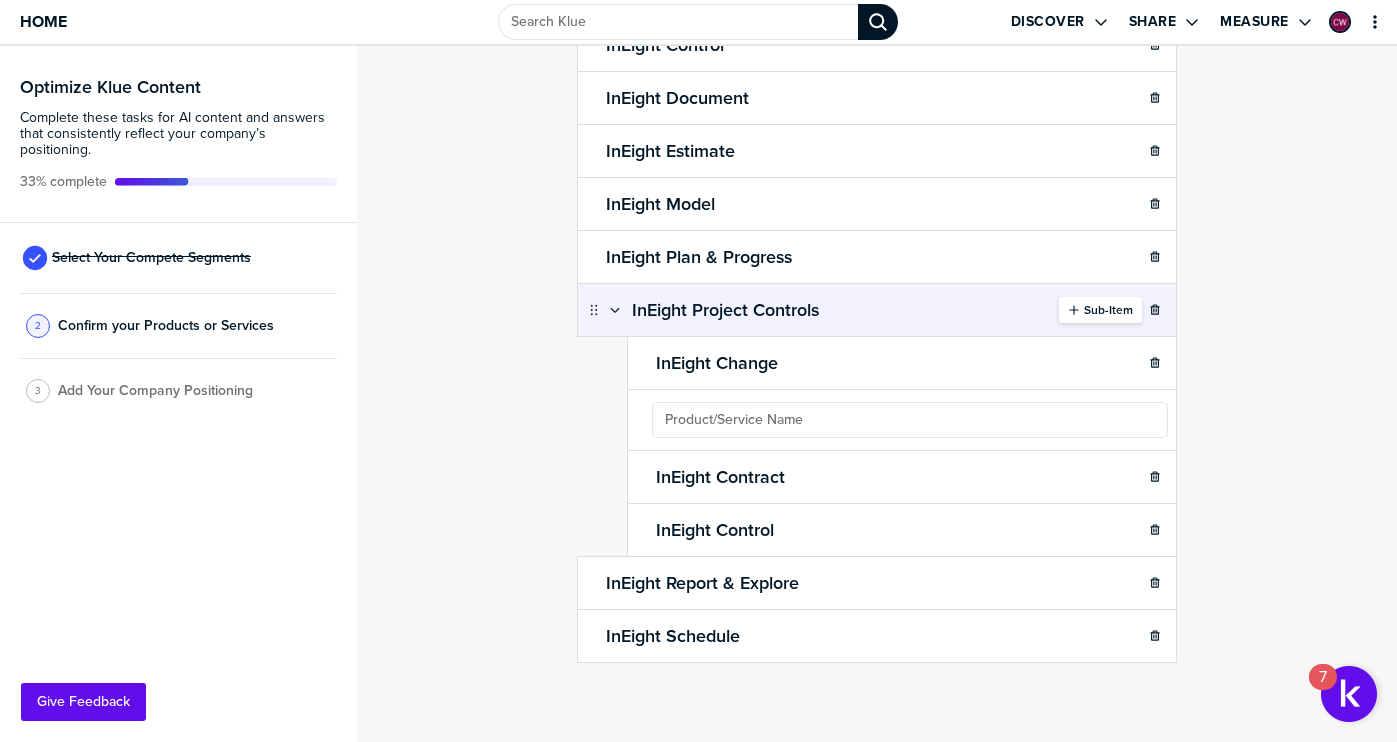 scroll, scrollTop: 292, scrollLeft: 0, axis: vertical 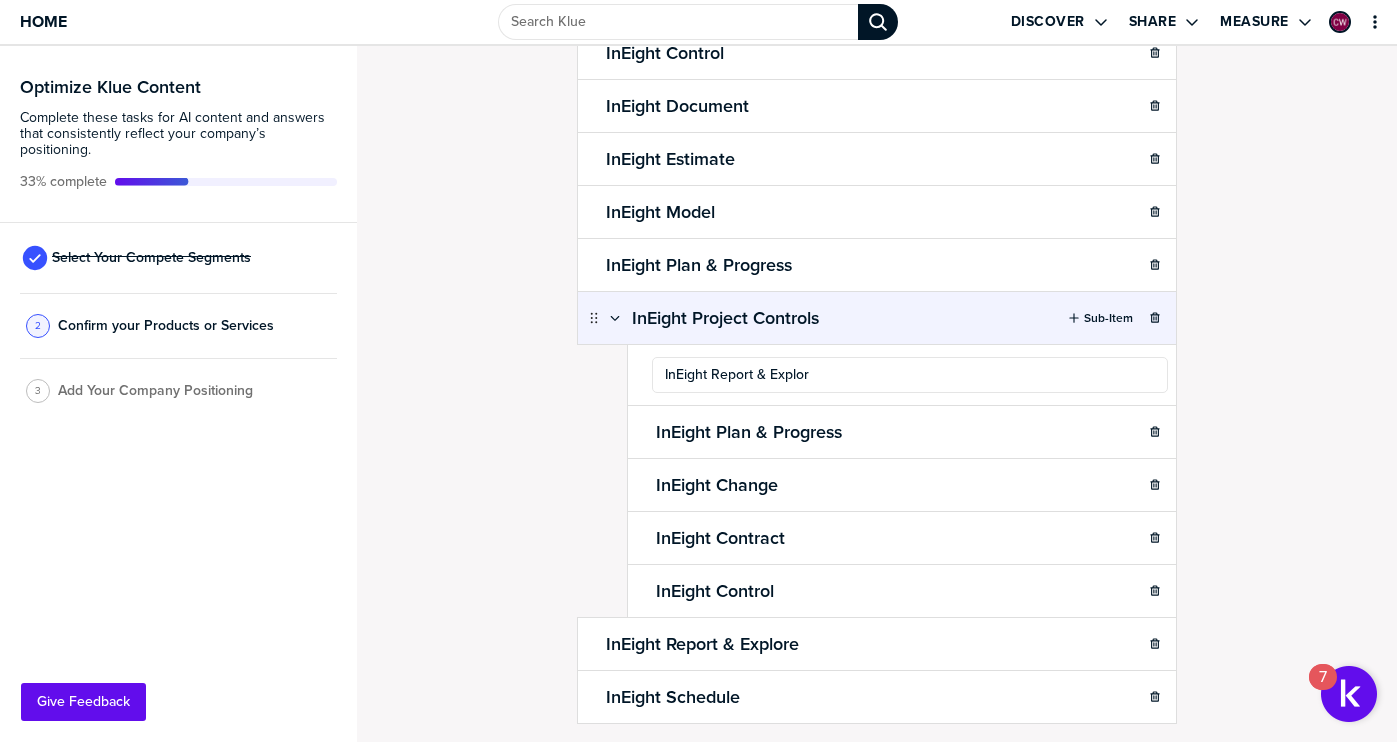 type on "InEight Report & Explore" 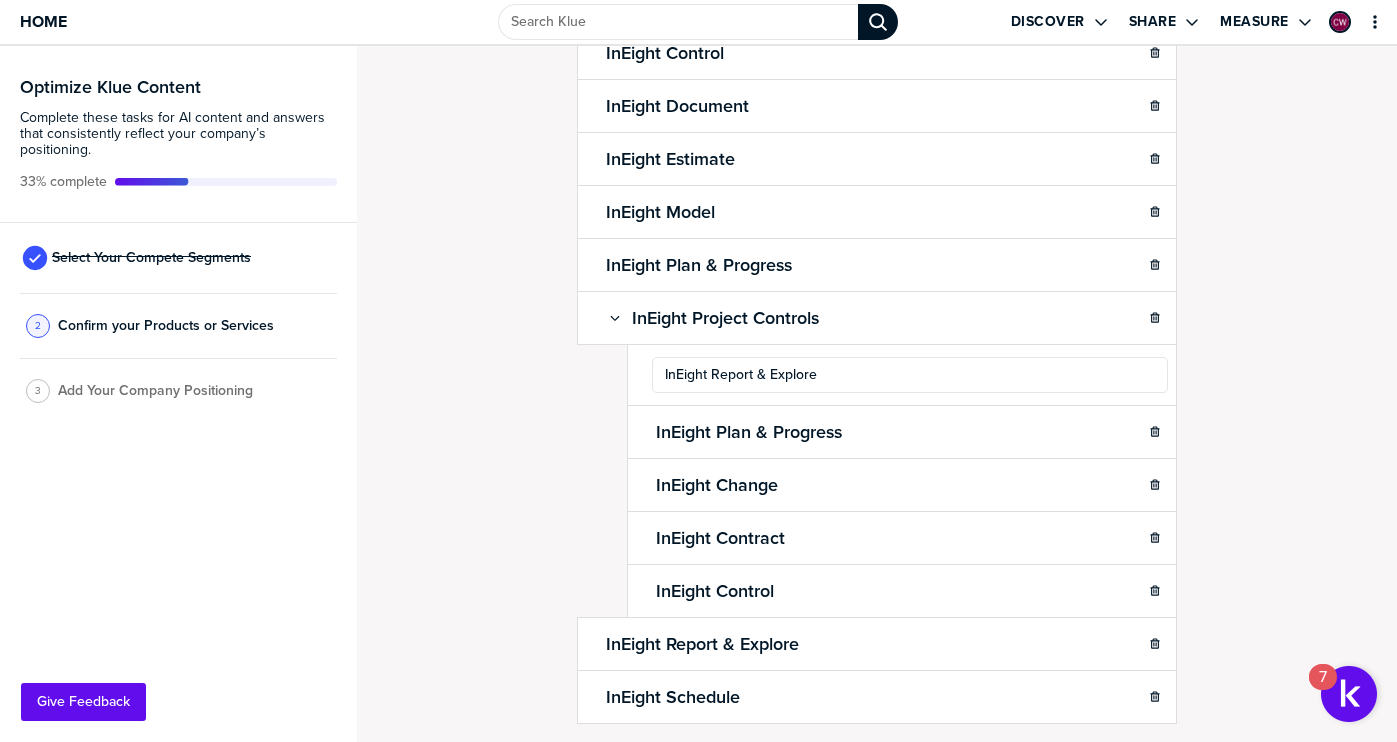 click on "Confirm Your Products and Services. Add, delete and re-arrange as needed.  Items can be 'grouped' via drop/drag.  Each item should be a marketable product or set of capabilities that consumers need enablement on. Done Product/Service InEight Change Sub-Item InEight Contract Sub-Item InEight Control Sub-Item InEight Document Sub-Item InEight Estimate Sub-Item InEight Model Sub-Item InEight Plan & Progress Sub-Item InEight Project Controls Sub-Item InEight Report & Explore InEight Plan & Progress InEight Change InEight Contract InEight Control InEight Report & Explore Sub-Item InEight Schedule Sub-Item
To pick up a draggable item, press the space bar.
While dragging, use the arrow keys to move the item.
Press space again to drop the item in its new position, or press escape to cancel." at bounding box center (877, 394) 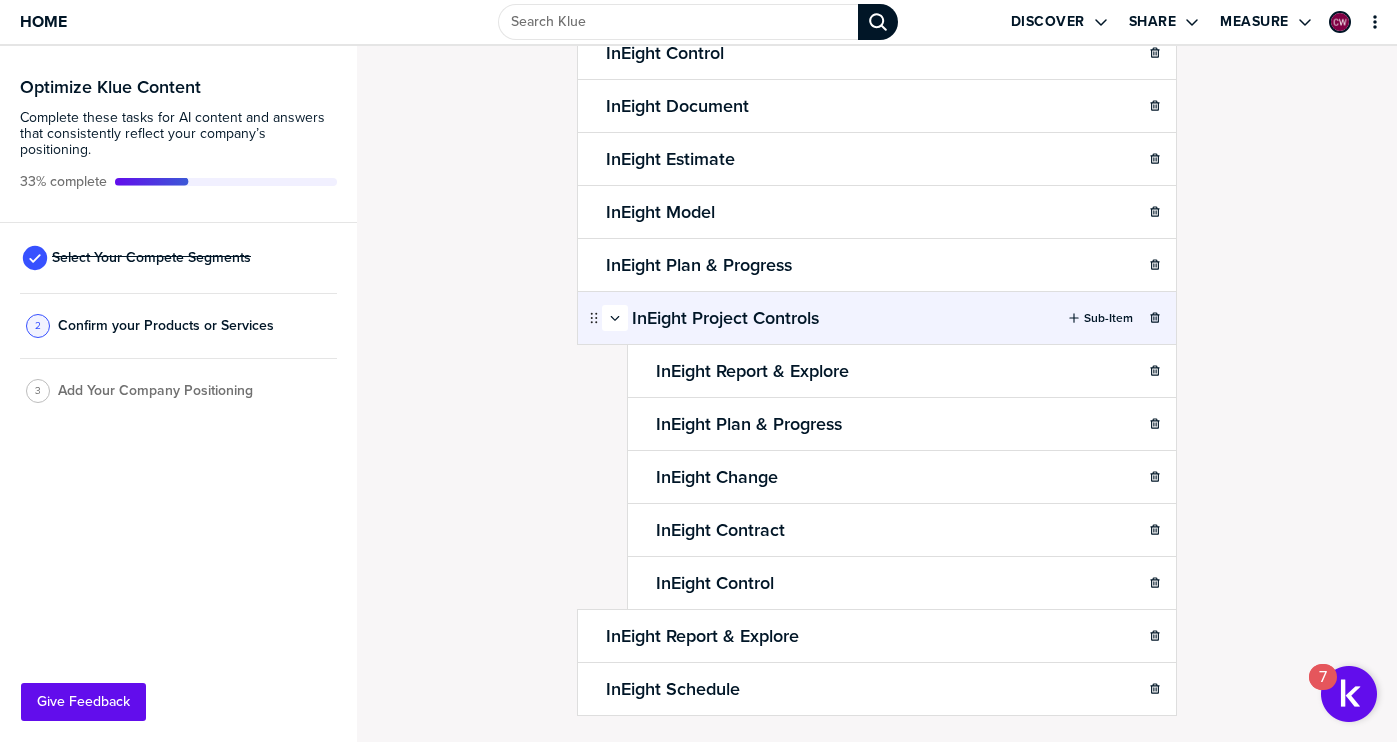 click 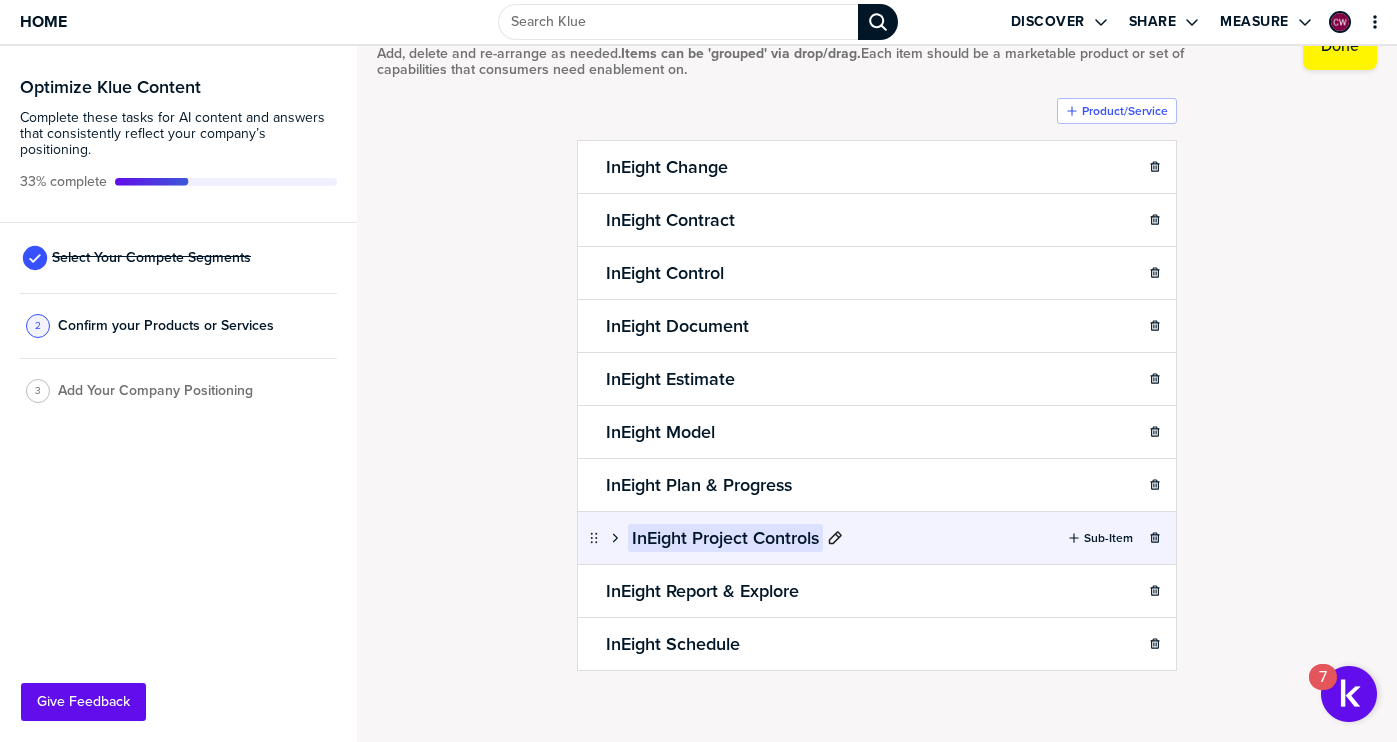 scroll, scrollTop: 74, scrollLeft: 0, axis: vertical 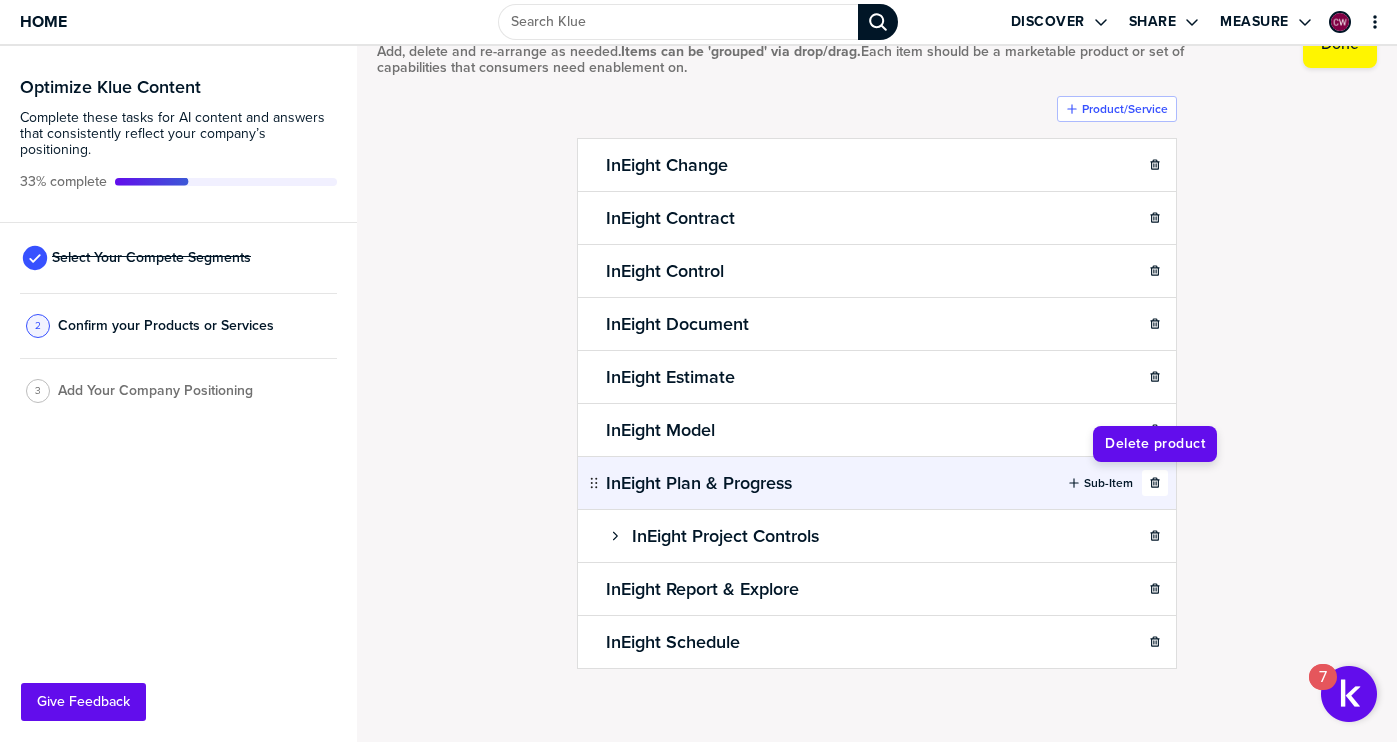 click 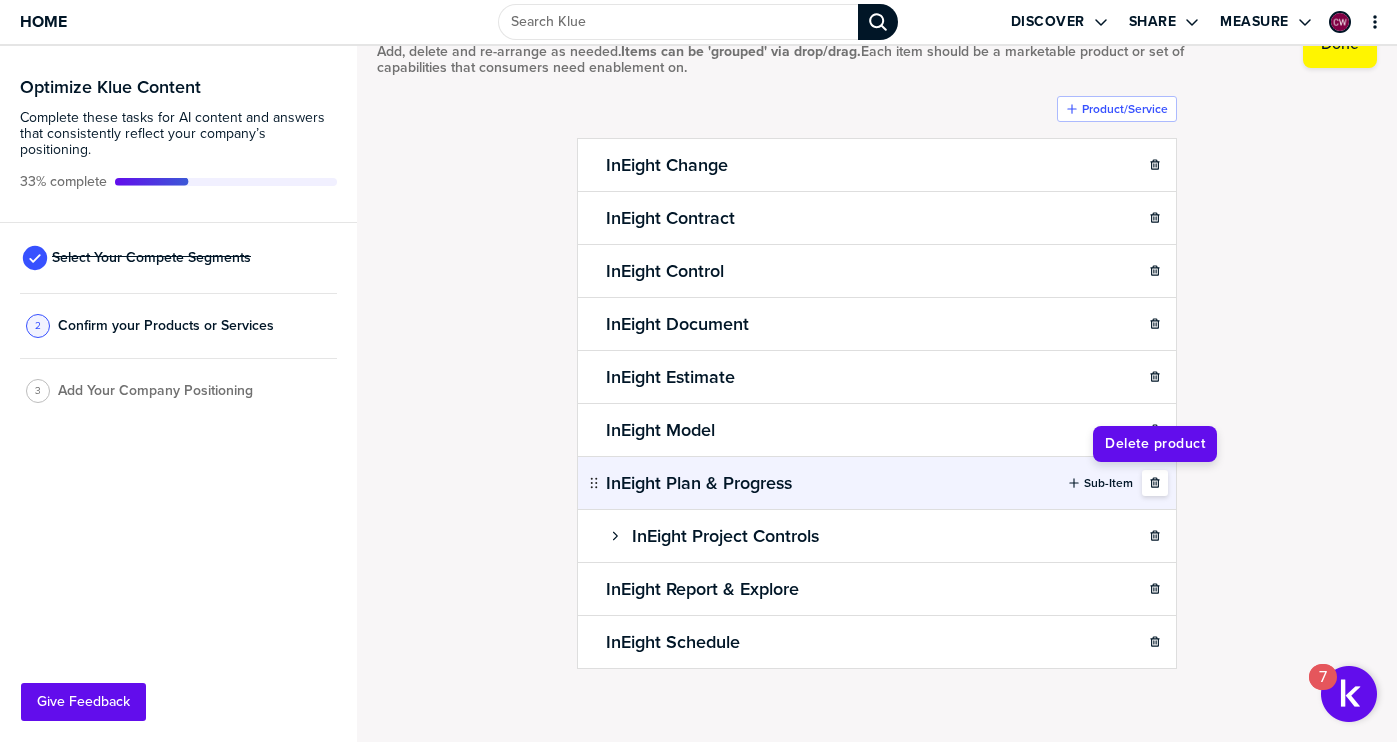scroll, scrollTop: 27, scrollLeft: 0, axis: vertical 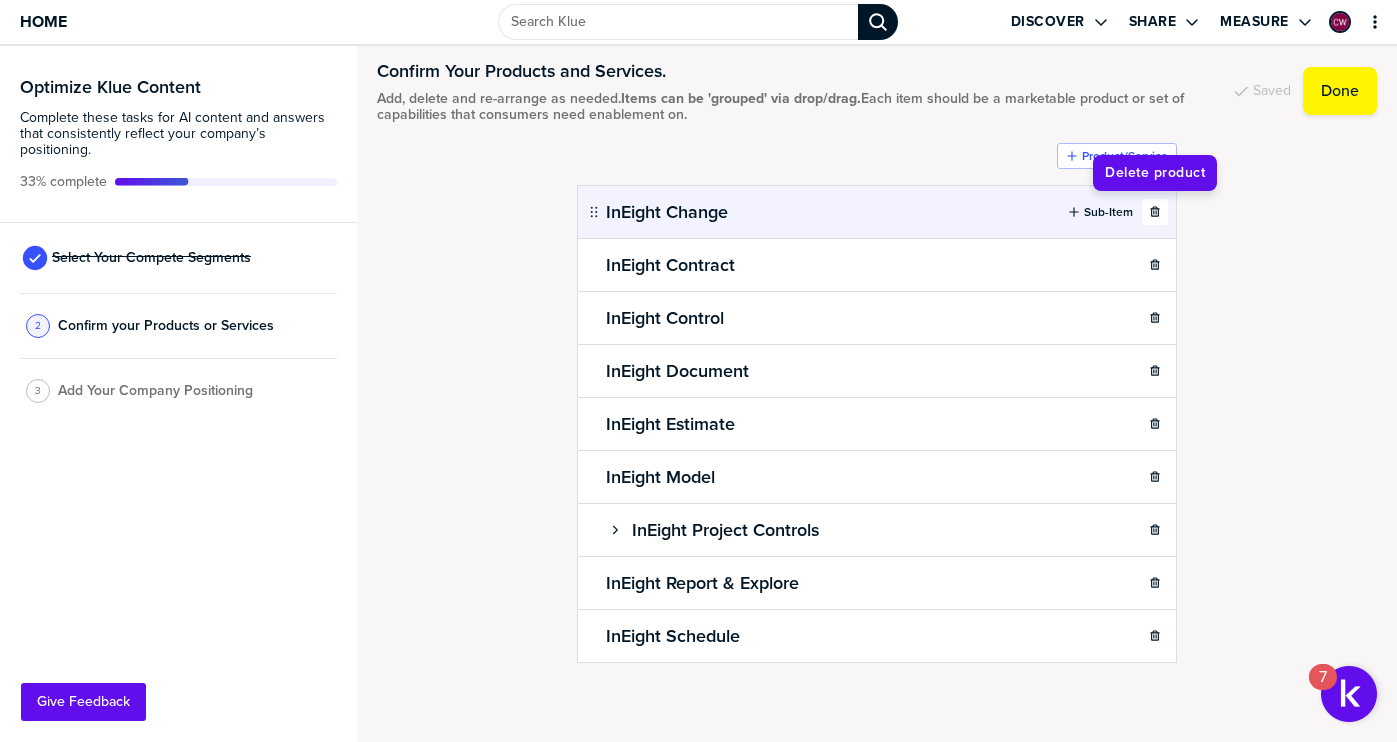 click 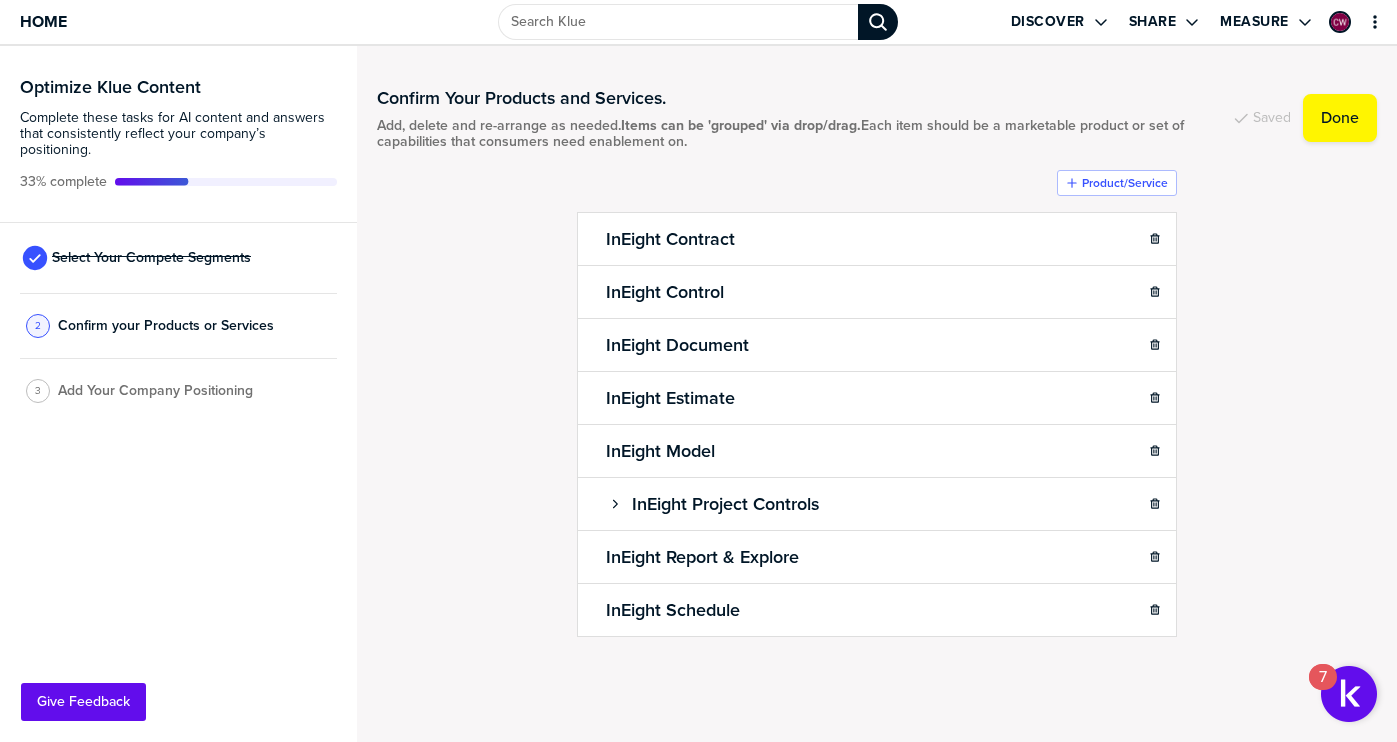 scroll, scrollTop: 0, scrollLeft: 0, axis: both 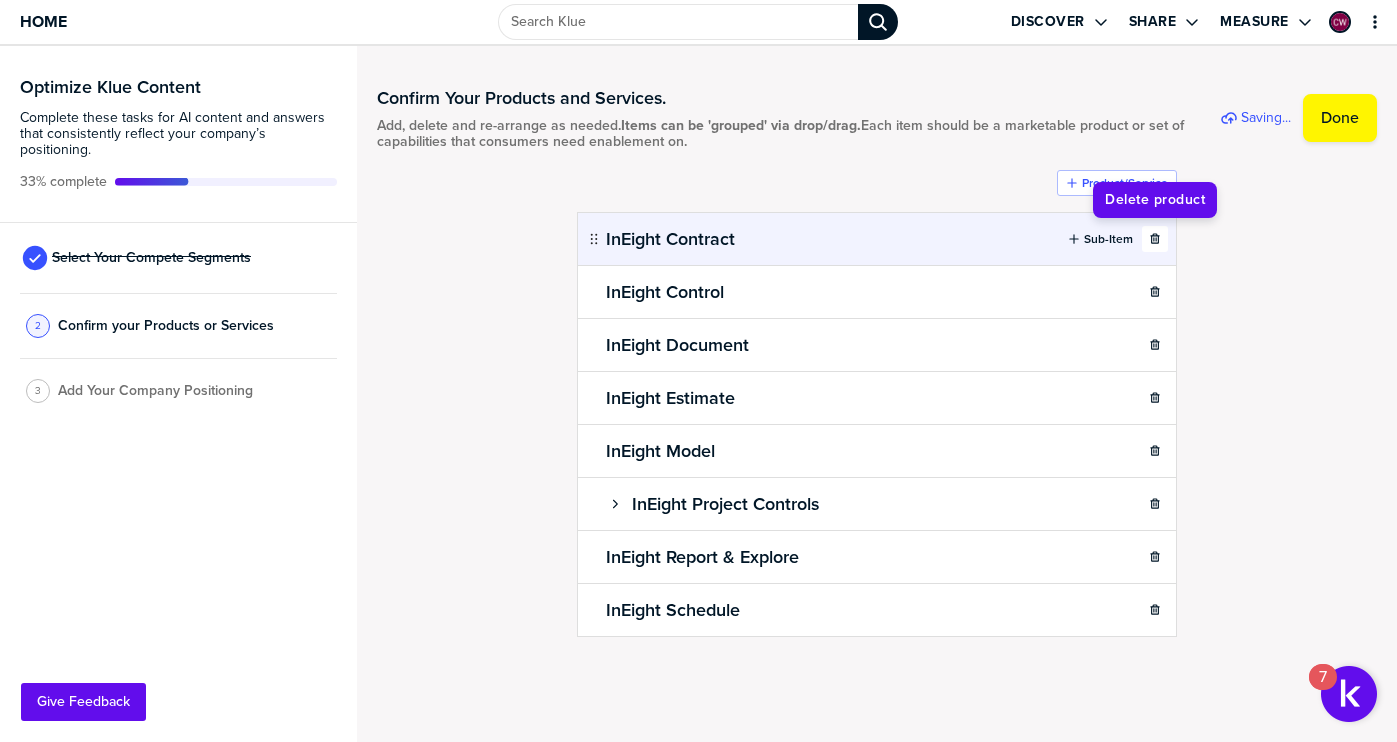 click at bounding box center [1155, 239] 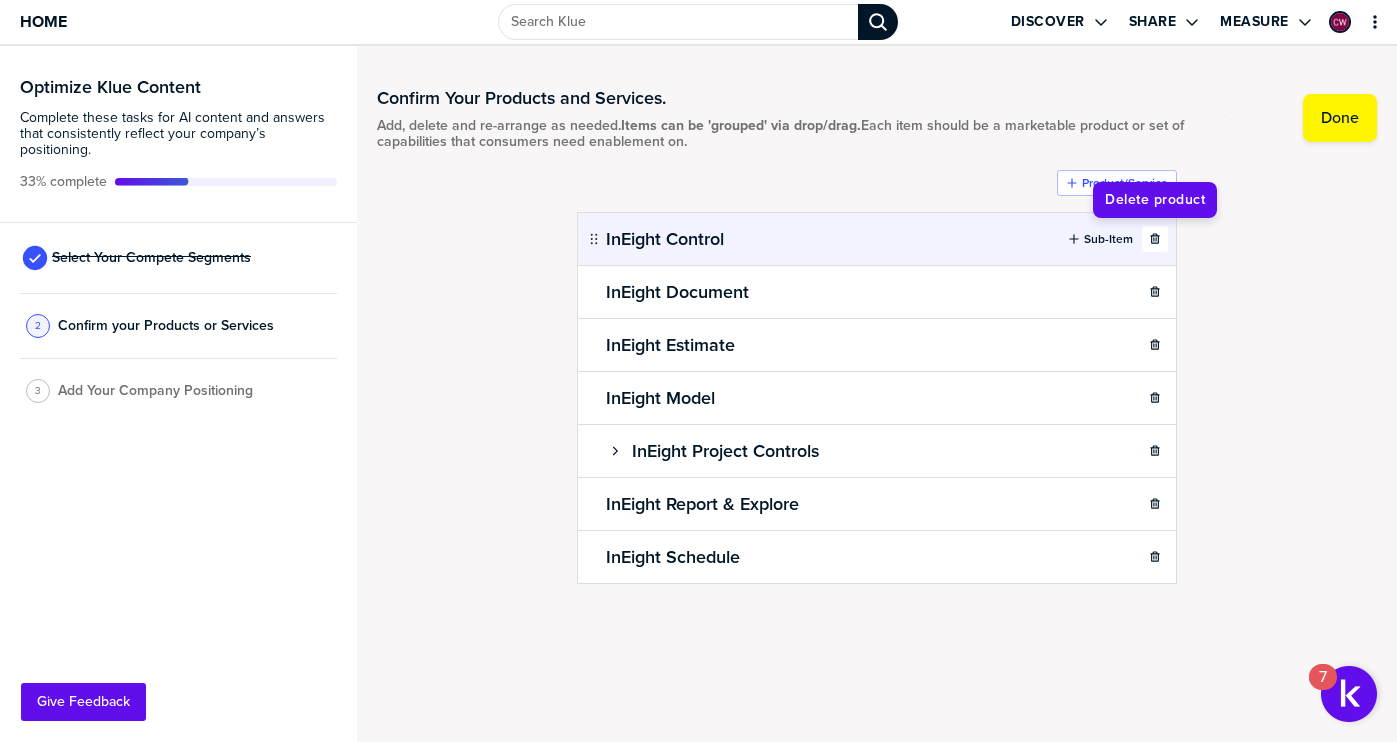 click 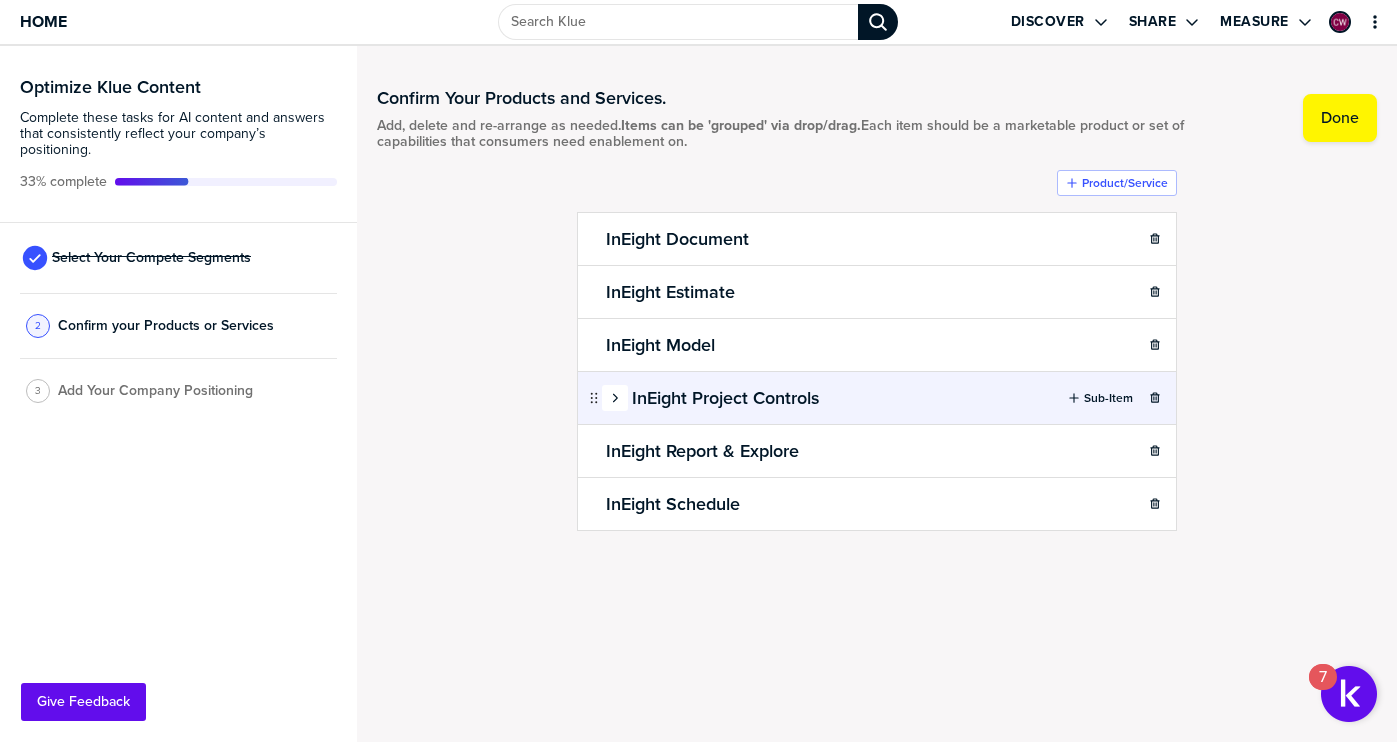 click 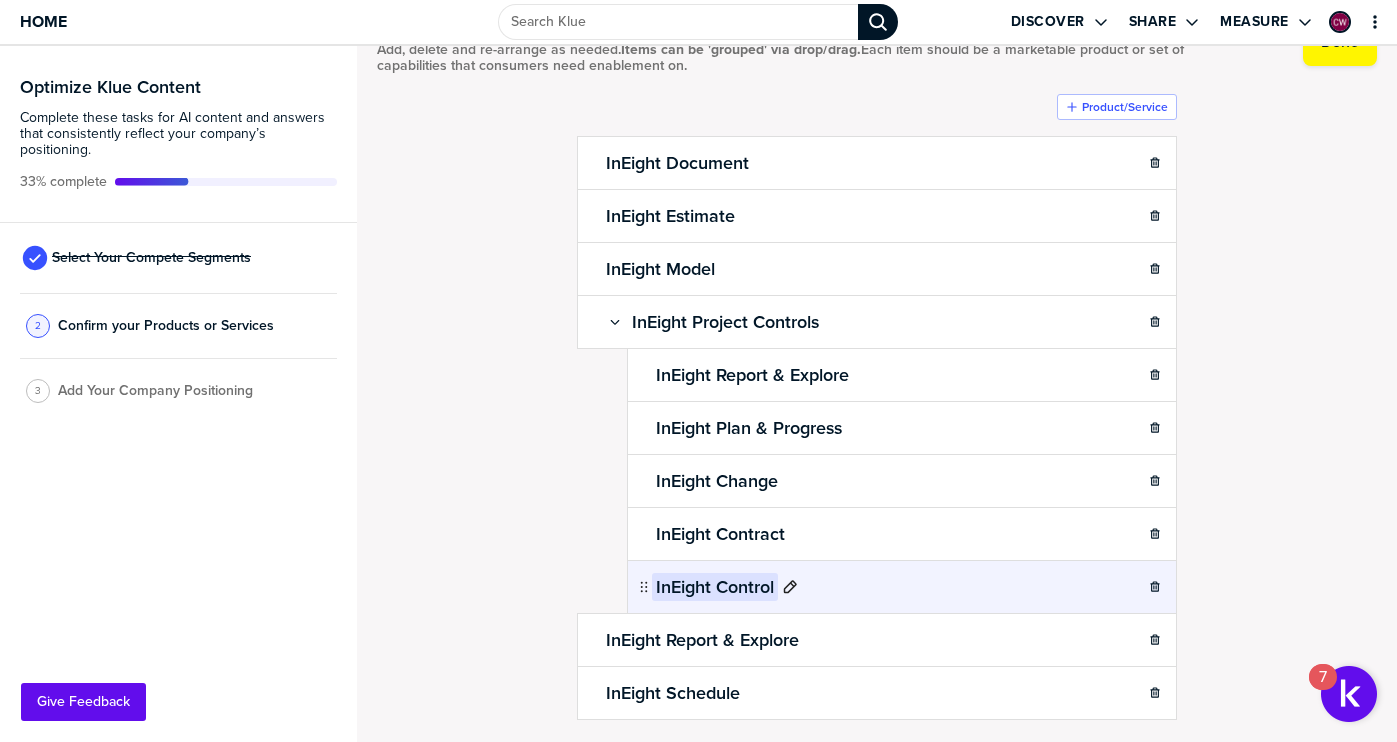 scroll, scrollTop: 80, scrollLeft: 0, axis: vertical 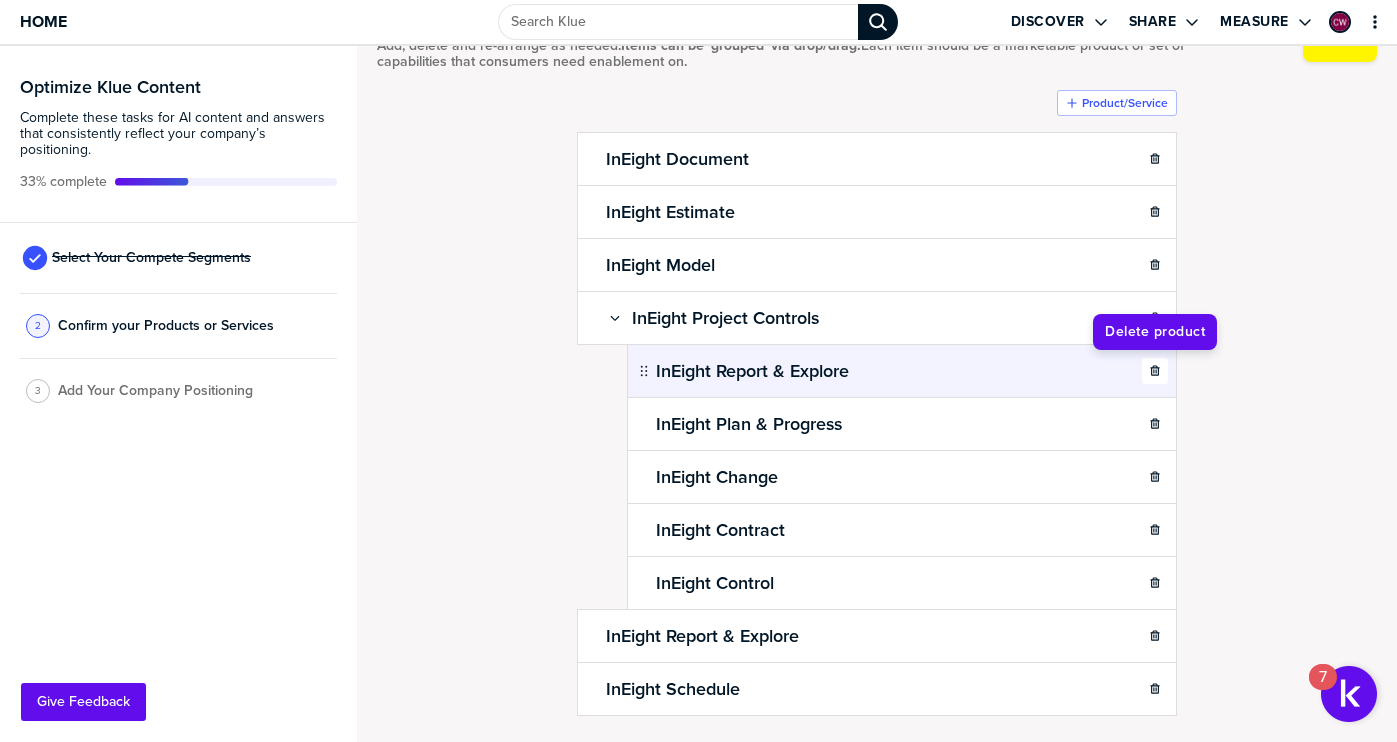 click 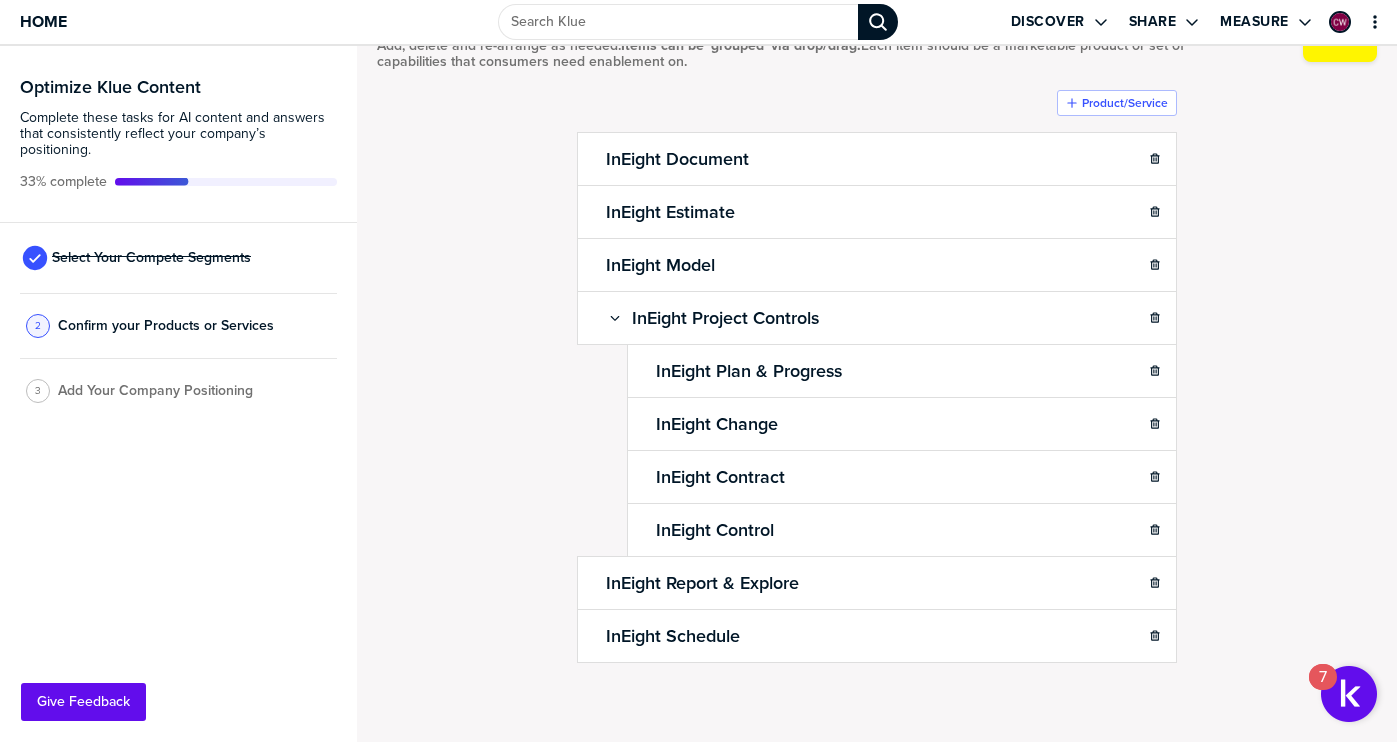 scroll, scrollTop: 0, scrollLeft: 0, axis: both 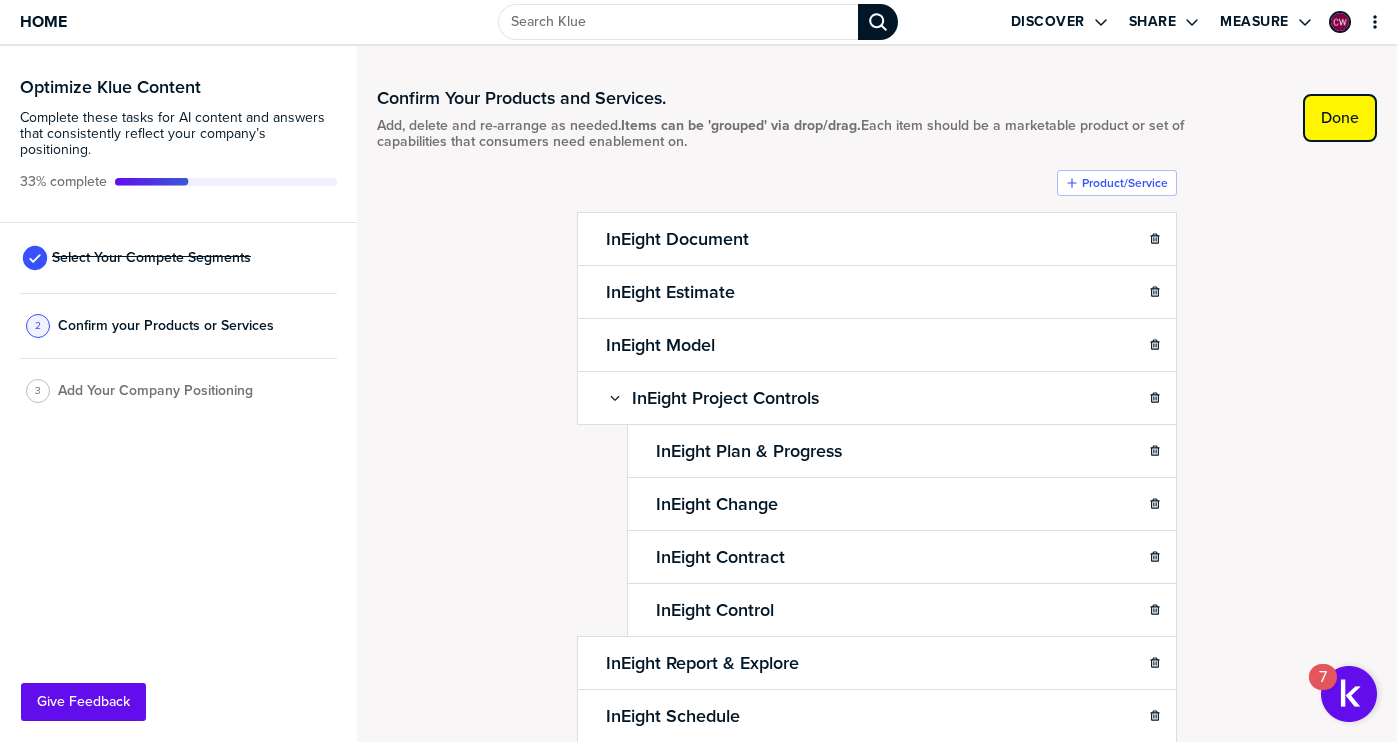 click on "Done" at bounding box center (1340, 118) 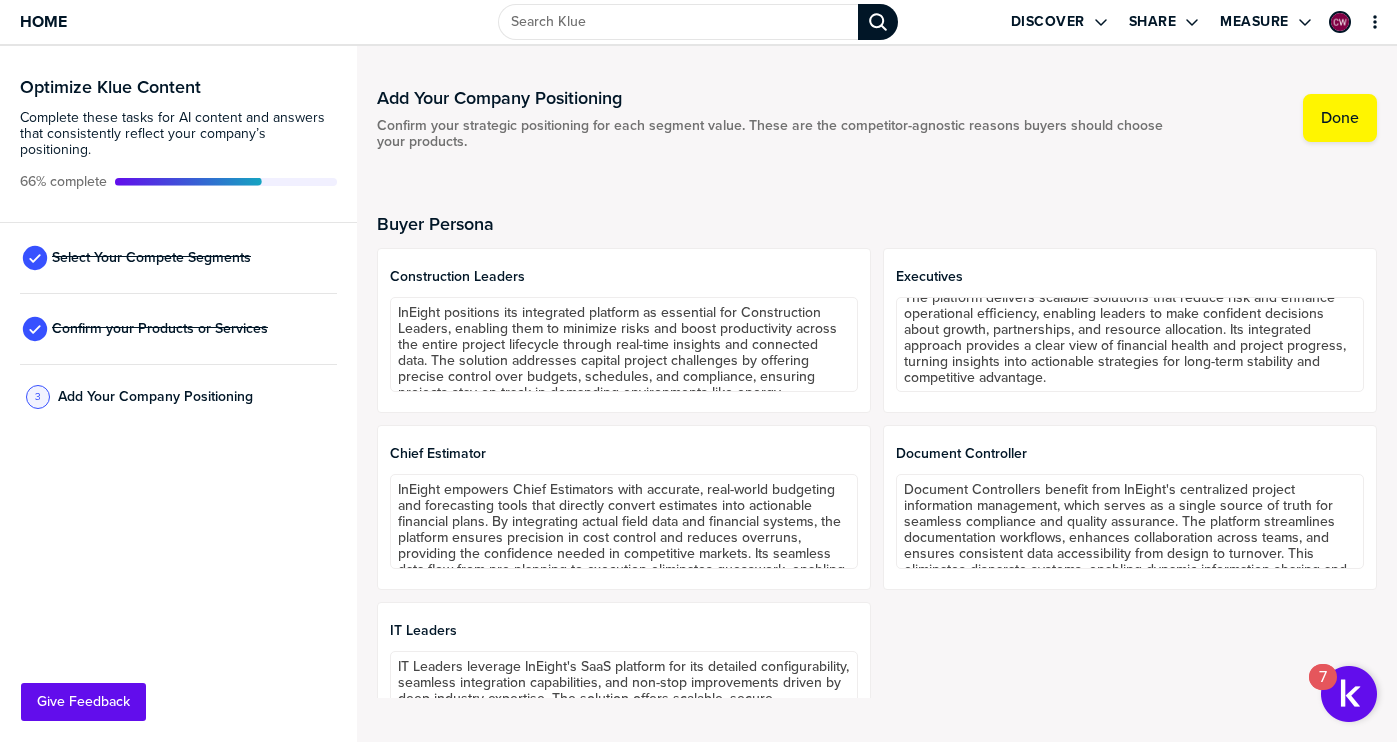 scroll, scrollTop: 49, scrollLeft: 0, axis: vertical 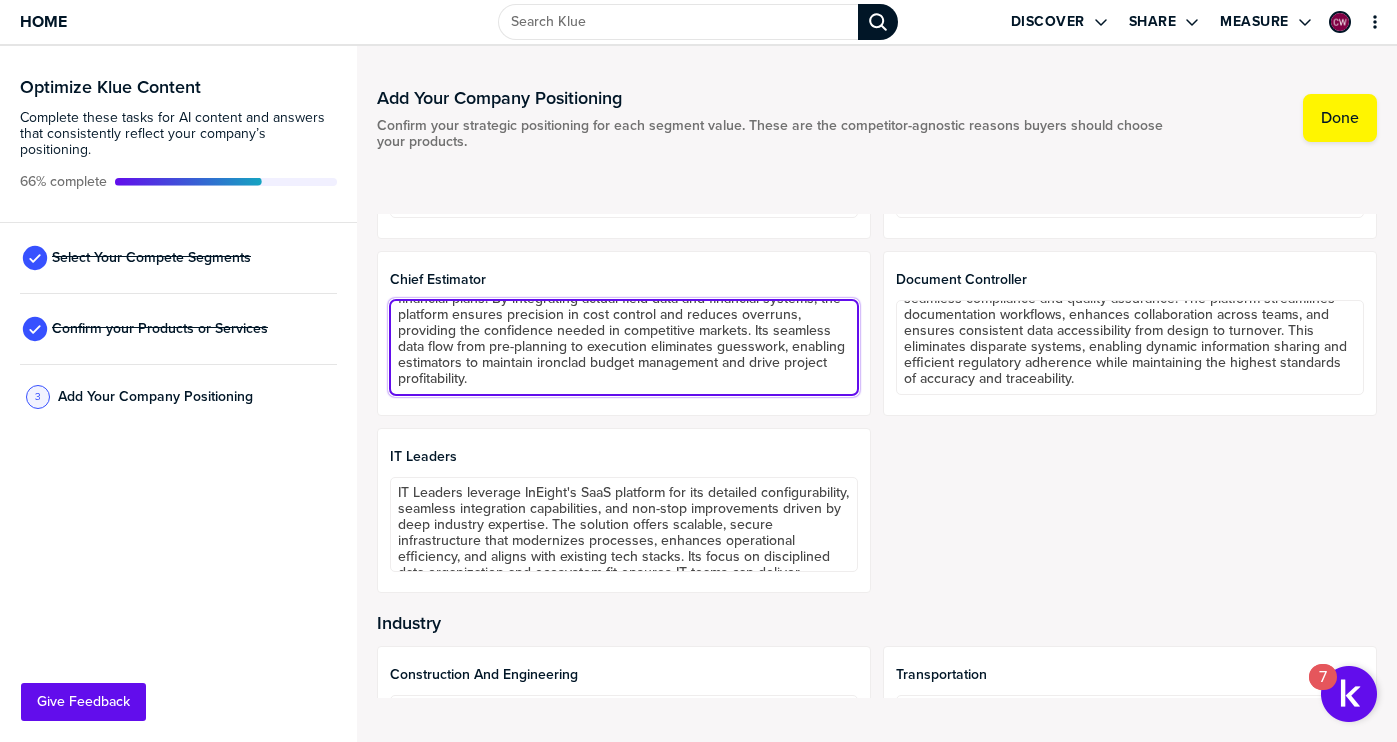 drag, startPoint x: 708, startPoint y: 317, endPoint x: 762, endPoint y: 338, distance: 57.939625 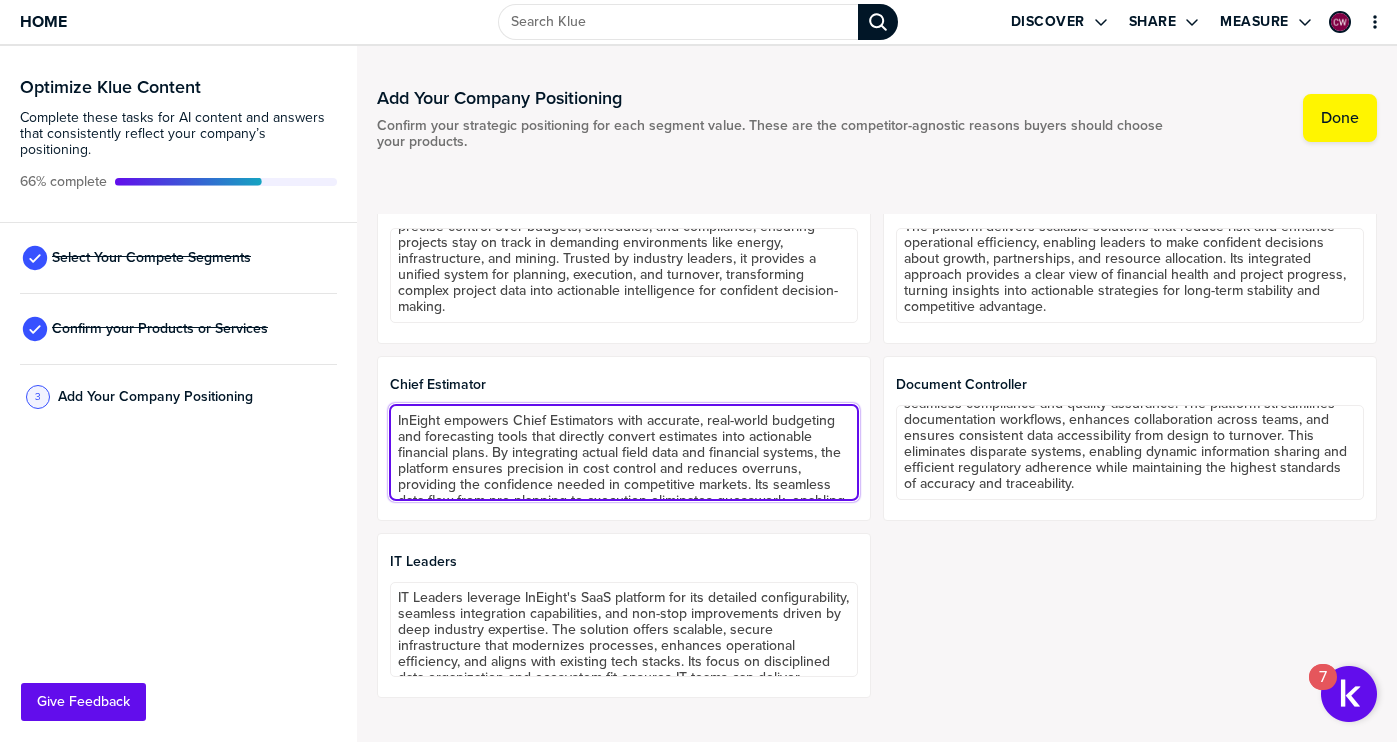 scroll, scrollTop: 48, scrollLeft: 0, axis: vertical 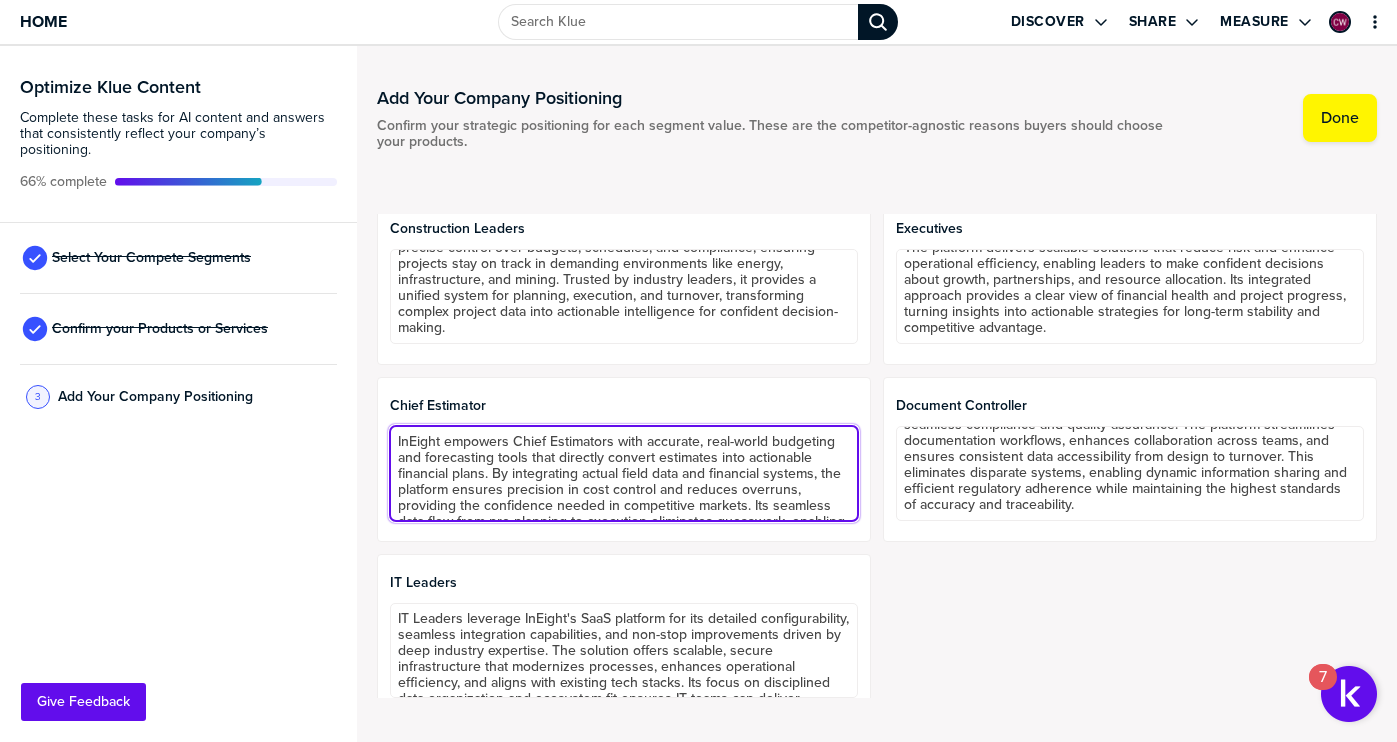 click on "InEight empowers Chief Estimators with accurate, real-world budgeting and forecasting tools that directly convert estimates into actionable financial plans. By integrating actual field data and financial systems, the platform ensures precision in cost control and reduces overruns, providing the confidence needed in competitive markets. Its seamless data flow from pre-planning to execution eliminates guesswork, enabling estimators to maintain ironclad budget management and drive project profitability." at bounding box center [624, 473] 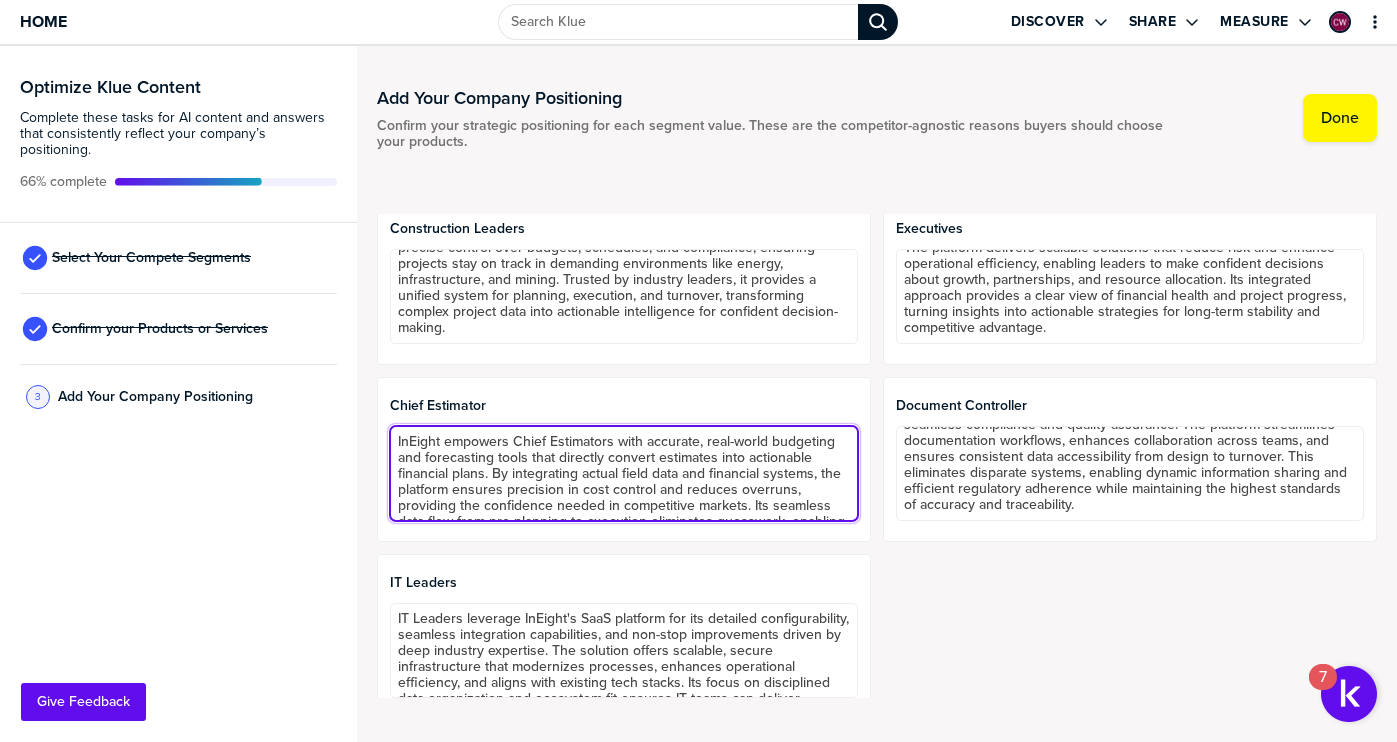 click on "InEight empowers Chief Estimators with accurate, real-world budgeting and forecasting tools that directly convert estimates into actionable financial plans. By integrating actual field data and financial systems, the platform ensures precision in cost control and reduces overruns, providing the confidence needed in competitive markets. Its seamless data flow from pre-planning to execution eliminates guesswork, enabling estimators to maintain ironclad budget management and drive project profitability." at bounding box center [624, 473] 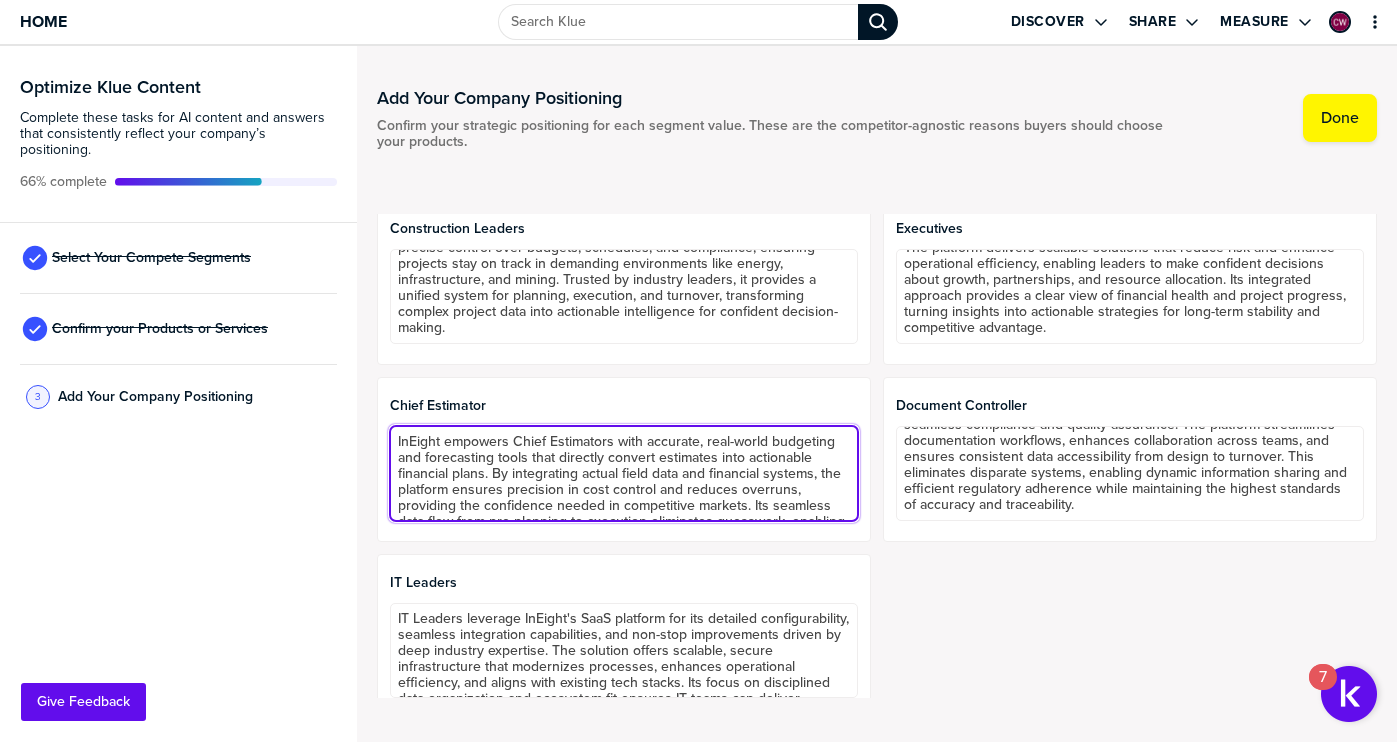 drag, startPoint x: 708, startPoint y: 444, endPoint x: 480, endPoint y: 474, distance: 229.96521 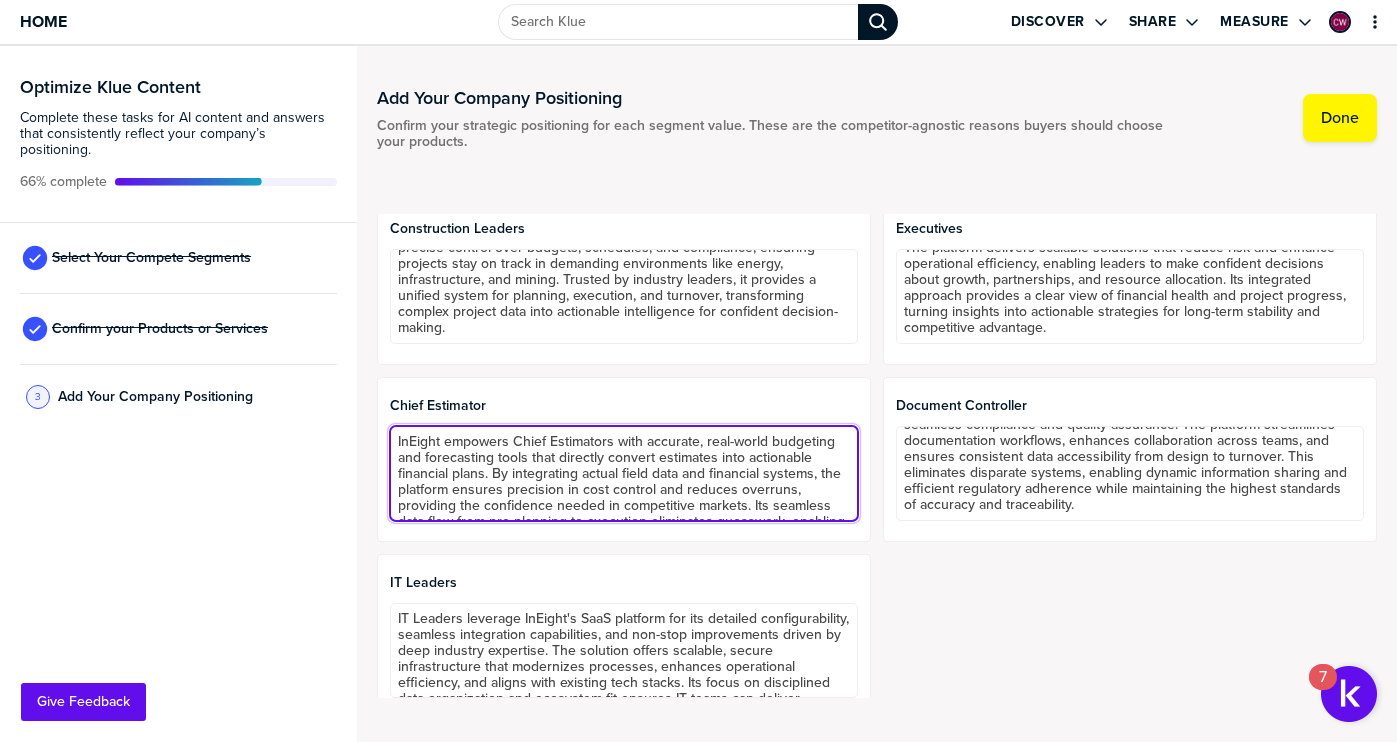 click on "InEight empowers Chief Estimators with accurate, real-world budgeting and forecasting tools that directly convert estimates into actionable financial plans. By integrating actual field data and financial systems, the platform ensures precision in cost control and reduces overruns, providing the confidence needed in competitive markets. Its seamless data flow from pre-planning to execution eliminates guesswork, enabling estimators to maintain ironclad budget management and drive project profitability." at bounding box center [624, 473] 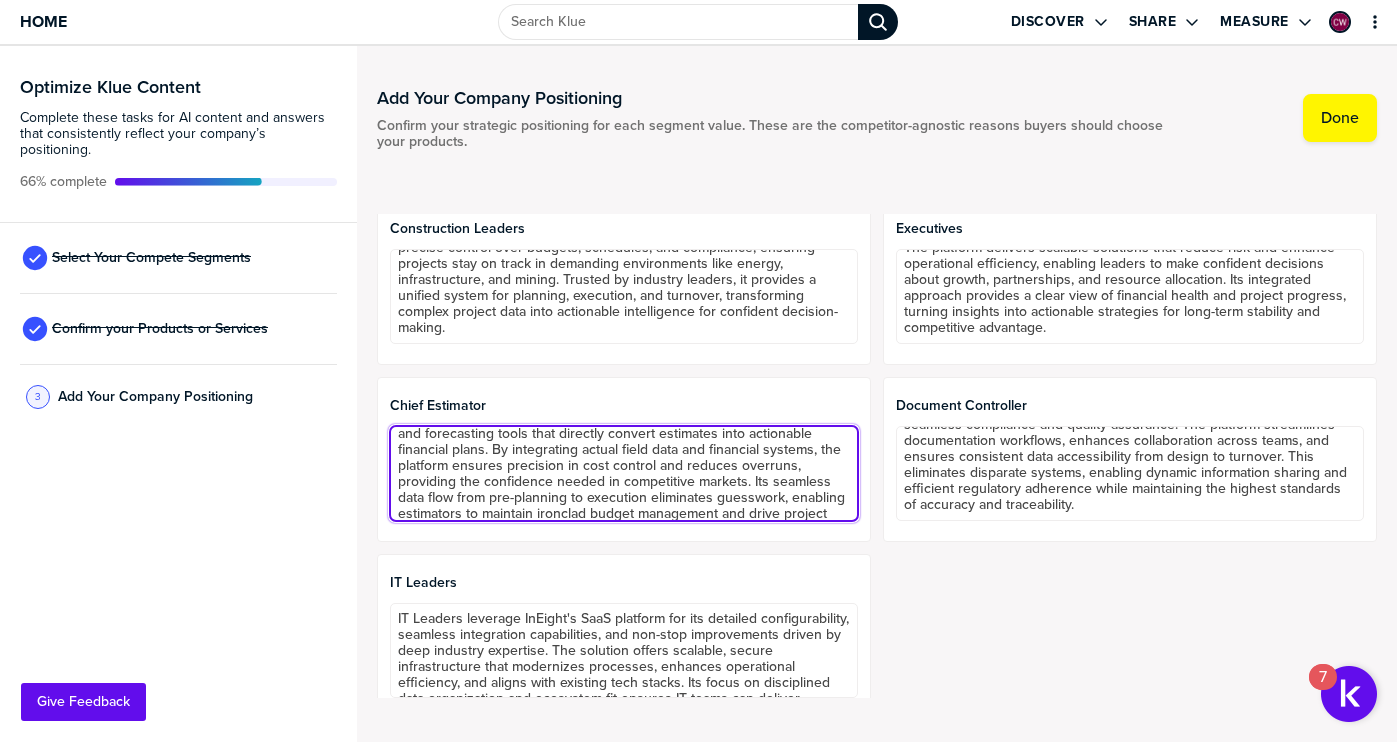 scroll, scrollTop: 26, scrollLeft: 0, axis: vertical 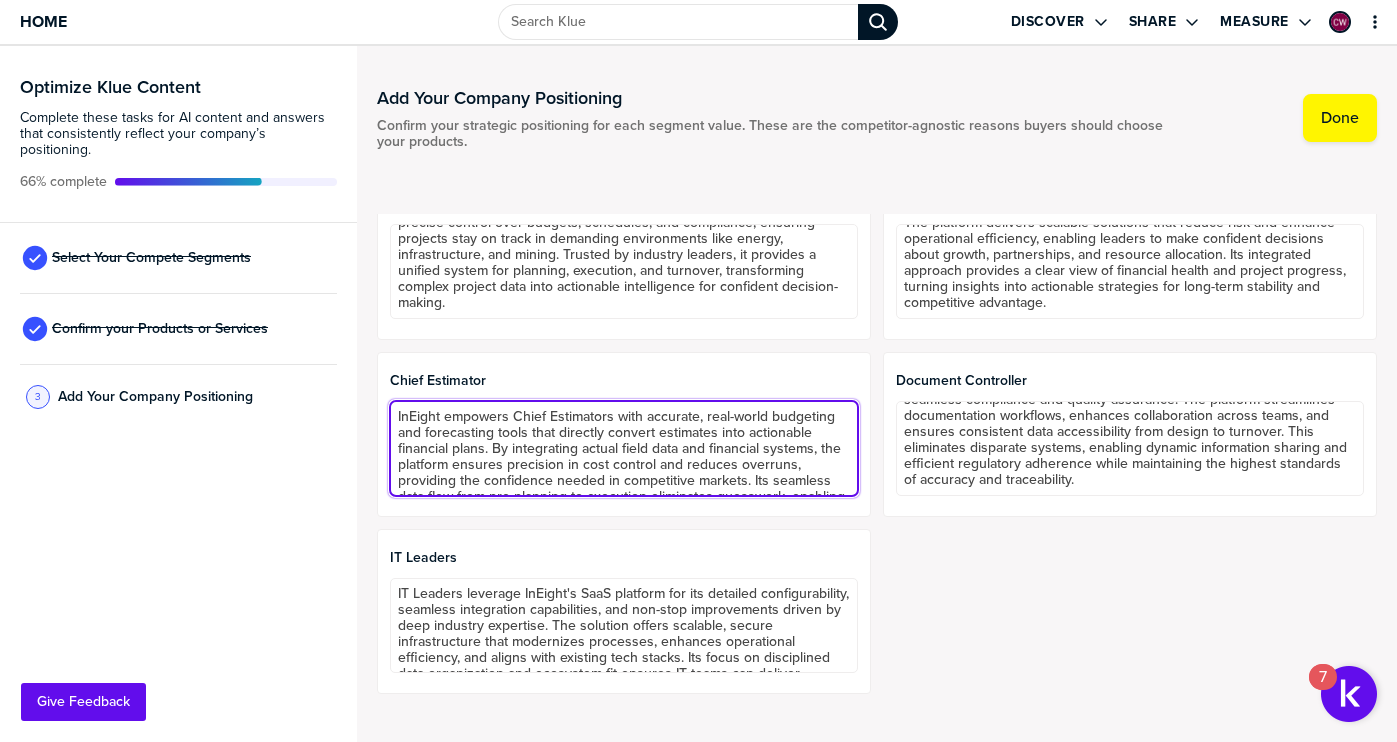 click on "InEight empowers Chief Estimators with accurate, real-world budgeting and forecasting tools that directly convert estimates into actionable financial plans. By integrating actual field data and financial systems, the platform ensures precision in cost control and reduces overruns, providing the confidence needed in competitive markets. Its seamless data flow from pre-planning to execution eliminates guesswork, enabling estimators to maintain ironclad budget management and drive project profitability." at bounding box center (624, 448) 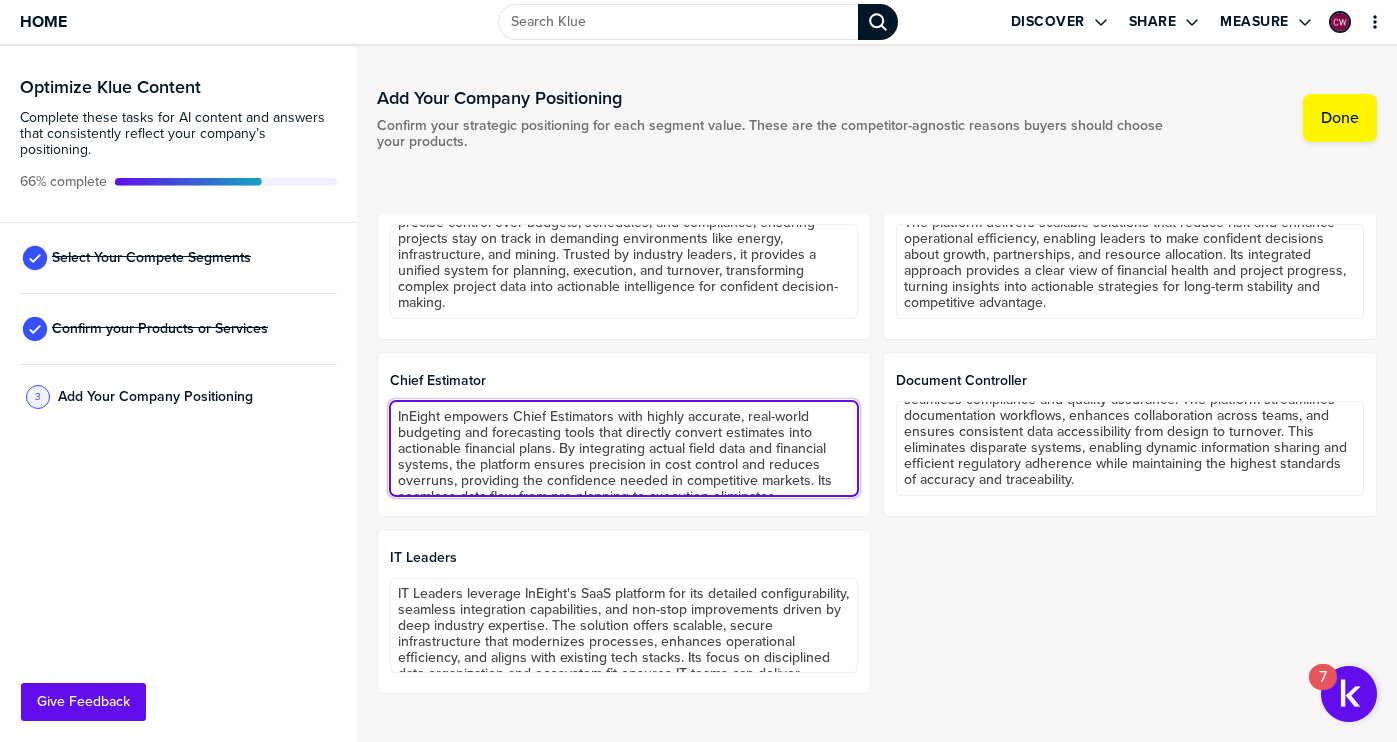 drag, startPoint x: 750, startPoint y: 418, endPoint x: 551, endPoint y: 448, distance: 201.2486 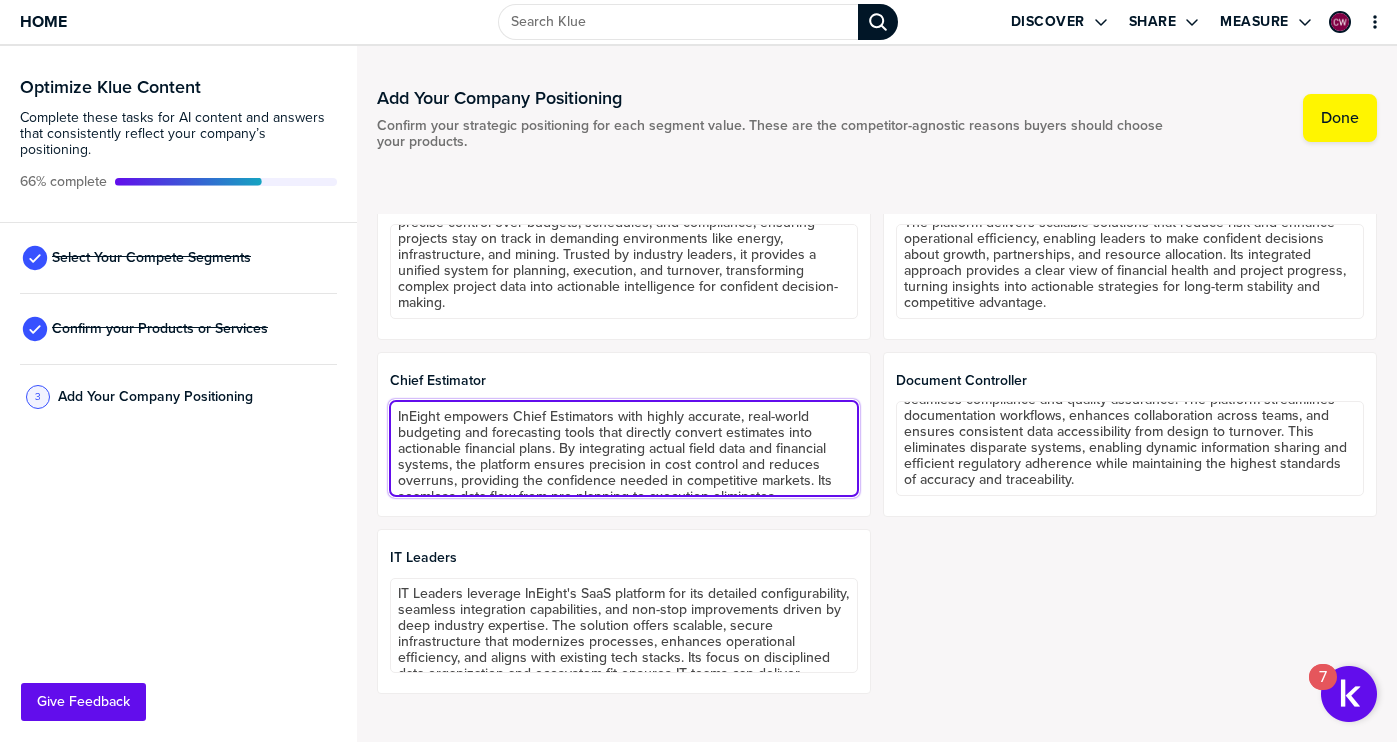 click on "InEight empowers Chief Estimators with highly accurate, real-world budgeting and forecasting tools that directly convert estimates into actionable financial plans. By integrating actual field data and financial systems, the platform ensures precision in cost control and reduces overruns, providing the confidence needed in competitive markets. Its seamless data flow from pre-planning to execution eliminates guesswork, enabling estimators to maintain ironclad budget management and drive project profitability." at bounding box center [624, 448] 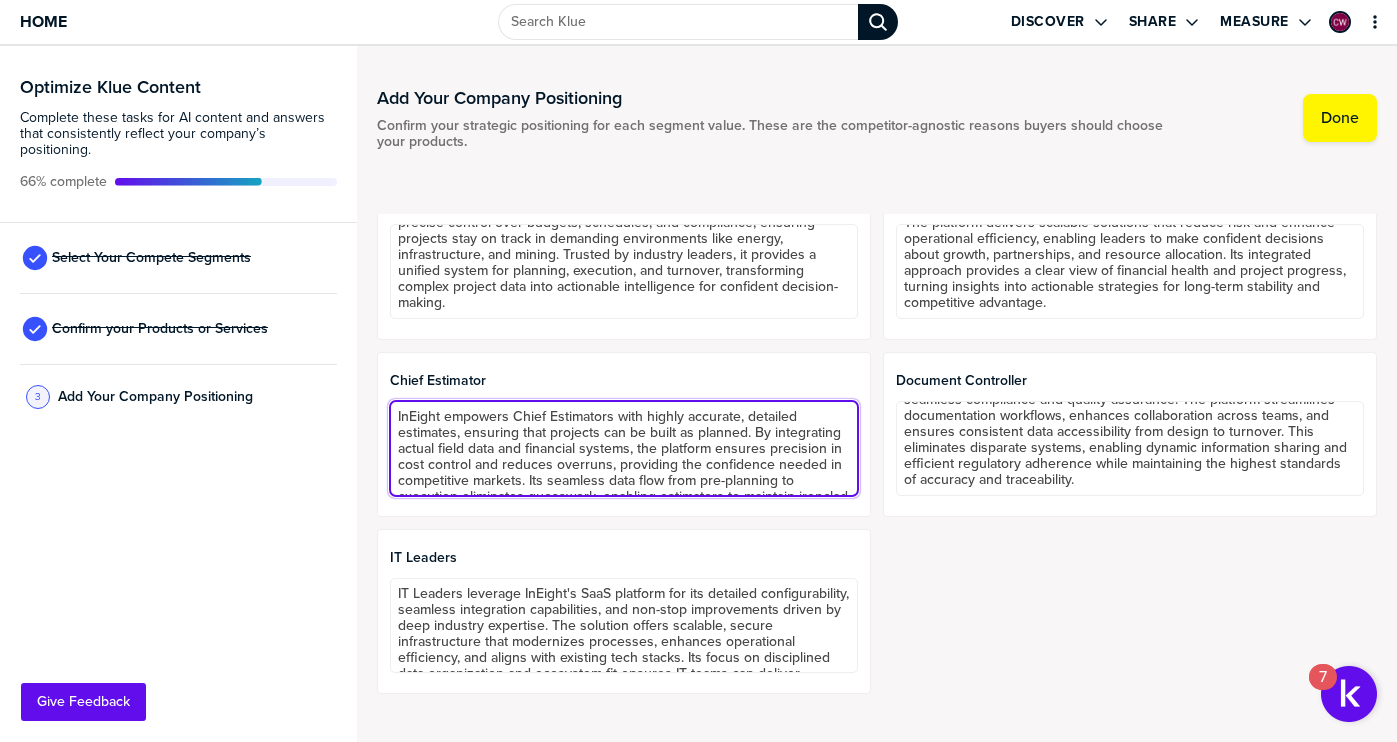 click on "InEight empowers Chief Estimators with highly accurate, detailed estimates, ensuring that projects can be built as planned. By integrating actual field data and financial systems, the platform ensures precision in cost control and reduces overruns, providing the confidence needed in competitive markets. Its seamless data flow from pre-planning to execution eliminates guesswork, enabling estimators to maintain ironclad budget management and drive project profitability." at bounding box center (624, 448) 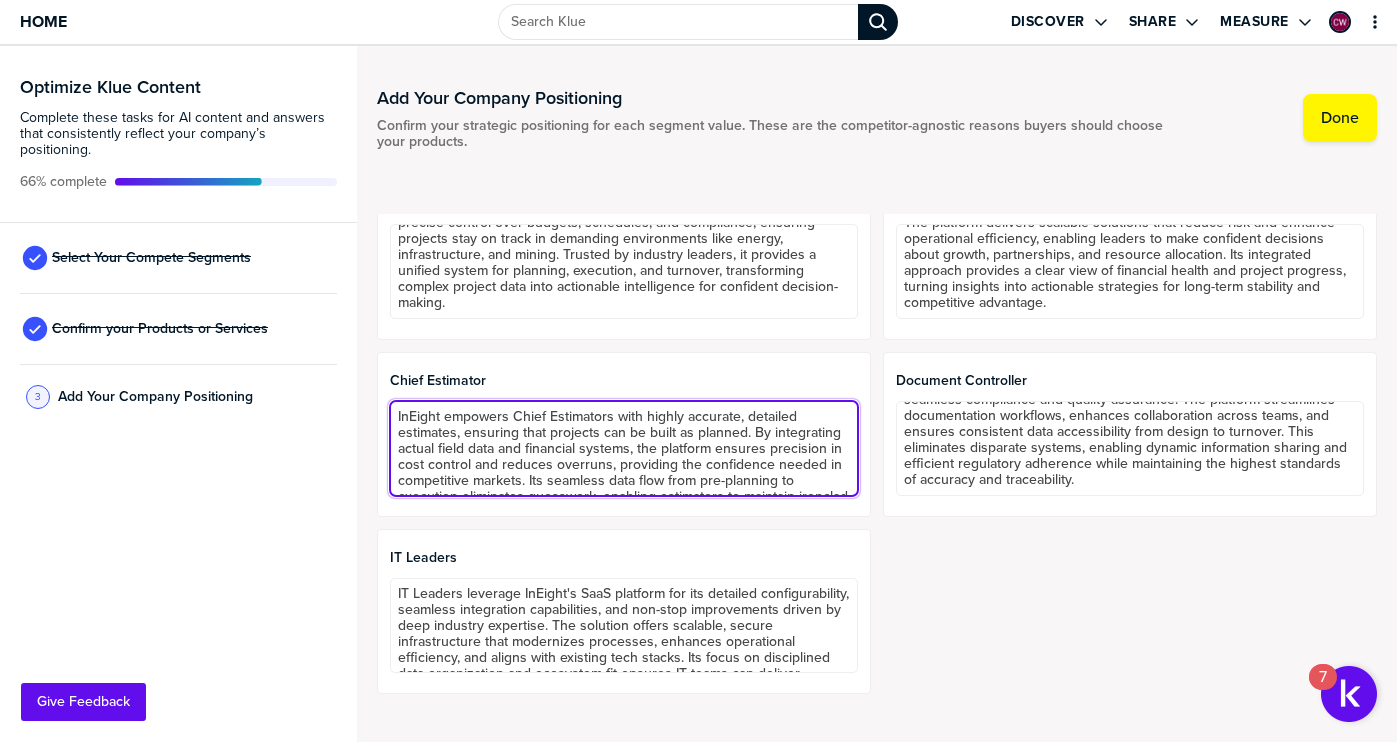 drag, startPoint x: 755, startPoint y: 433, endPoint x: 761, endPoint y: 443, distance: 11.661903 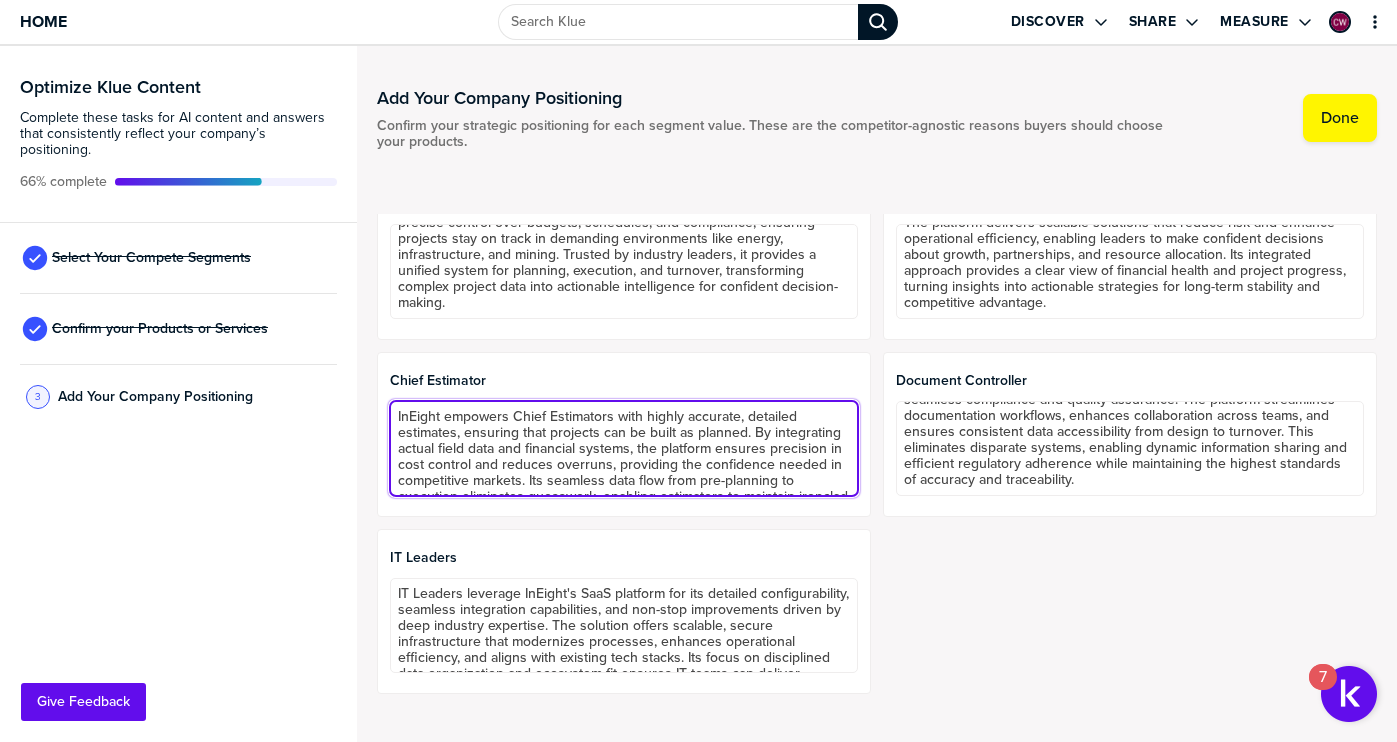click on "InEight empowers Chief Estimators with highly accurate, detailed estimates, ensuring that projects can be built as planned. By integrating actual field data and financial systems, the platform ensures precision in cost control and reduces overruns, providing the confidence needed in competitive markets. Its seamless data flow from pre-planning to execution eliminates guesswork, enabling estimators to maintain ironclad budget management and drive project profitability." at bounding box center [624, 448] 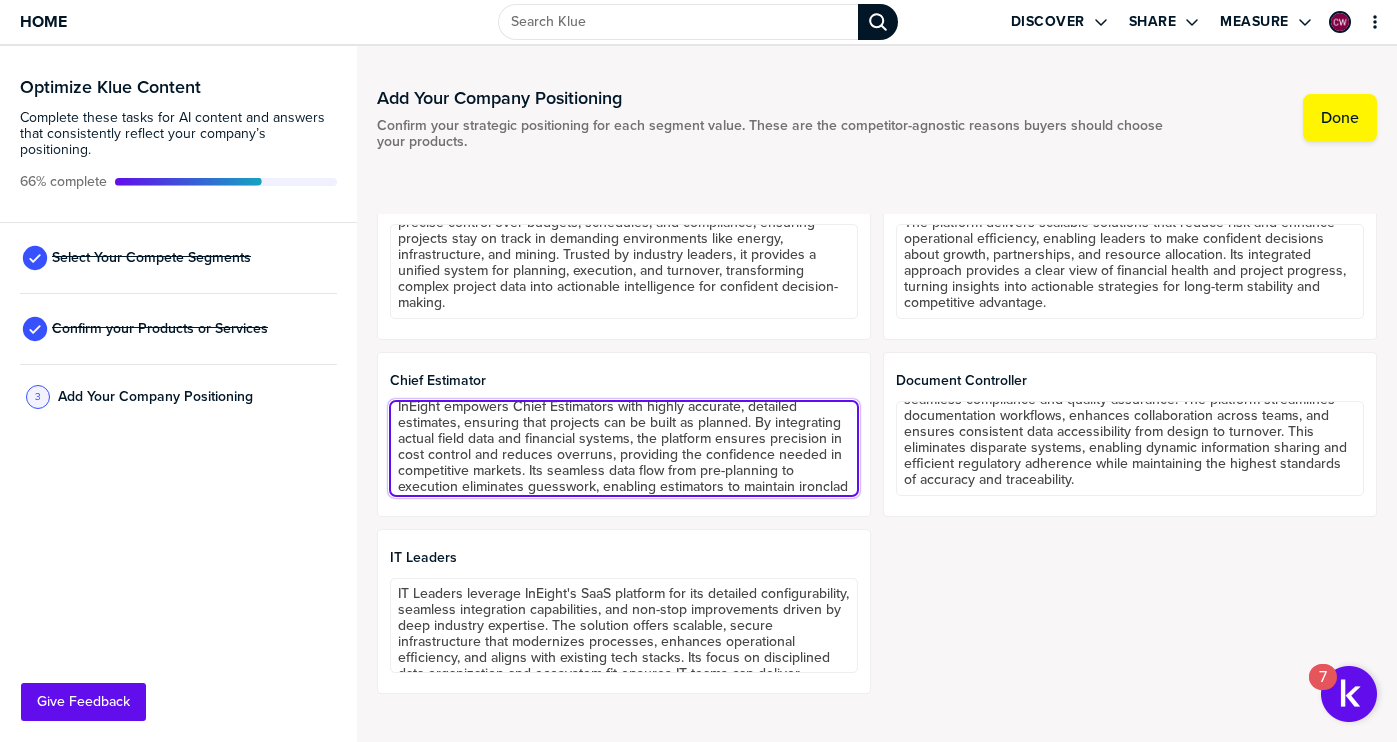 scroll, scrollTop: 5, scrollLeft: 0, axis: vertical 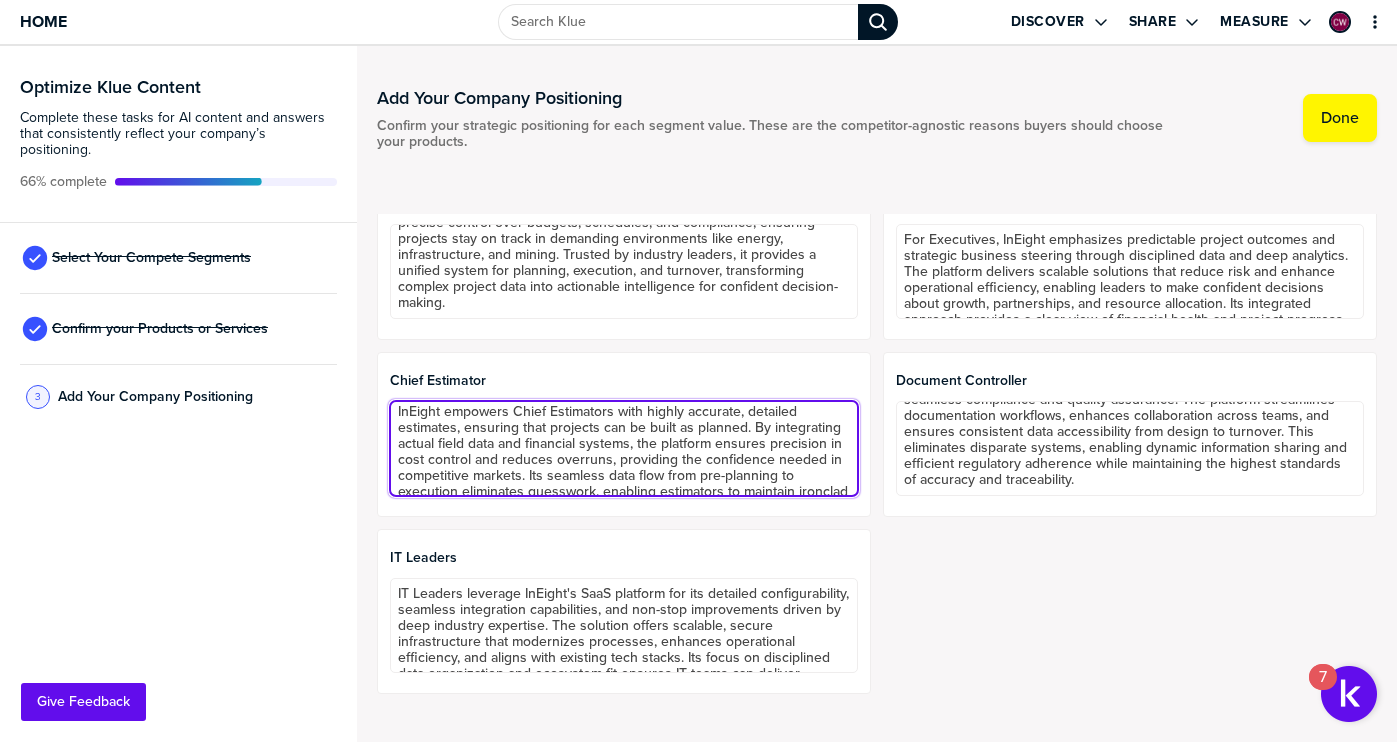 drag, startPoint x: 756, startPoint y: 428, endPoint x: 765, endPoint y: 457, distance: 30.364452 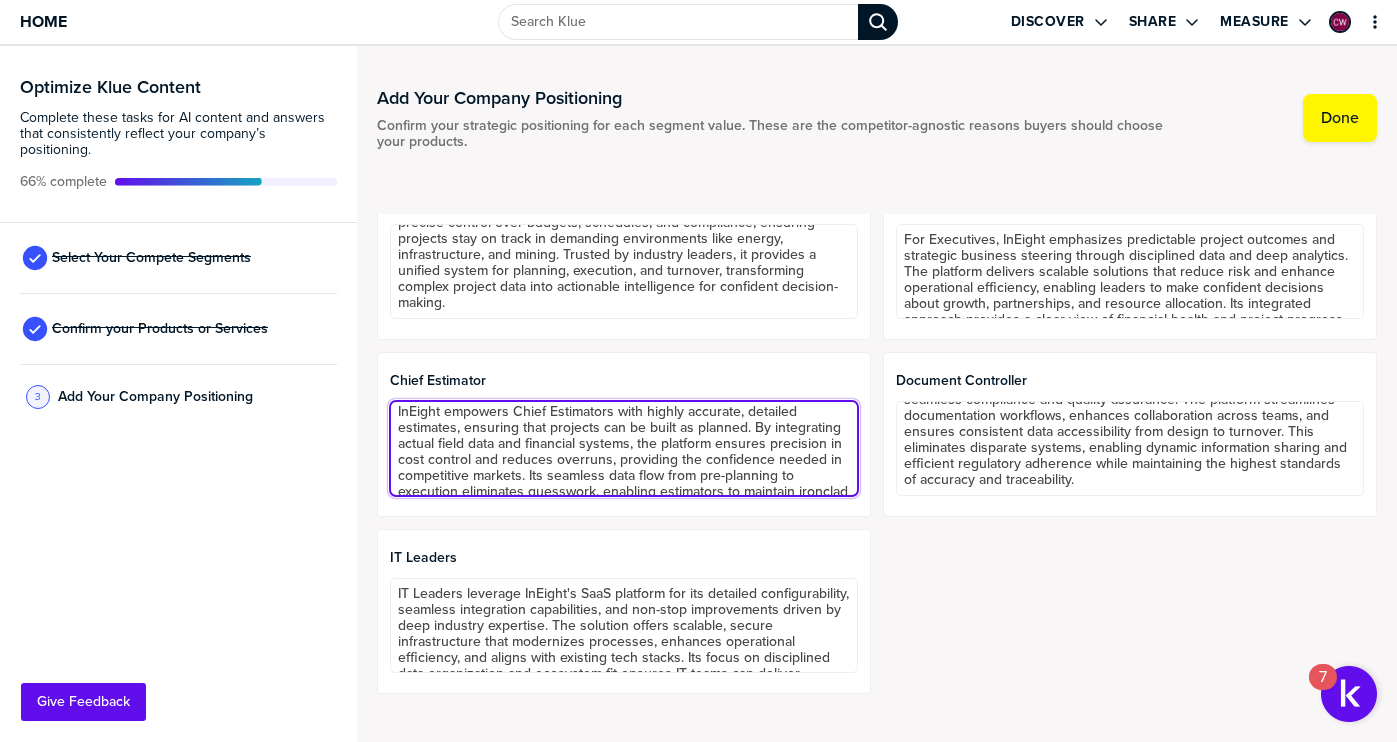 click on "InEight empowers Chief Estimators with highly accurate, detailed estimates, ensuring that projects can be built as planned. By integrating actual field data and financial systems, the platform ensures precision in cost control and reduces overruns, providing the confidence needed in competitive markets. Its seamless data flow from pre-planning to execution eliminates guesswork, enabling estimators to maintain ironclad budget management and drive project profitability." at bounding box center (624, 448) 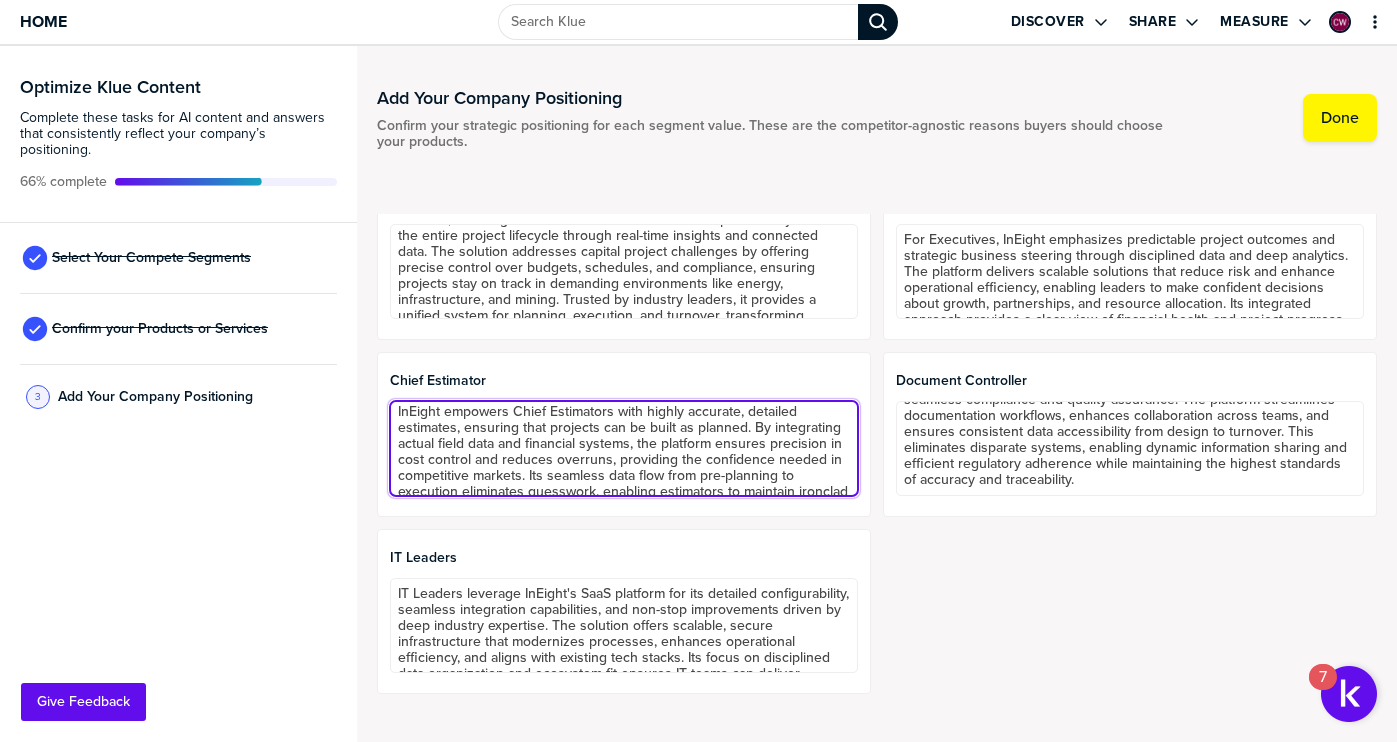 scroll, scrollTop: 37, scrollLeft: 0, axis: vertical 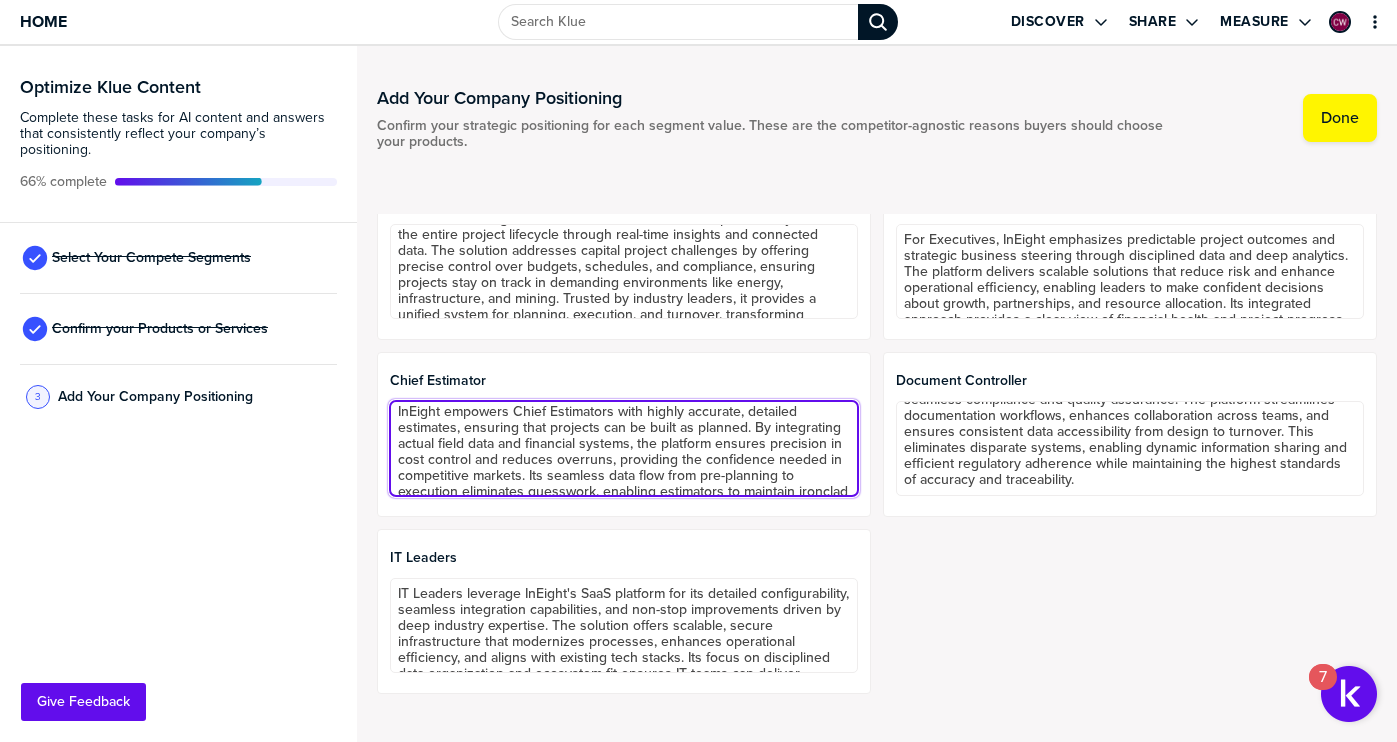 type on "InEight empowers Chief Estimators with highly accurate, detailed estimates, ensuring that projects can be built as planned. By integrating actual field data and financial systems, the platform ensures precision in cost control and reduces overruns, providing the confidence needed in competitive markets. Its seamless data flow from pre-planning to execution eliminates guesswork, enabling estimators to maintain ironclad budget management and drive project profitability." 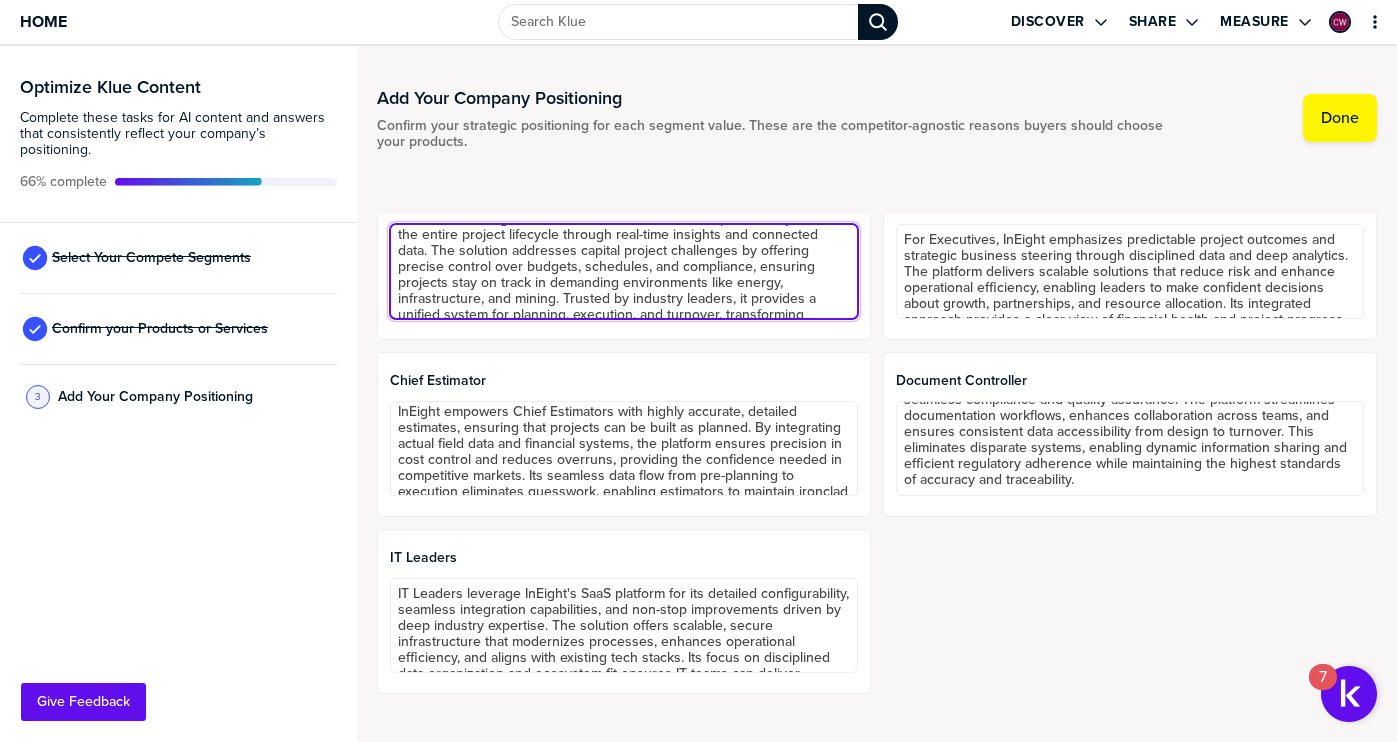 drag, startPoint x: 524, startPoint y: 268, endPoint x: 750, endPoint y: 267, distance: 226.00221 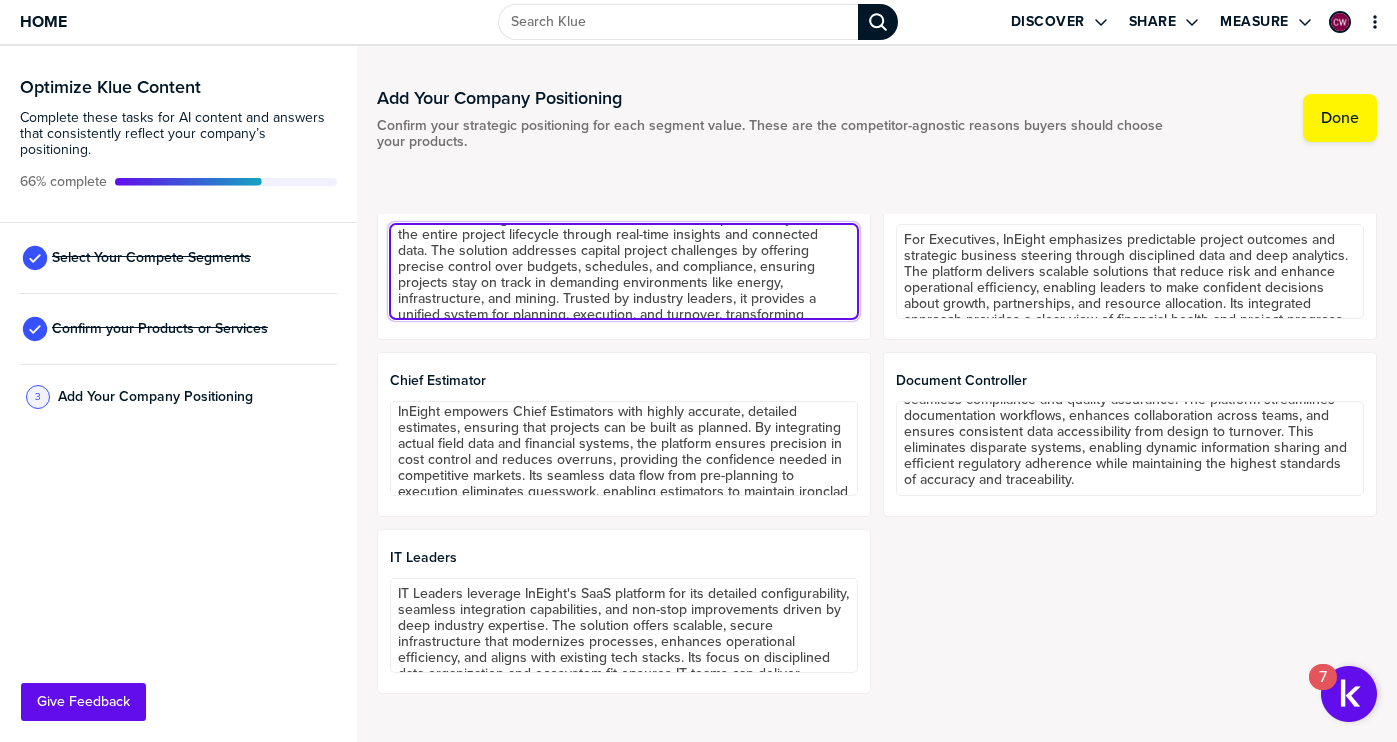 click on "InEight positions its integrated platform as essential for Construction Leaders, enabling them to minimize risks and boost productivity across the entire project lifecycle through real-time insights and connected data. The solution addresses capital project challenges by offering precise control over budgets, schedules, and compliance, ensuring projects stay on track in demanding environments like energy, infrastructure, and mining. Trusted by industry leaders, it provides a unified system for planning, execution, and turnover, transforming complex project data into actionable intelligence for confident decision-making." at bounding box center [624, 271] 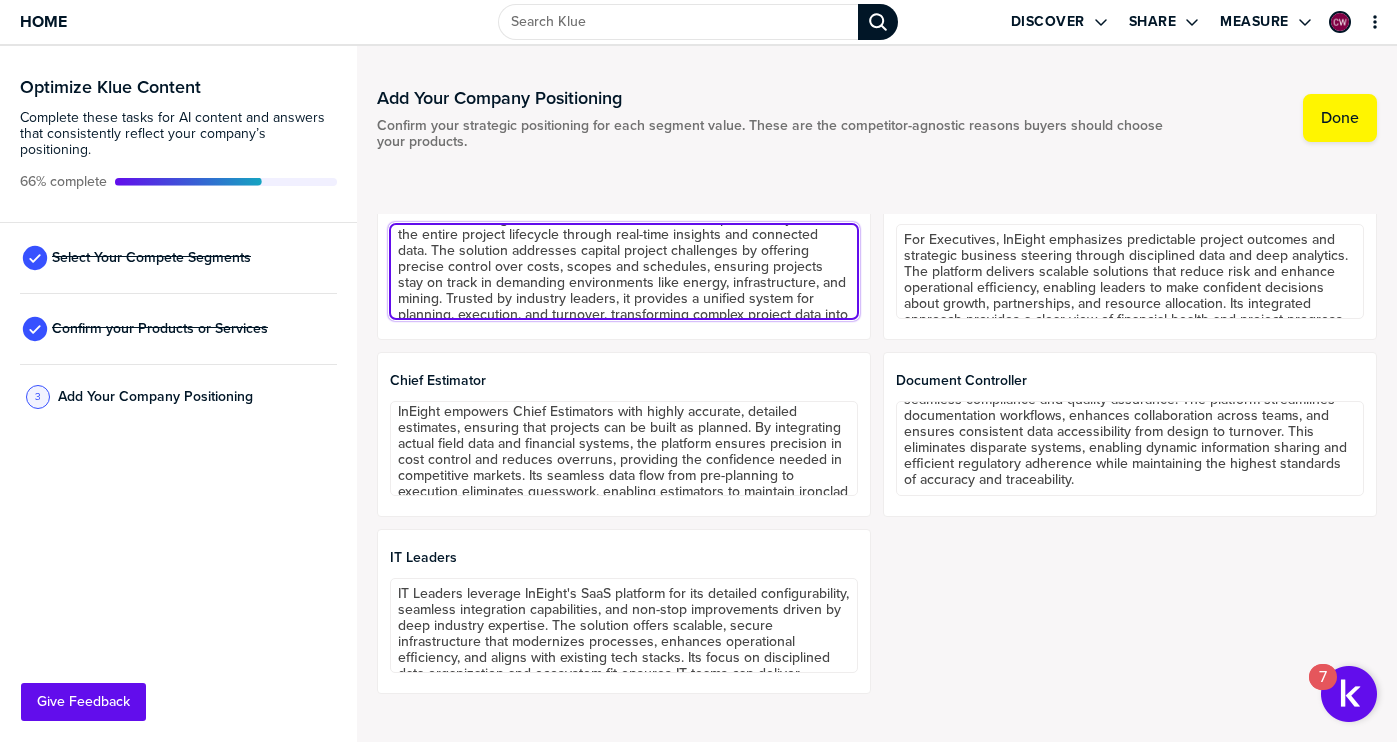 click on "InEight positions its integrated platform as essential for Construction Leaders, enabling them to minimize risks and boost productivity across the entire project lifecycle through real-time insights and connected data. The solution addresses capital project challenges by offering precise control over costs, scopes and schedules, ensuring projects stay on track in demanding environments like energy, infrastructure, and mining. Trusted by industry leaders, it provides a unified system for planning, execution, and turnover, transforming complex project data into actionable intelligence for confident decision-making." at bounding box center (624, 271) 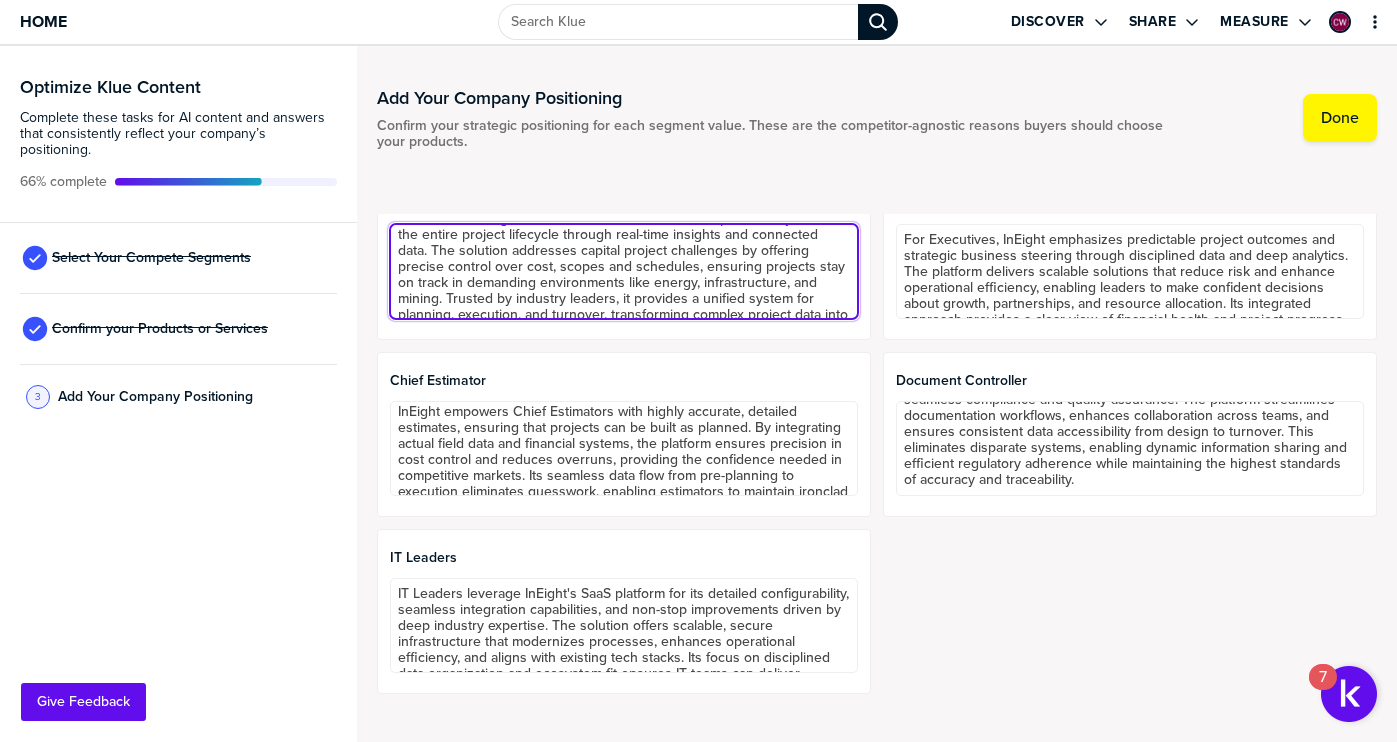 click on "InEight positions its integrated platform as essential for Construction Leaders, enabling them to minimize risks and boost productivity across the entire project lifecycle through real-time insights and connected data. The solution addresses capital project challenges by offering precise control over cost, scopes and schedules, ensuring projects stay on track in demanding environments like energy, infrastructure, and mining. Trusted by industry leaders, it provides a unified system for planning, execution, and turnover, transforming complex project data into actionable intelligence for confident decision-making." at bounding box center [624, 271] 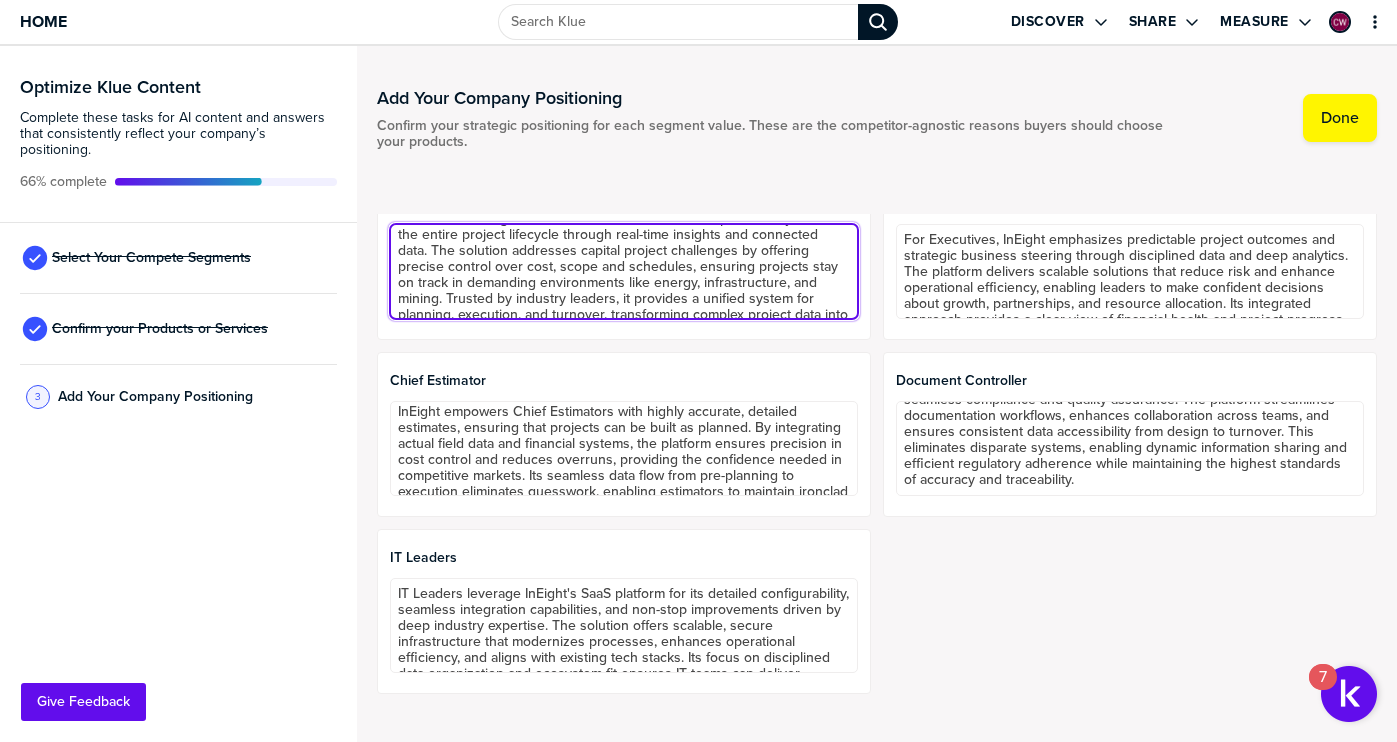 click on "InEight positions its integrated platform as essential for Construction Leaders, enabling them to minimize risks and boost productivity across the entire project lifecycle through real-time insights and connected data. The solution addresses capital project challenges by offering precise control over cost, scope and schedules, ensuring projects stay on track in demanding environments like energy, infrastructure, and mining. Trusted by industry leaders, it provides a unified system for planning, execution, and turnover, transforming complex project data into actionable intelligence for confident decision-making." at bounding box center (624, 271) 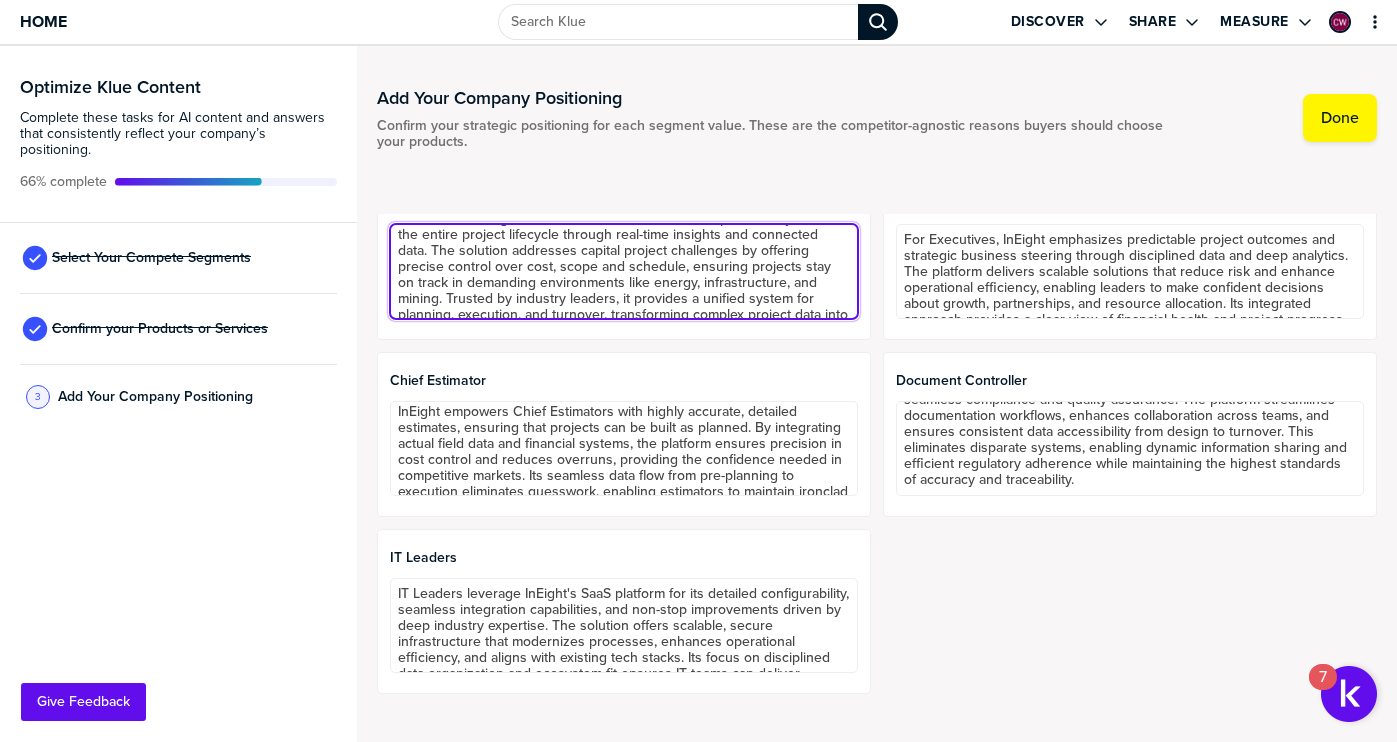 type on "InEight positions its integrated platform as essential for Construction Leaders, enabling them to minimize risks and boost productivity across the entire project lifecycle through real-time insights and connected data. The solution addresses capital project challenges by offering precise control over cost, scope and schedule, ensuring projects stay on track in demanding environments like energy, infrastructure, and mining. Trusted by industry leaders, it provides a unified system for planning, execution, and turnover, transforming complex project data into actionable intelligence for confident decision-making." 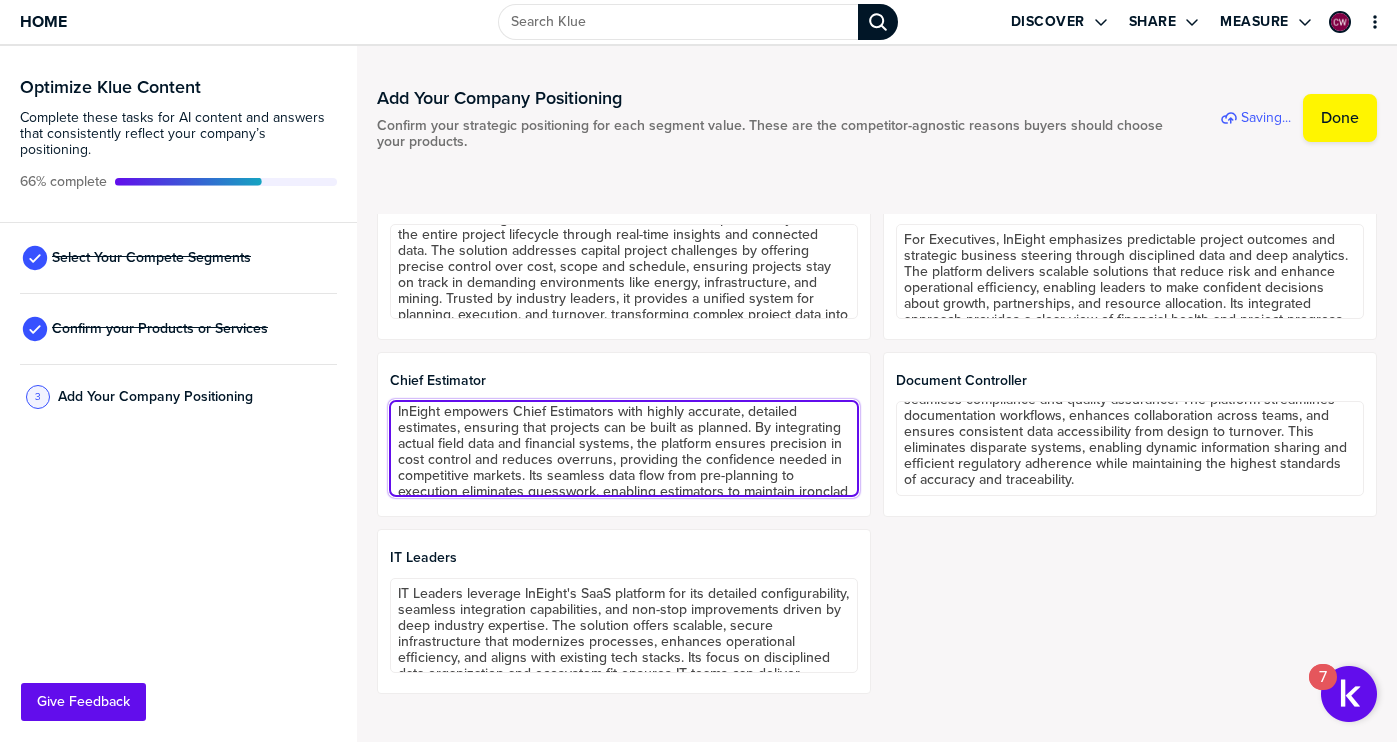 click on "InEight empowers Chief Estimators with highly accurate, detailed estimates, ensuring that projects can be built as planned. By integrating actual field data and financial systems, the platform ensures precision in cost control and reduces overruns, providing the confidence needed in competitive markets. Its seamless data flow from pre-planning to execution eliminates guesswork, enabling estimators to maintain ironclad budget management and drive project profitability." at bounding box center (624, 448) 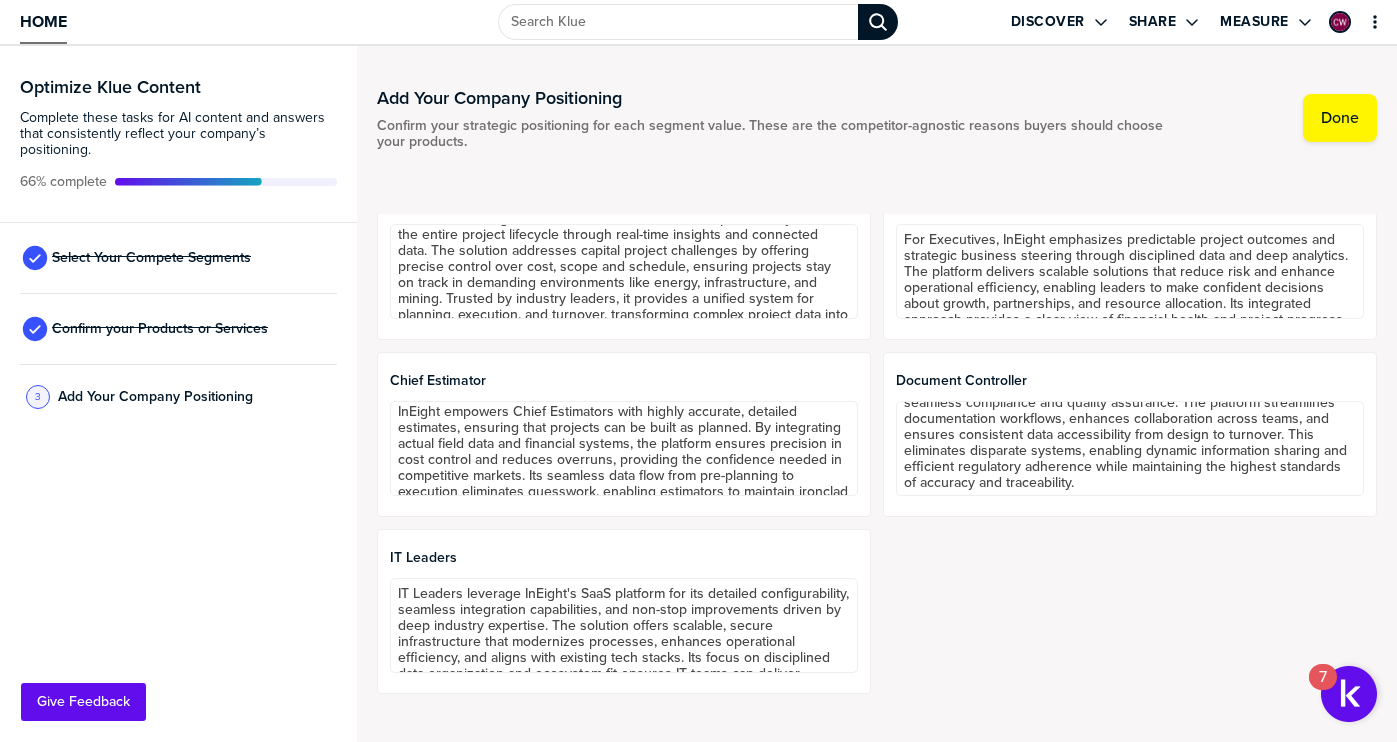 scroll, scrollTop: 49, scrollLeft: 0, axis: vertical 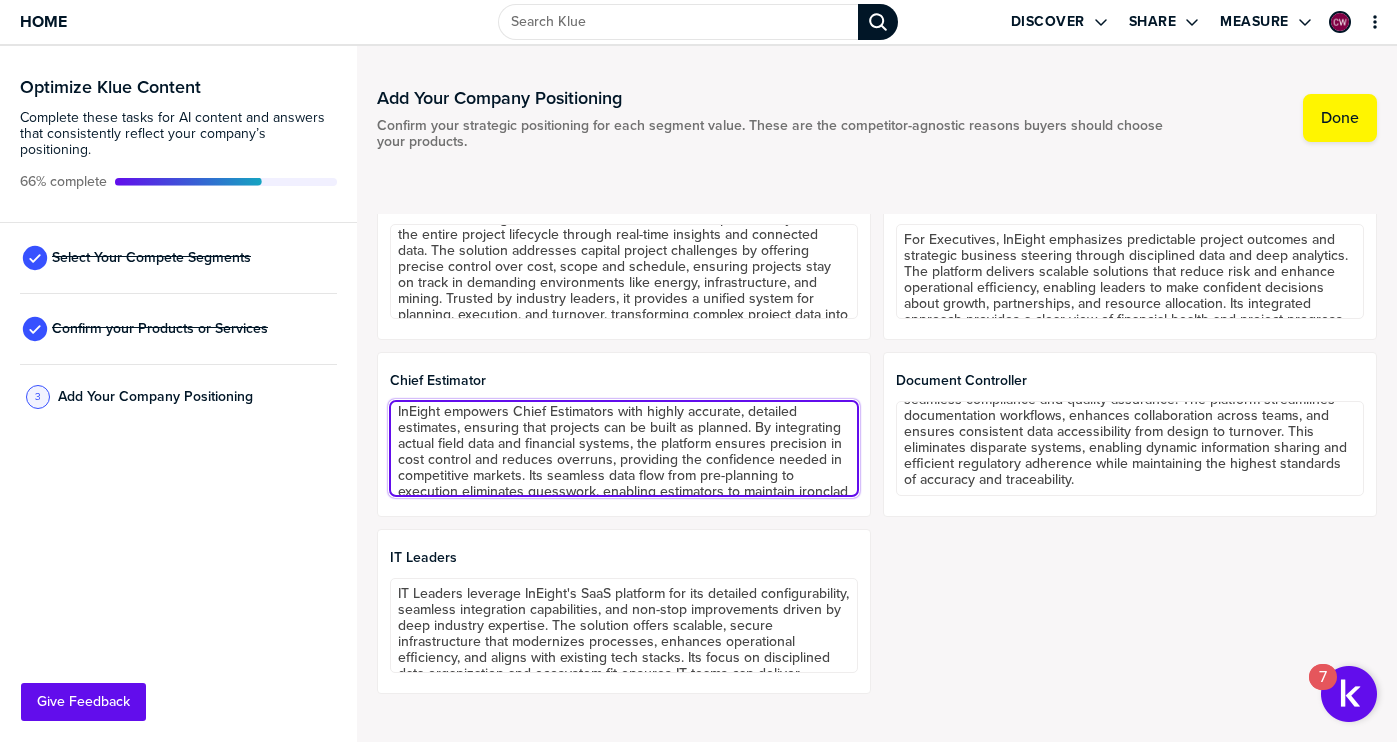 drag, startPoint x: 759, startPoint y: 421, endPoint x: 521, endPoint y: 472, distance: 243.40295 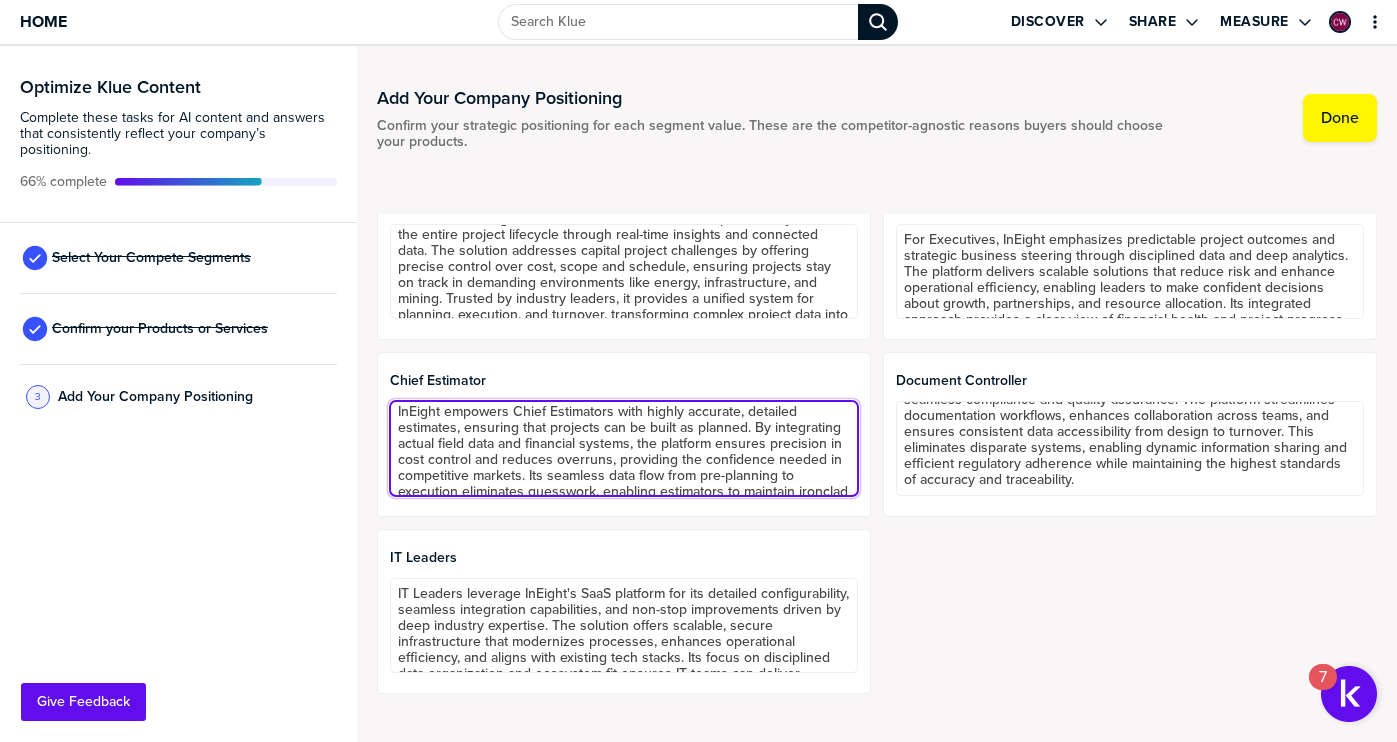 click on "InEight empowers Chief Estimators with highly accurate, detailed estimates, ensuring that projects can be built as planned. By integrating actual field data and financial systems, the platform ensures precision in cost control and reduces overruns, providing the confidence needed in competitive markets. Its seamless data flow from pre-planning to execution eliminates guesswork, enabling estimators to maintain ironclad budget management and drive project profitability." at bounding box center [624, 448] 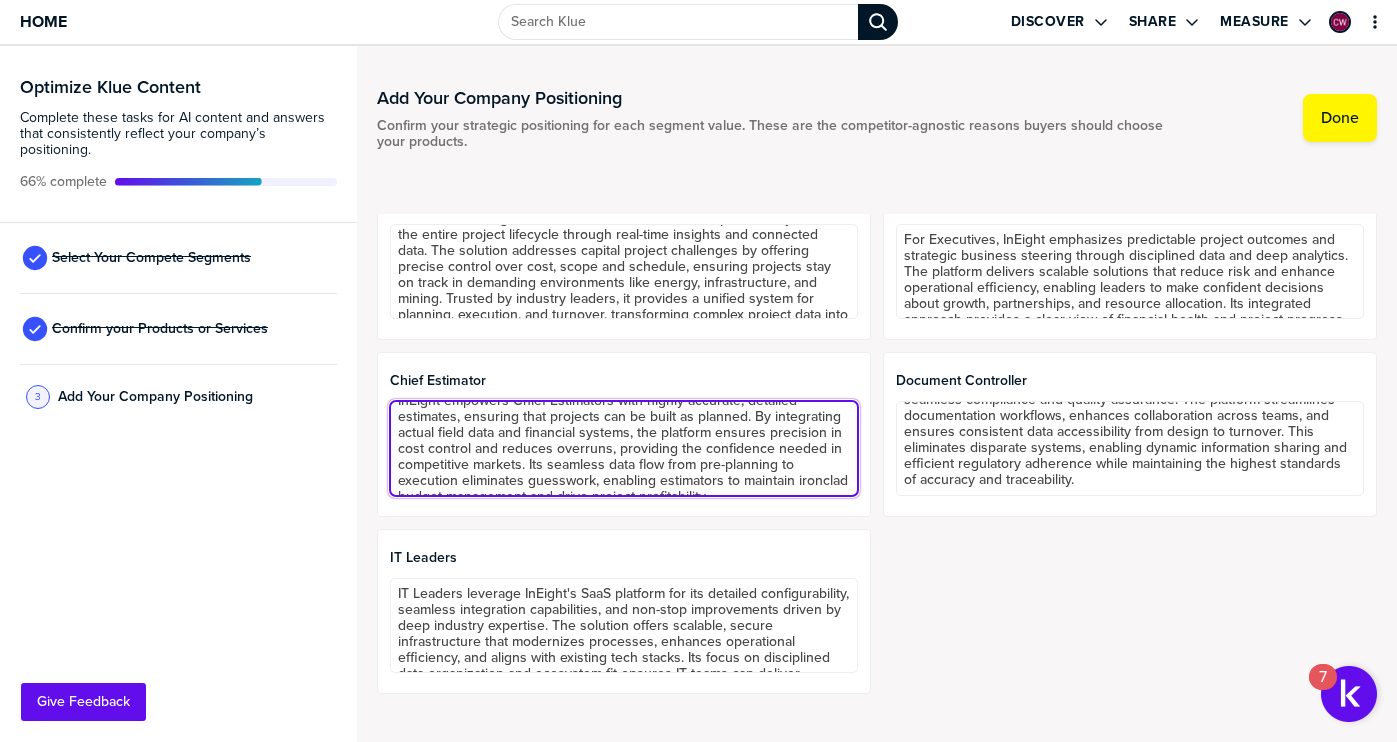 scroll, scrollTop: 17, scrollLeft: 0, axis: vertical 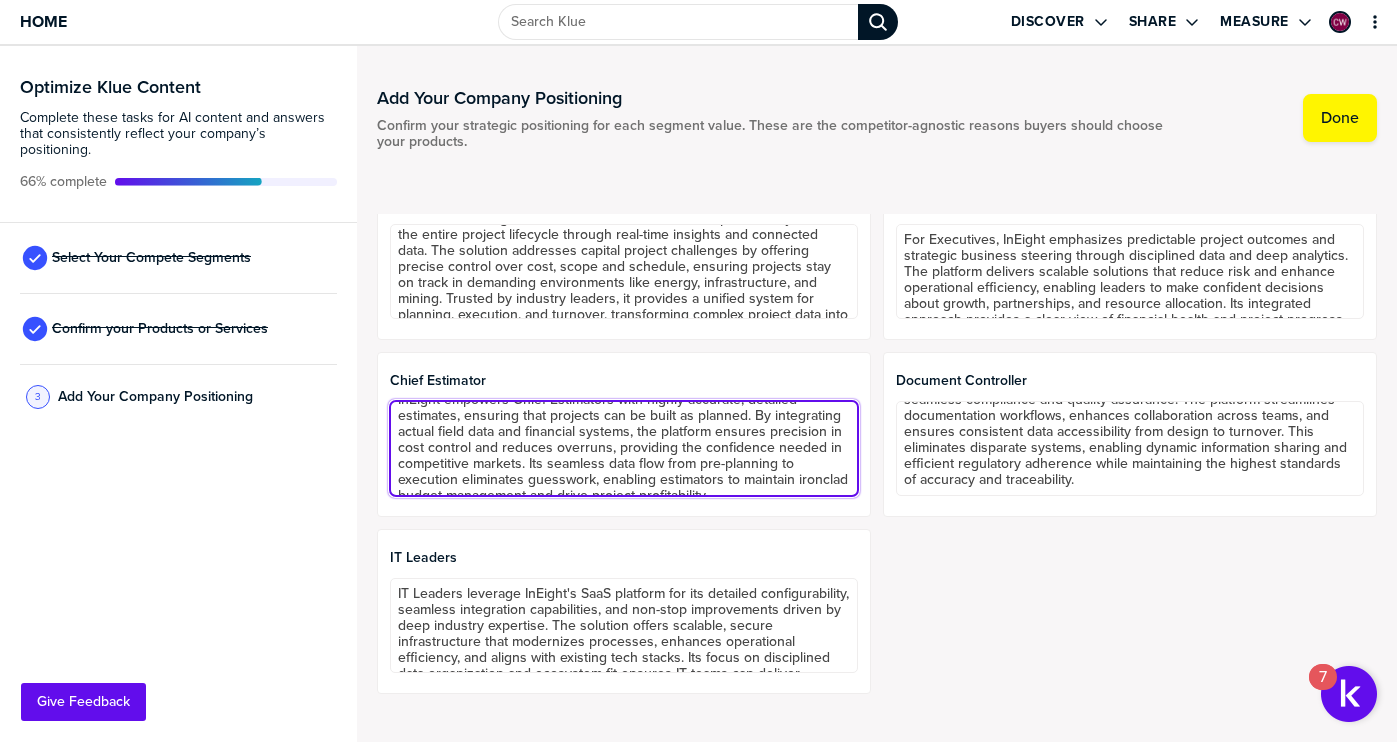 click on "InEight empowers Chief Estimators with highly accurate, detailed estimates, ensuring that projects can be built as planned. By integrating actual field data and financial systems, the platform ensures precision in cost control and reduces overruns, providing the confidence needed in competitive markets. Its seamless data flow from pre-planning to execution eliminates guesswork, enabling estimators to maintain ironclad budget management and drive project profitability." at bounding box center [624, 448] 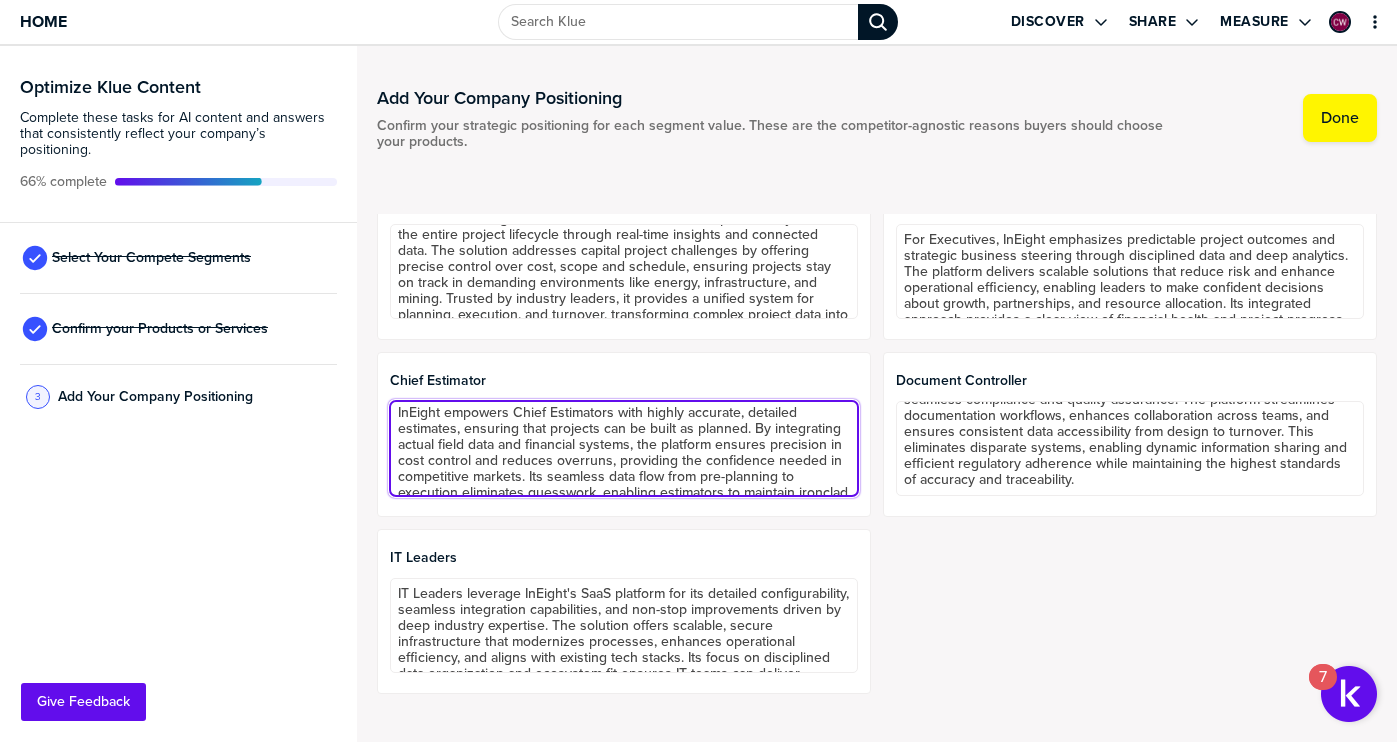 scroll, scrollTop: 8, scrollLeft: 0, axis: vertical 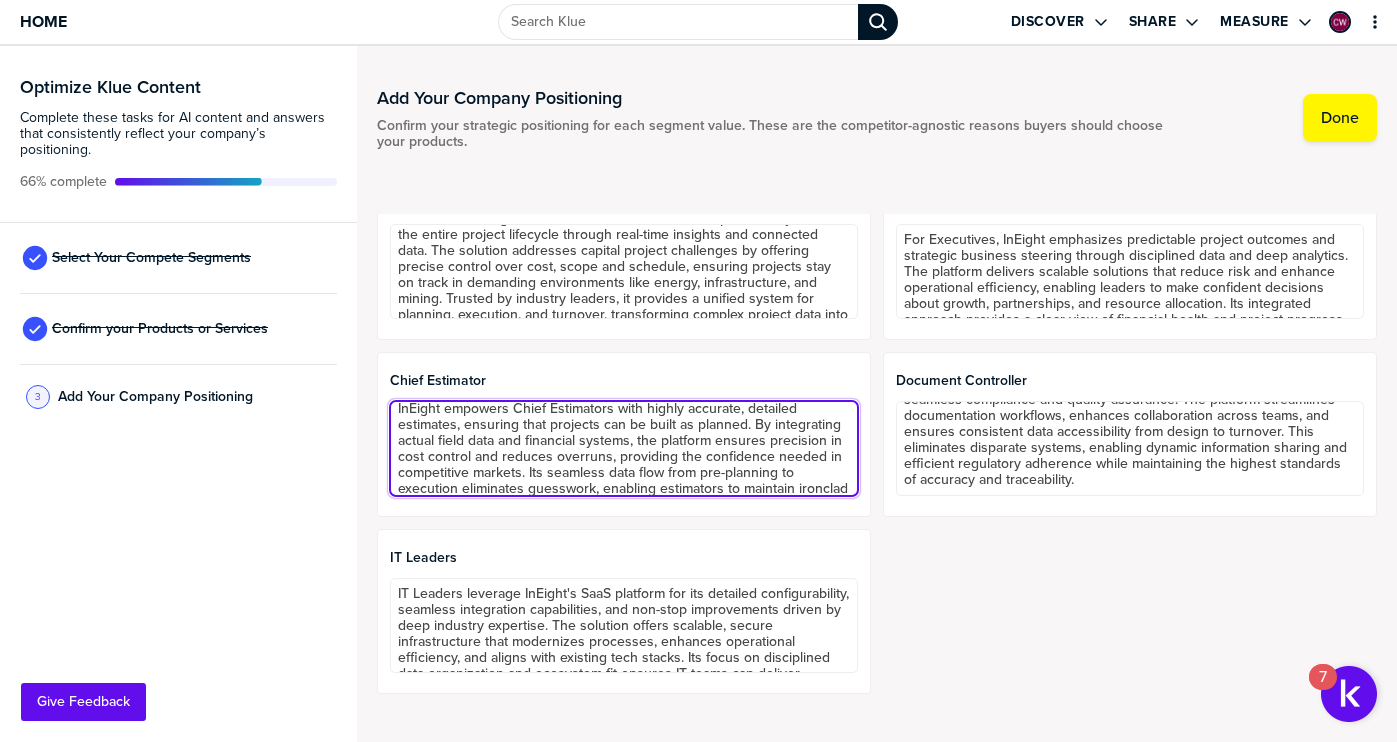 drag, startPoint x: 494, startPoint y: 442, endPoint x: 371, endPoint y: 436, distance: 123.146255 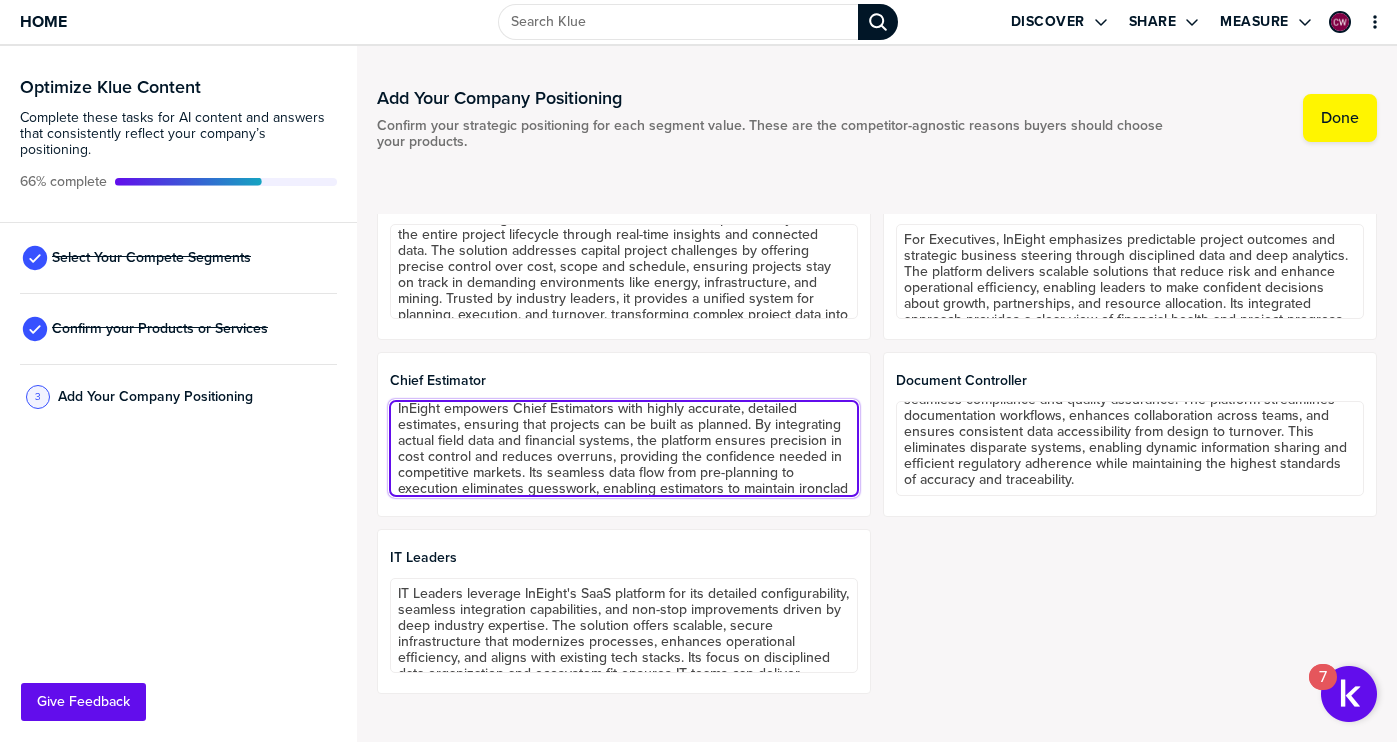 drag, startPoint x: 393, startPoint y: 443, endPoint x: 634, endPoint y: 441, distance: 241.0083 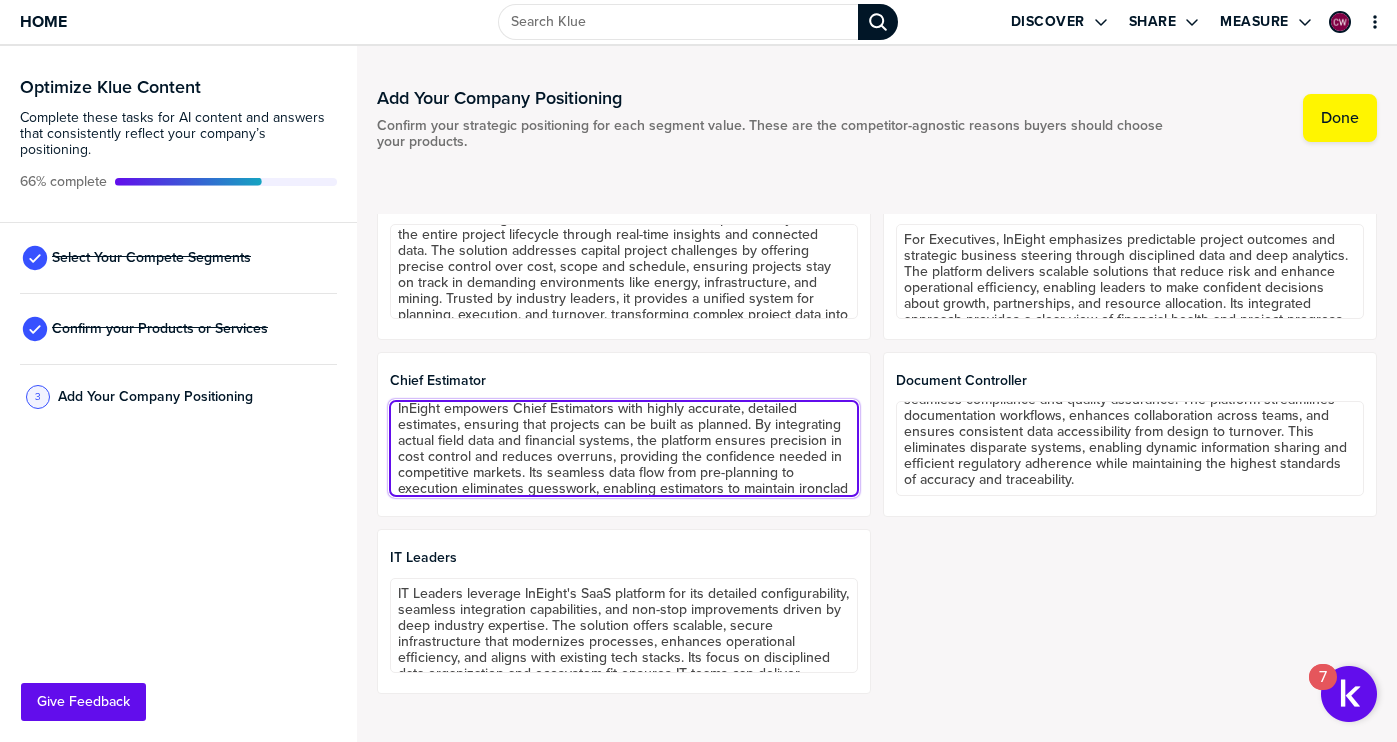 click on "InEight empowers Chief Estimators with highly accurate, detailed estimates, ensuring that projects can be built as planned. By integrating actual field data and financial systems, the platform ensures precision in cost control and reduces overruns, providing the confidence needed in competitive markets. Its seamless data flow from pre-planning to execution eliminates guesswork, enabling estimators to maintain ironclad budget management and drive project profitability." at bounding box center [624, 448] 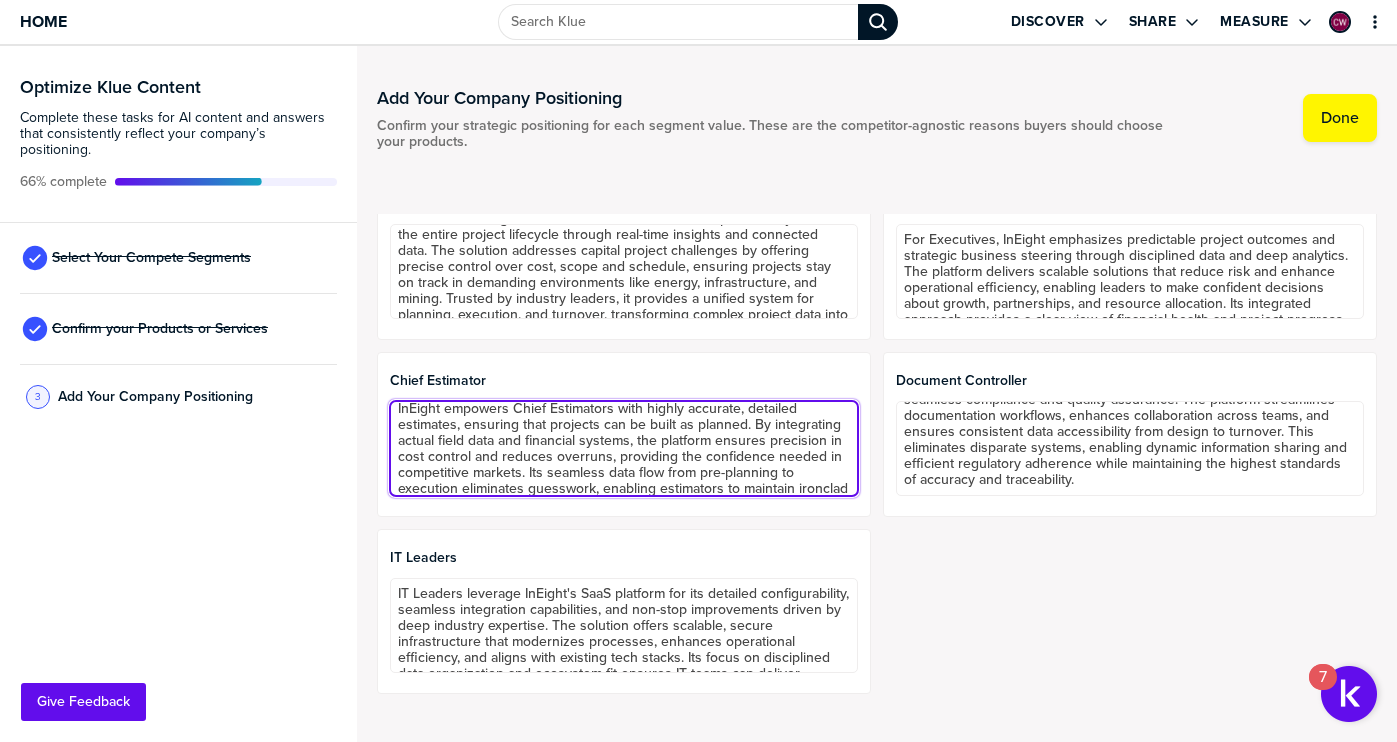 drag, startPoint x: 633, startPoint y: 441, endPoint x: 401, endPoint y: 447, distance: 232.07758 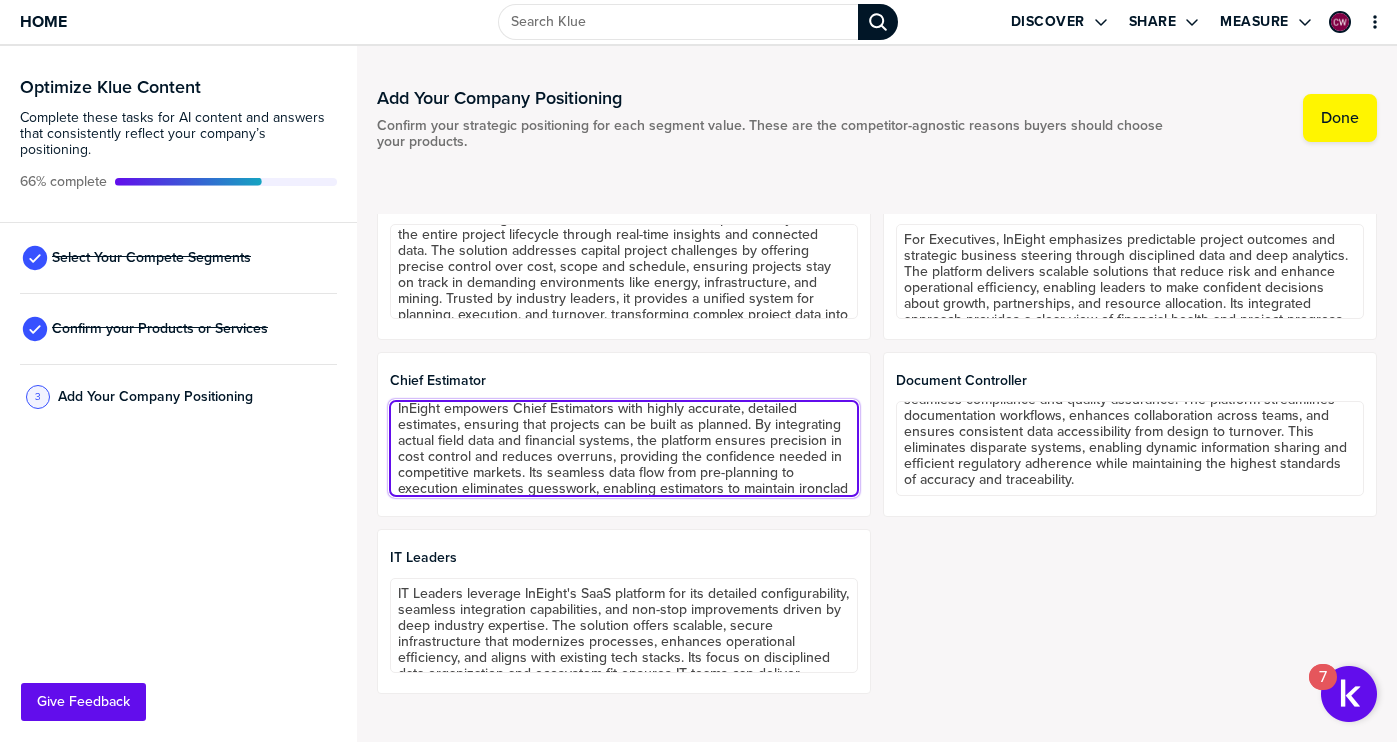 click on "InEight empowers Chief Estimators with highly accurate, detailed estimates, ensuring that projects can be built as planned. By integrating actual field data and financial systems, the platform ensures precision in cost control and reduces overruns, providing the confidence needed in competitive markets. Its seamless data flow from pre-planning to execution eliminates guesswork, enabling estimators to maintain ironclad budget management and drive project profitability." at bounding box center [624, 448] 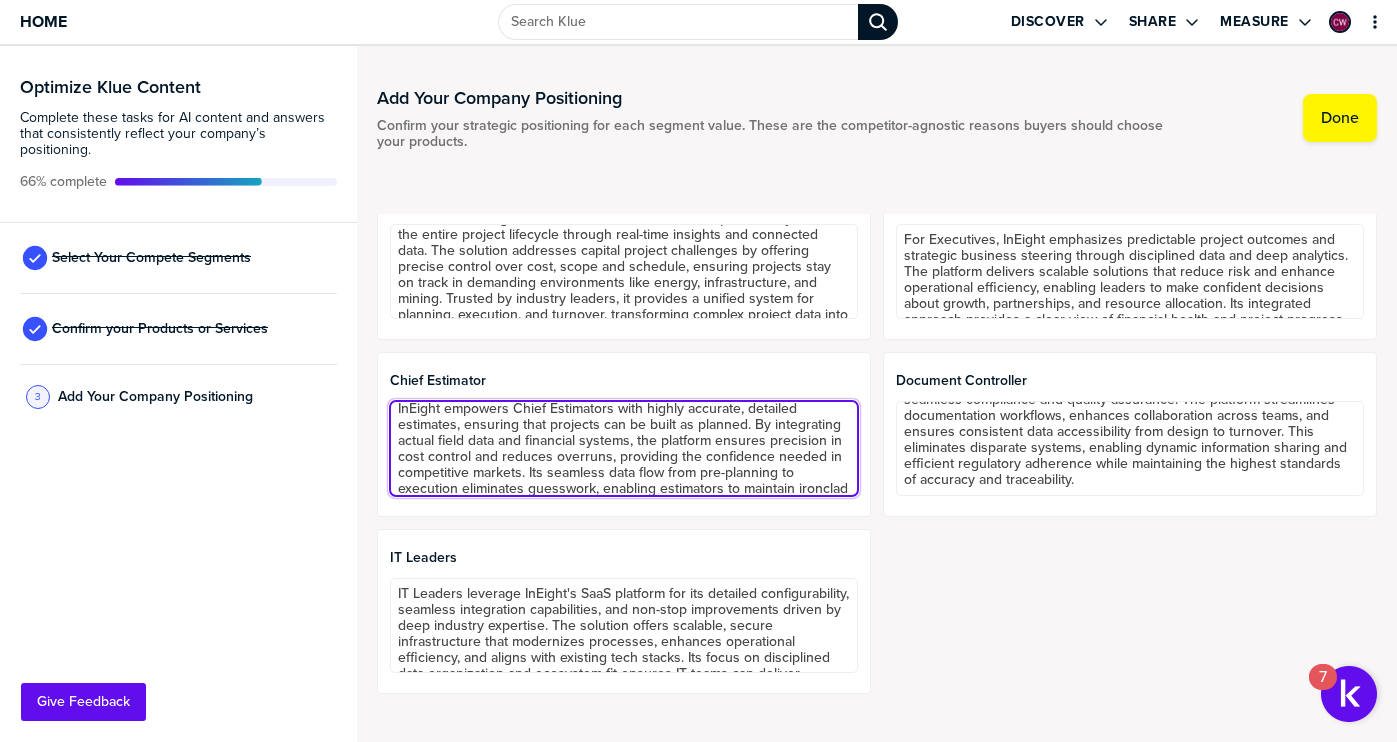 drag, startPoint x: 397, startPoint y: 444, endPoint x: 642, endPoint y: 449, distance: 245.05101 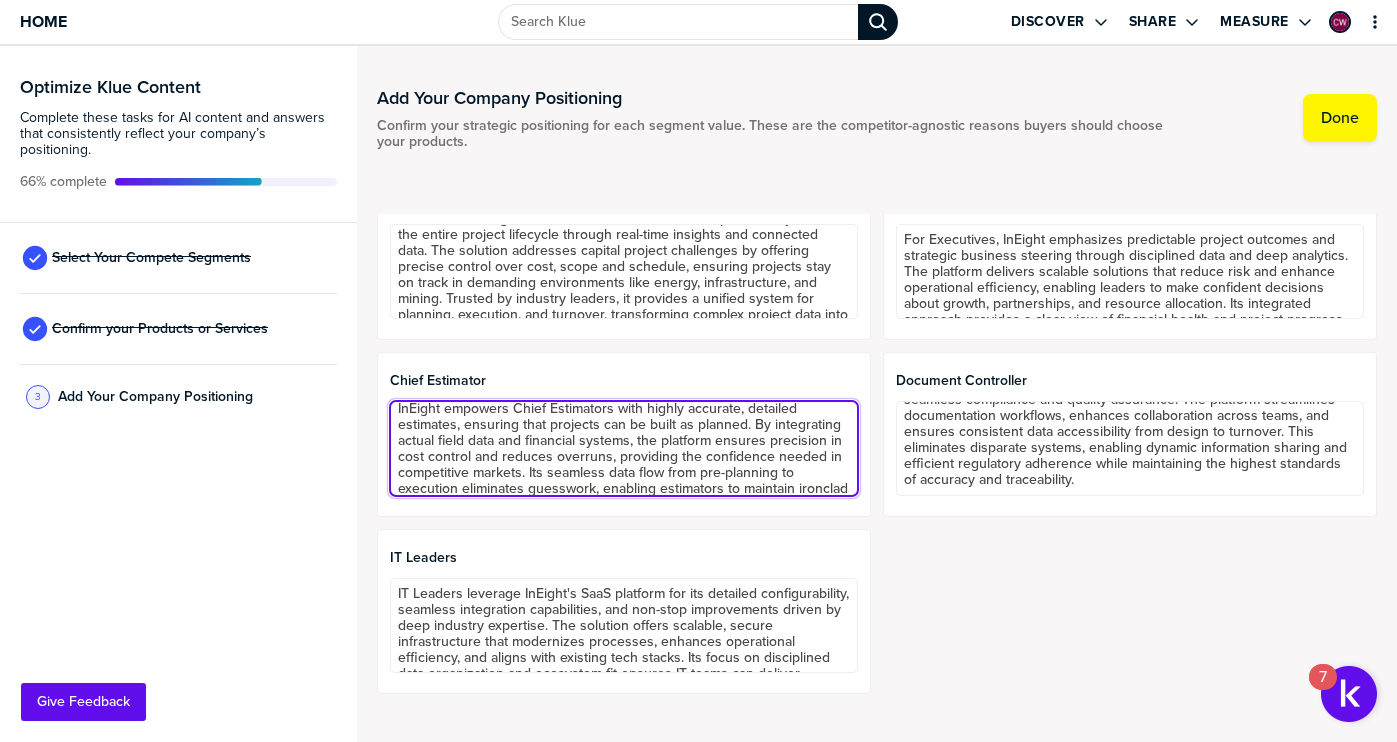 click on "InEight empowers Chief Estimators with highly accurate, detailed estimates, ensuring that projects can be built as planned. By integrating actual field data and financial systems, the platform ensures precision in cost control and reduces overruns, providing the confidence needed in competitive markets. Its seamless data flow from pre-planning to execution eliminates guesswork, enabling estimators to maintain ironclad budget management and drive project profitability." at bounding box center [624, 448] 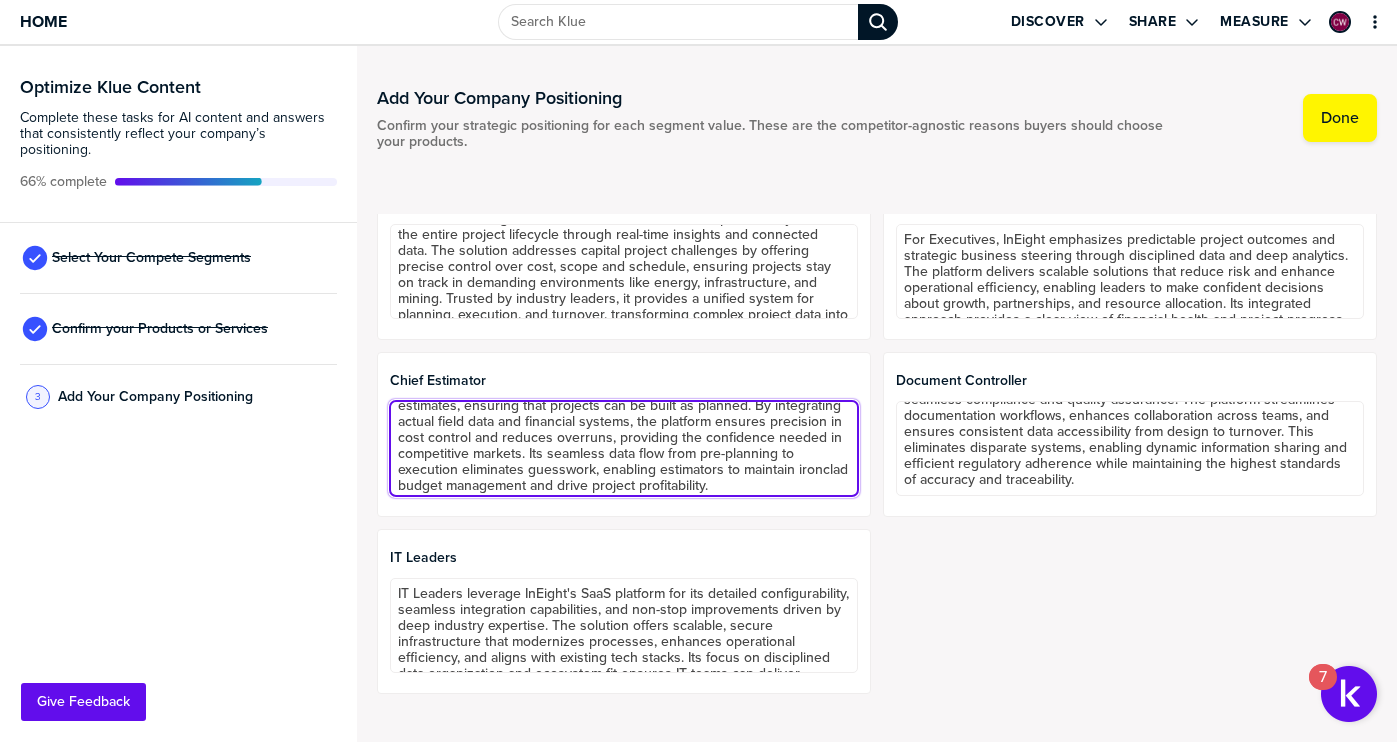 scroll, scrollTop: 33, scrollLeft: 0, axis: vertical 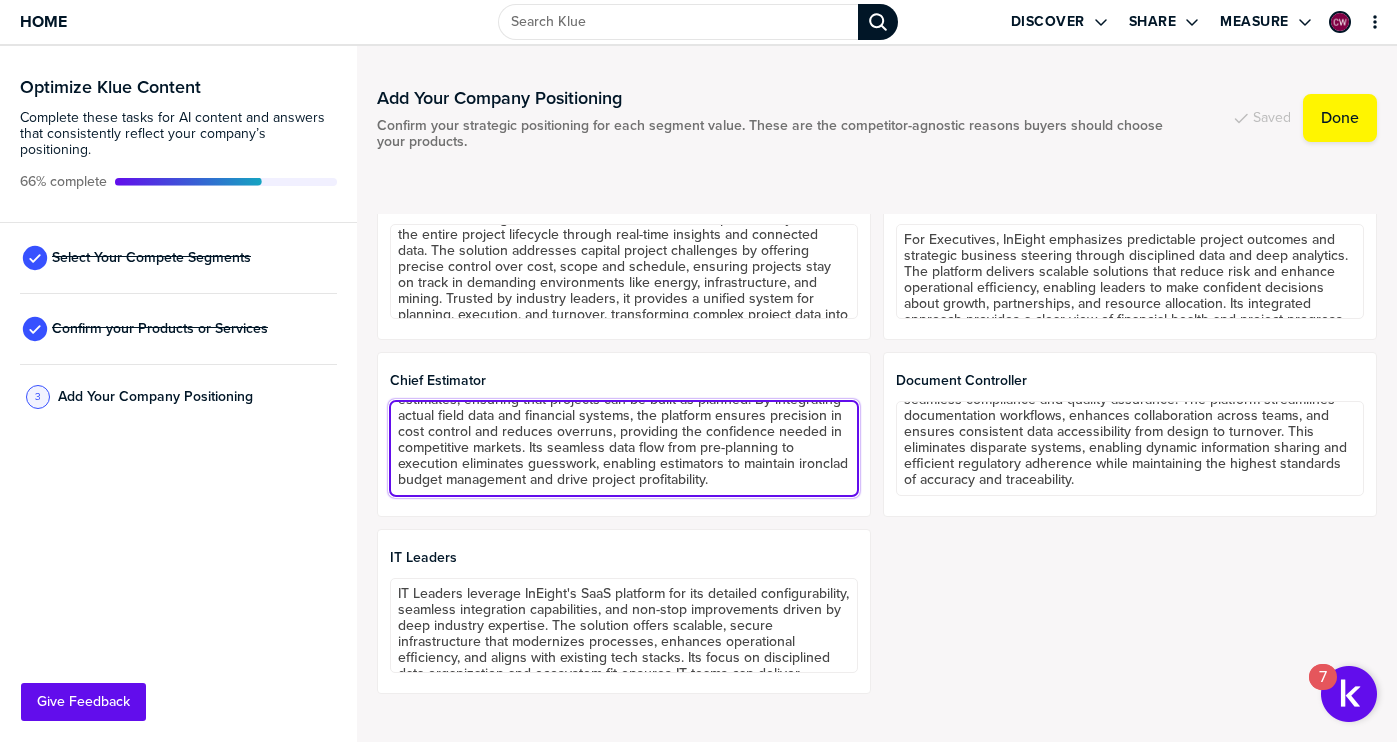 click on "InEight empowers Chief Estimators with highly accurate, detailed estimates, ensuring that projects can be built as planned. By integrating actual field data and financial systems, the platform ensures precision in cost control and reduces overruns, providing the confidence needed in competitive markets. Its seamless data flow from pre-planning to execution eliminates guesswork, enabling estimators to maintain ironclad budget management and drive project profitability." at bounding box center (624, 448) 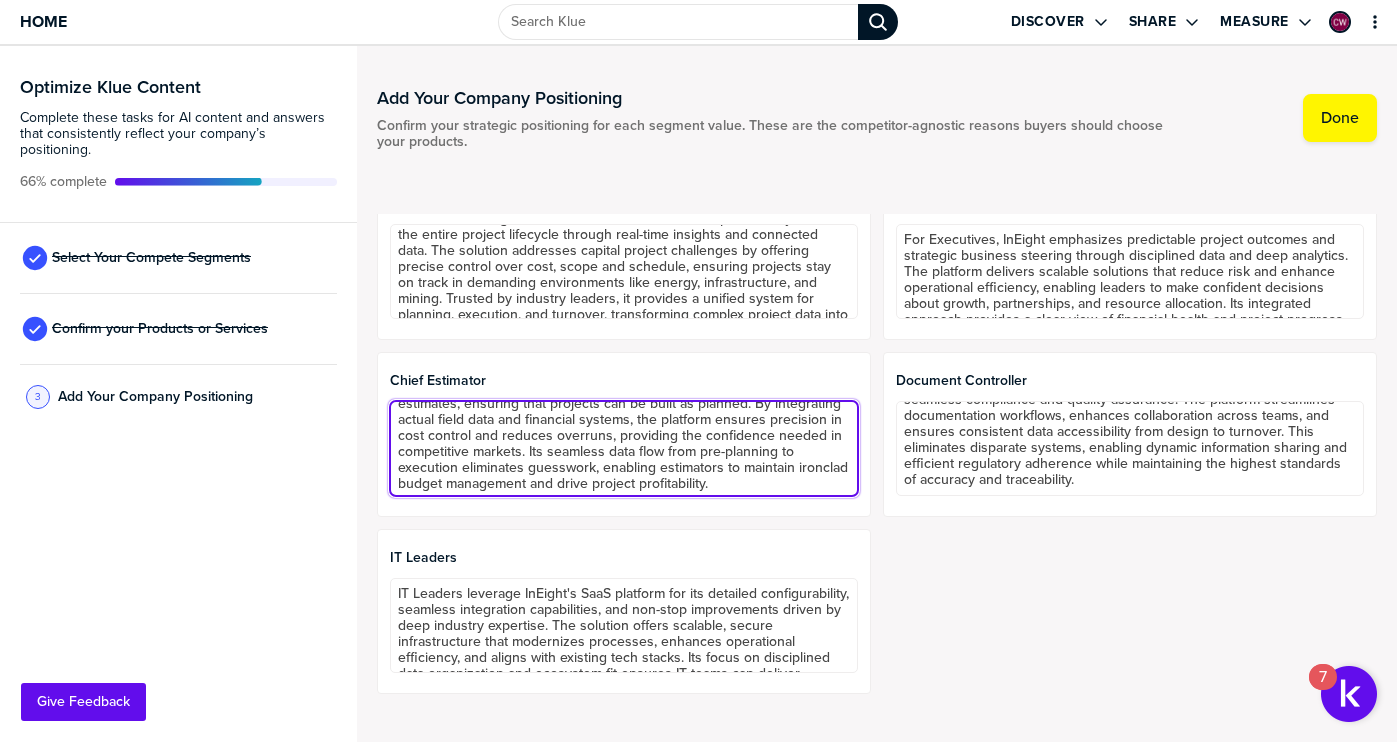 scroll, scrollTop: 16, scrollLeft: 0, axis: vertical 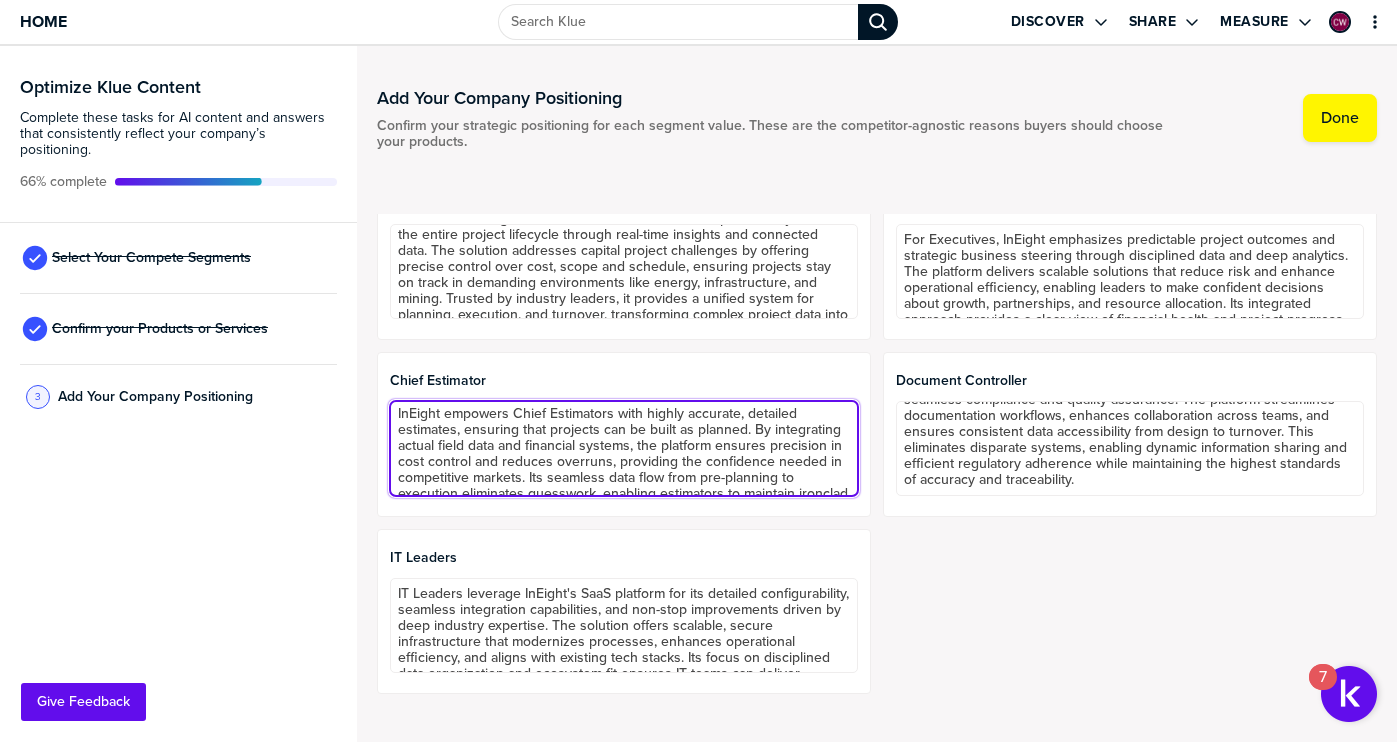 drag, startPoint x: 755, startPoint y: 428, endPoint x: 774, endPoint y: 445, distance: 25.495098 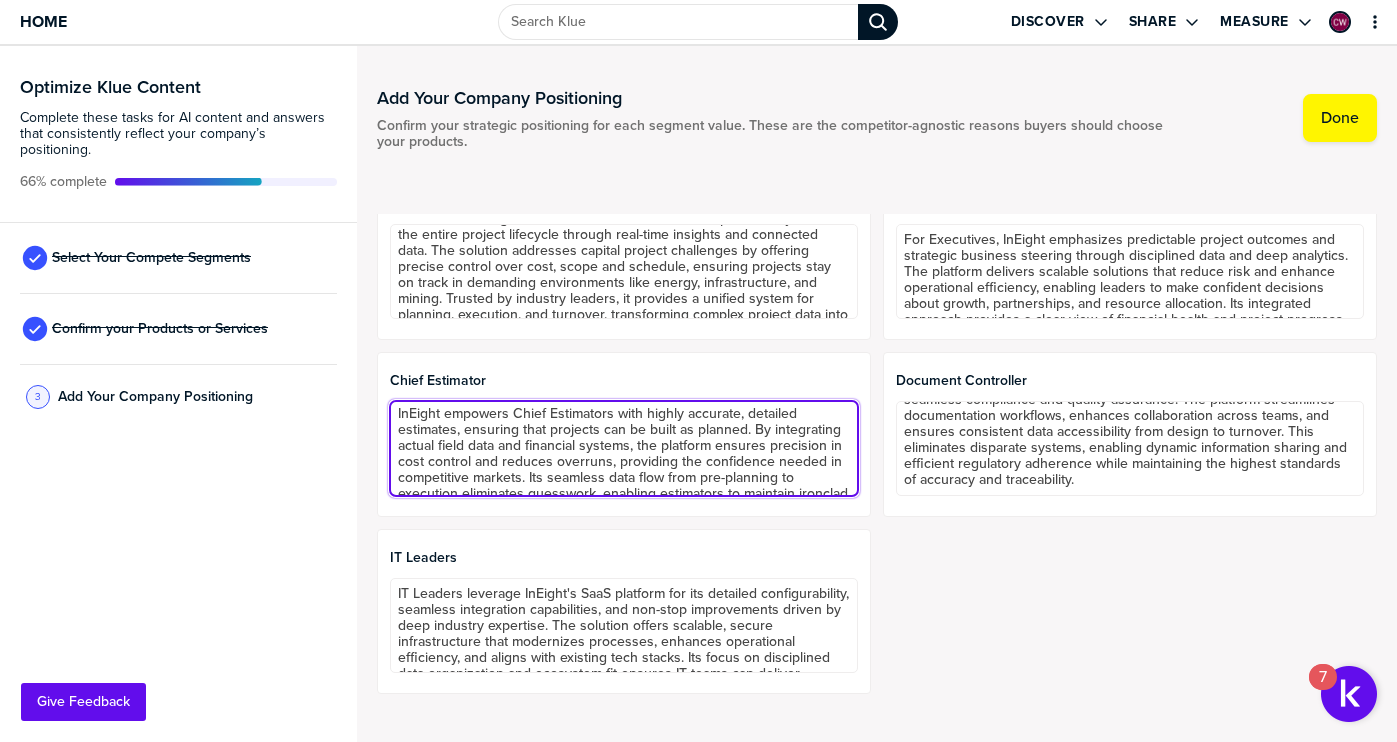 click on "InEight empowers Chief Estimators with highly accurate, detailed estimates, ensuring that projects can be built as planned. By integrating actual field data and financial systems, the platform ensures precision in cost control and reduces overruns, providing the confidence needed in competitive markets. Its seamless data flow from pre-planning to execution eliminates guesswork, enabling estimators to maintain ironclad budget management and drive project profitability." at bounding box center [624, 448] 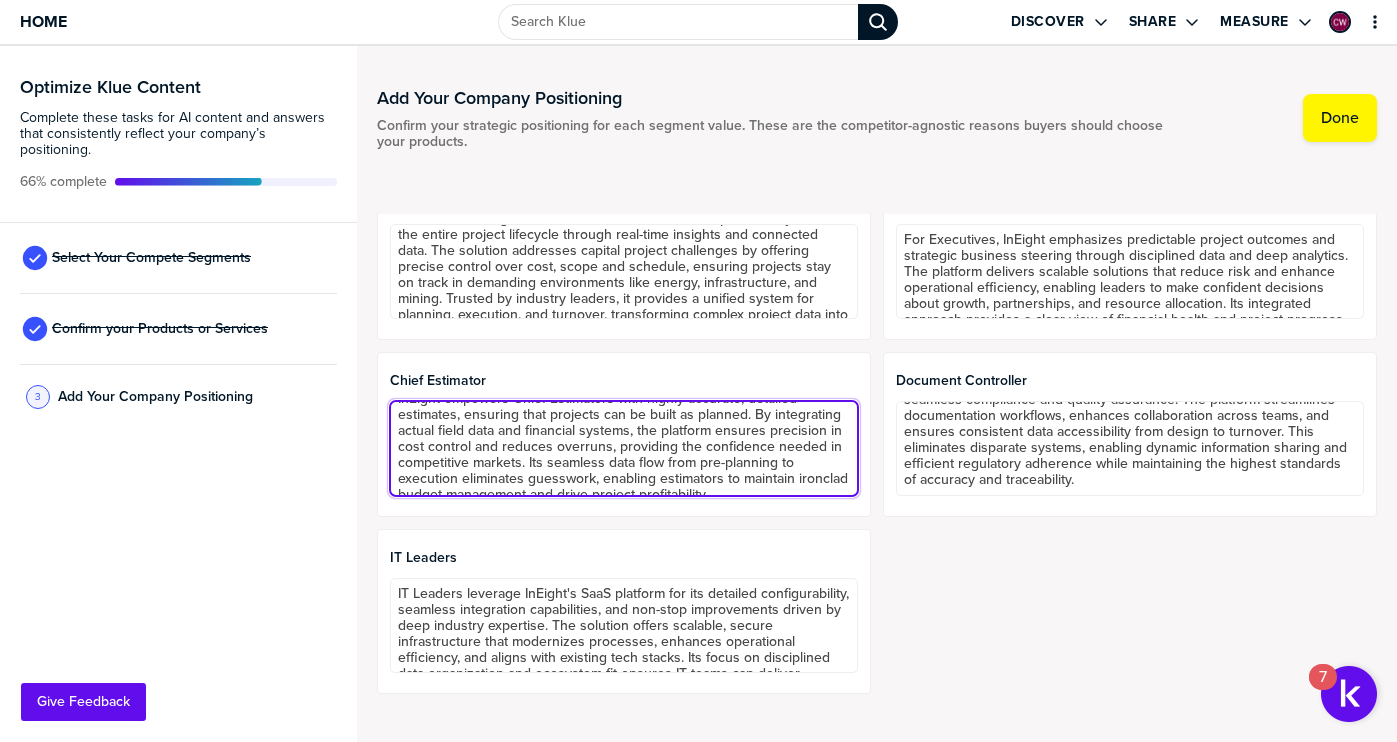 scroll, scrollTop: 33, scrollLeft: 0, axis: vertical 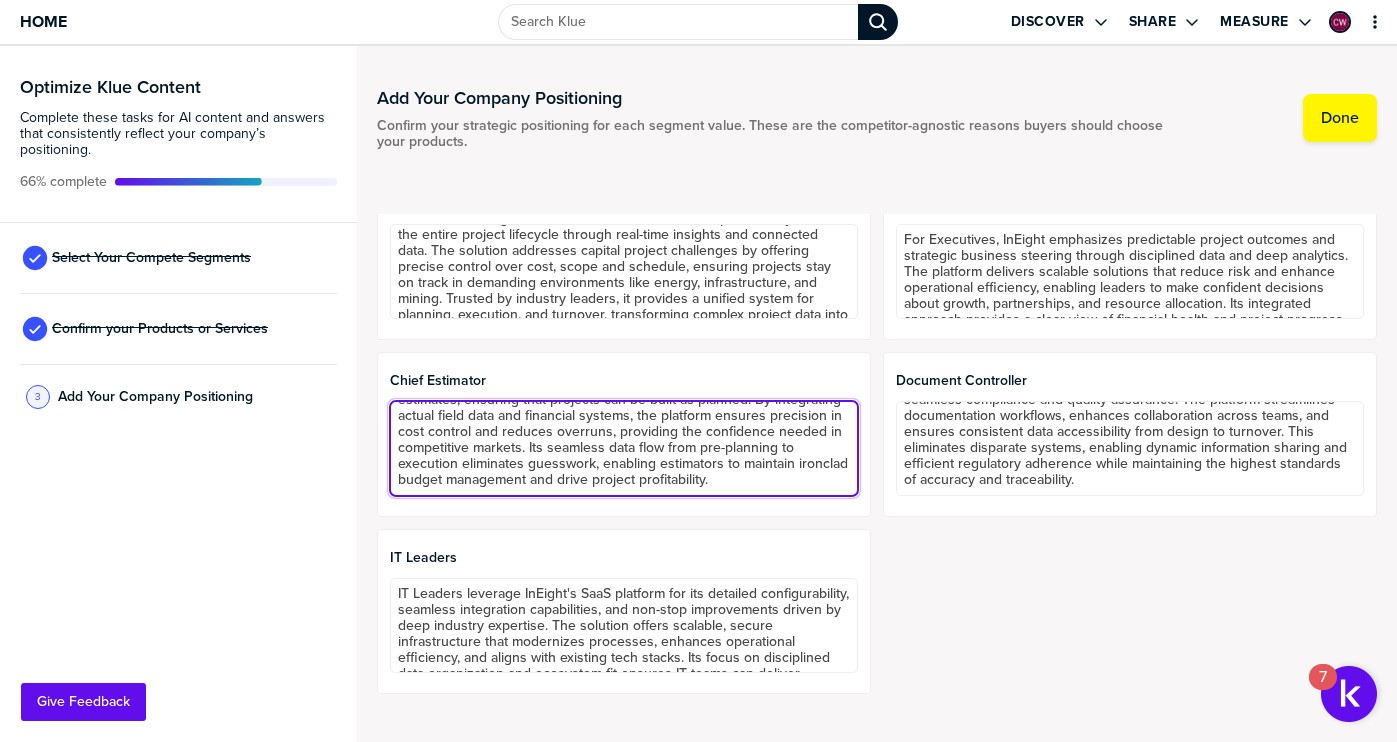 drag, startPoint x: 757, startPoint y: 435, endPoint x: 707, endPoint y: 476, distance: 64.66065 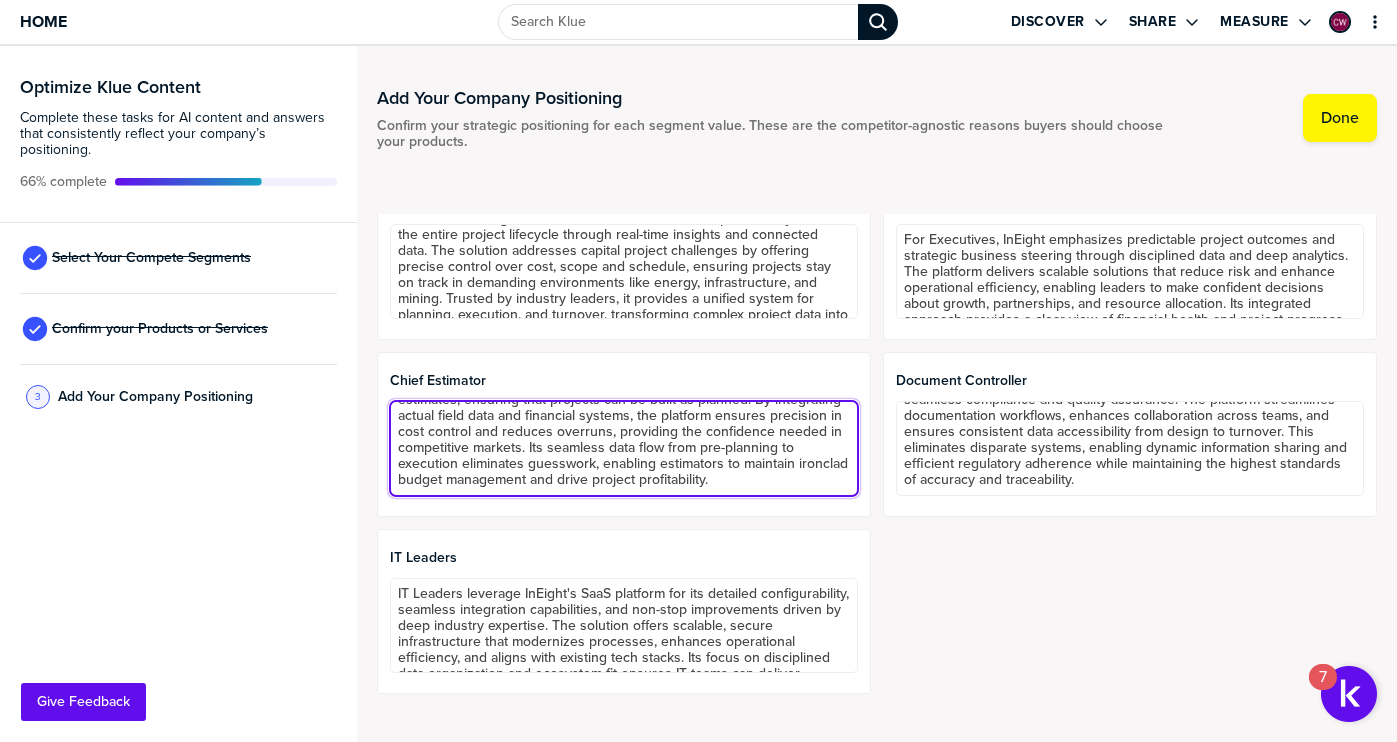 click on "InEight empowers Chief Estimators with highly accurate, detailed estimates, ensuring that projects can be built as planned. By integrating actual field data and financial systems, the platform ensures precision in cost control and reduces overruns, providing the confidence needed in competitive markets. Its seamless data flow from pre-planning to execution eliminates guesswork, enabling estimators to maintain ironclad budget management and drive project profitability." at bounding box center [624, 448] 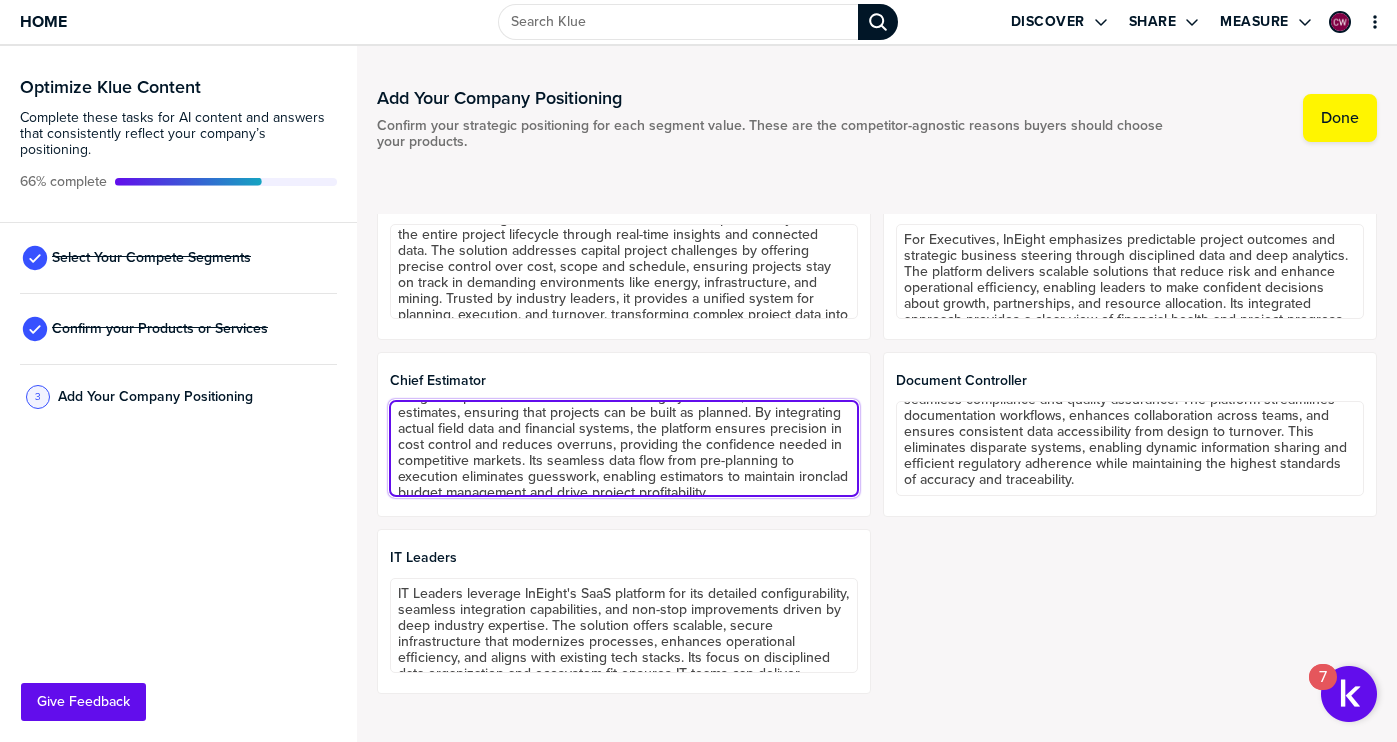 scroll, scrollTop: 0, scrollLeft: 0, axis: both 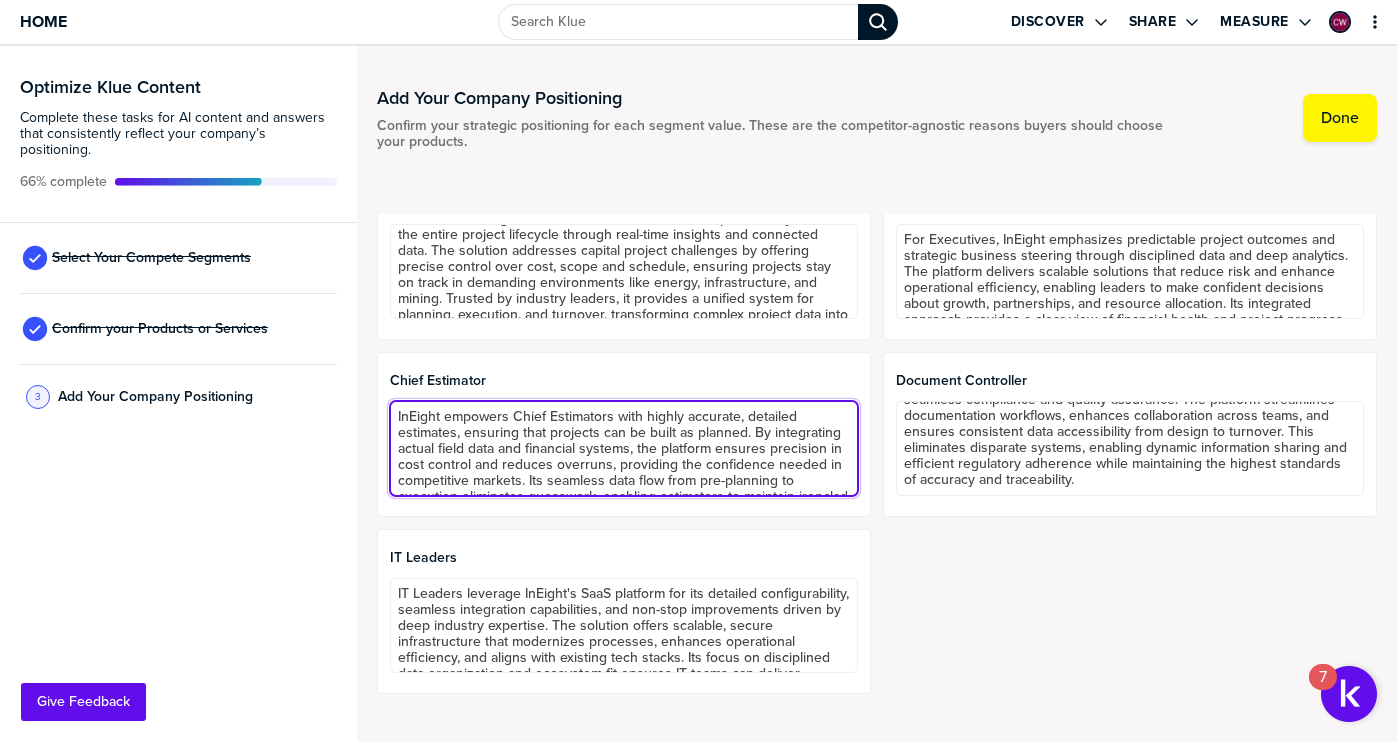 drag, startPoint x: 715, startPoint y: 483, endPoint x: 756, endPoint y: 428, distance: 68.60029 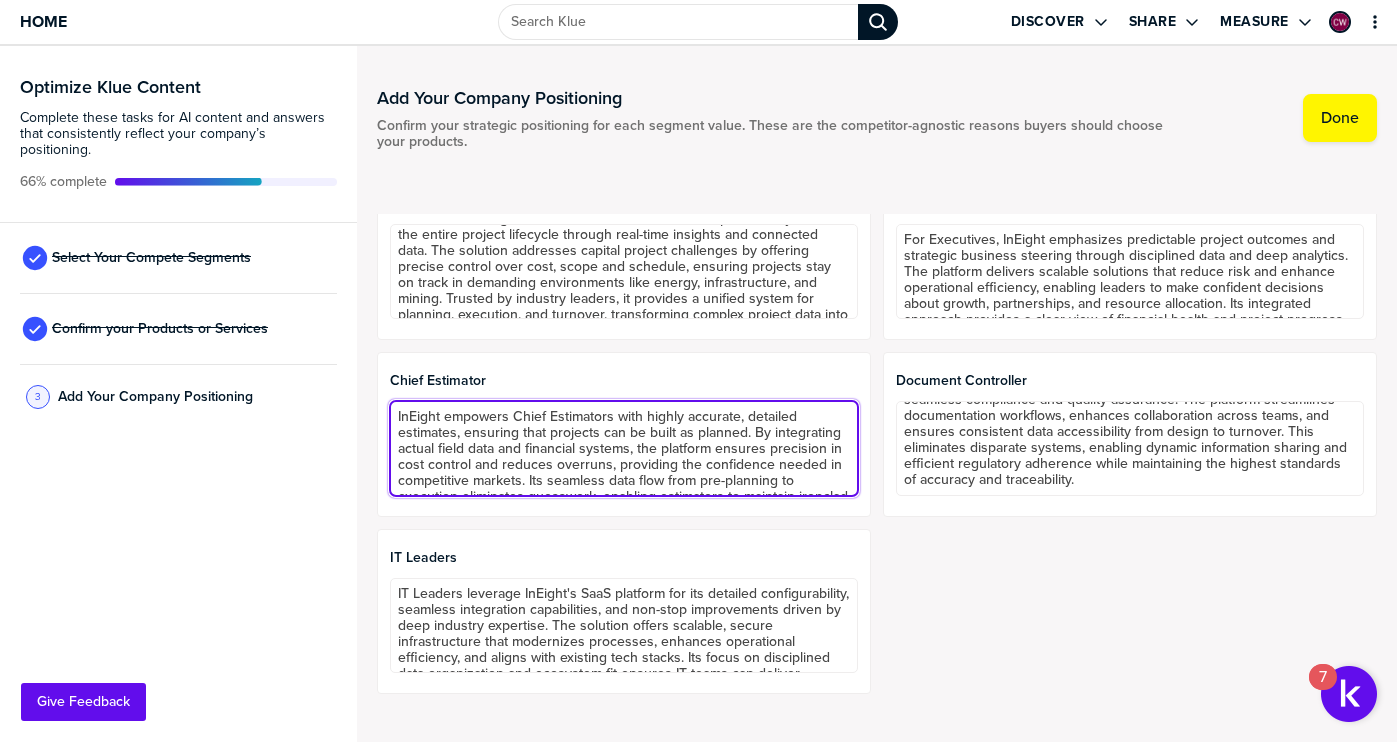 click on "InEight empowers Chief Estimators with highly accurate, detailed estimates, ensuring that projects can be built as planned. By integrating actual field data and financial systems, the platform ensures precision in cost control and reduces overruns, providing the confidence needed in competitive markets. Its seamless data flow from pre-planning to execution eliminates guesswork, enabling estimators to maintain ironclad budget management and drive project profitability." at bounding box center [624, 448] 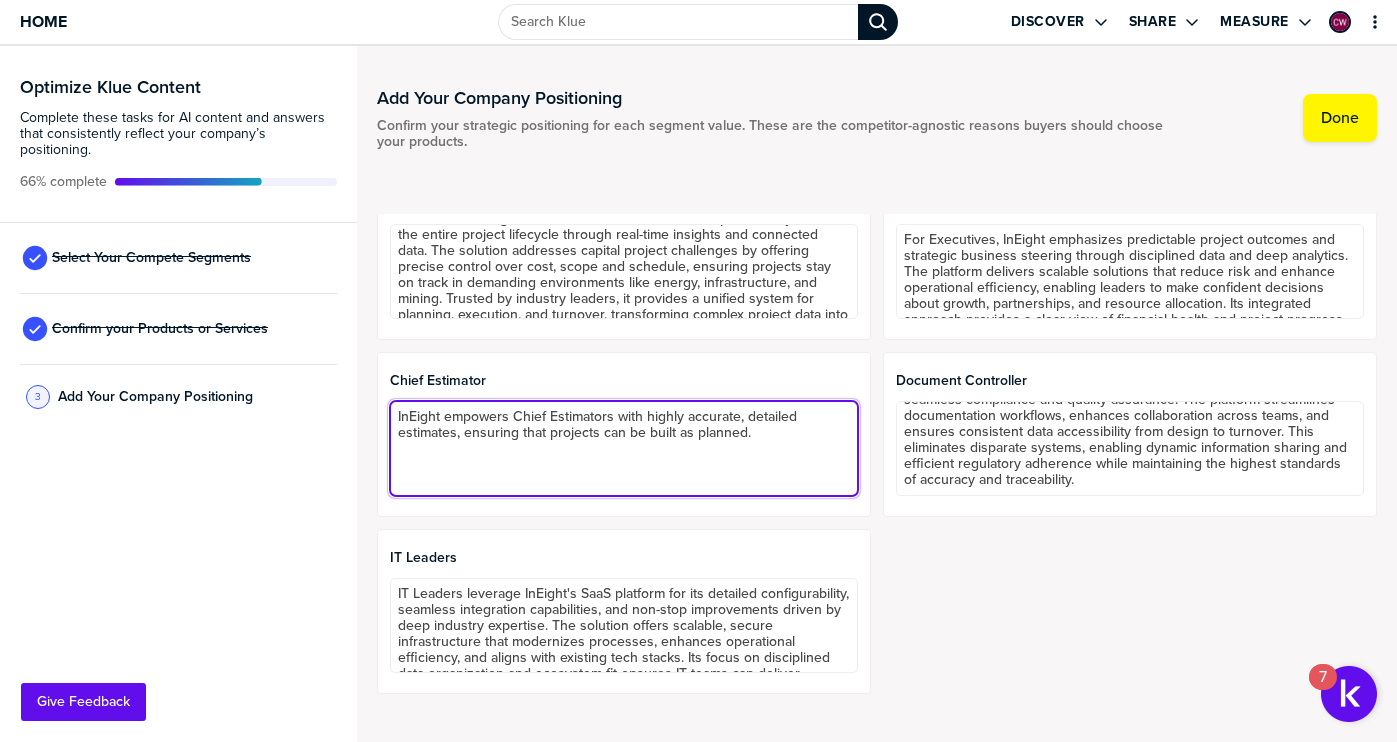 drag, startPoint x: 642, startPoint y: 417, endPoint x: 620, endPoint y: 422, distance: 22.561028 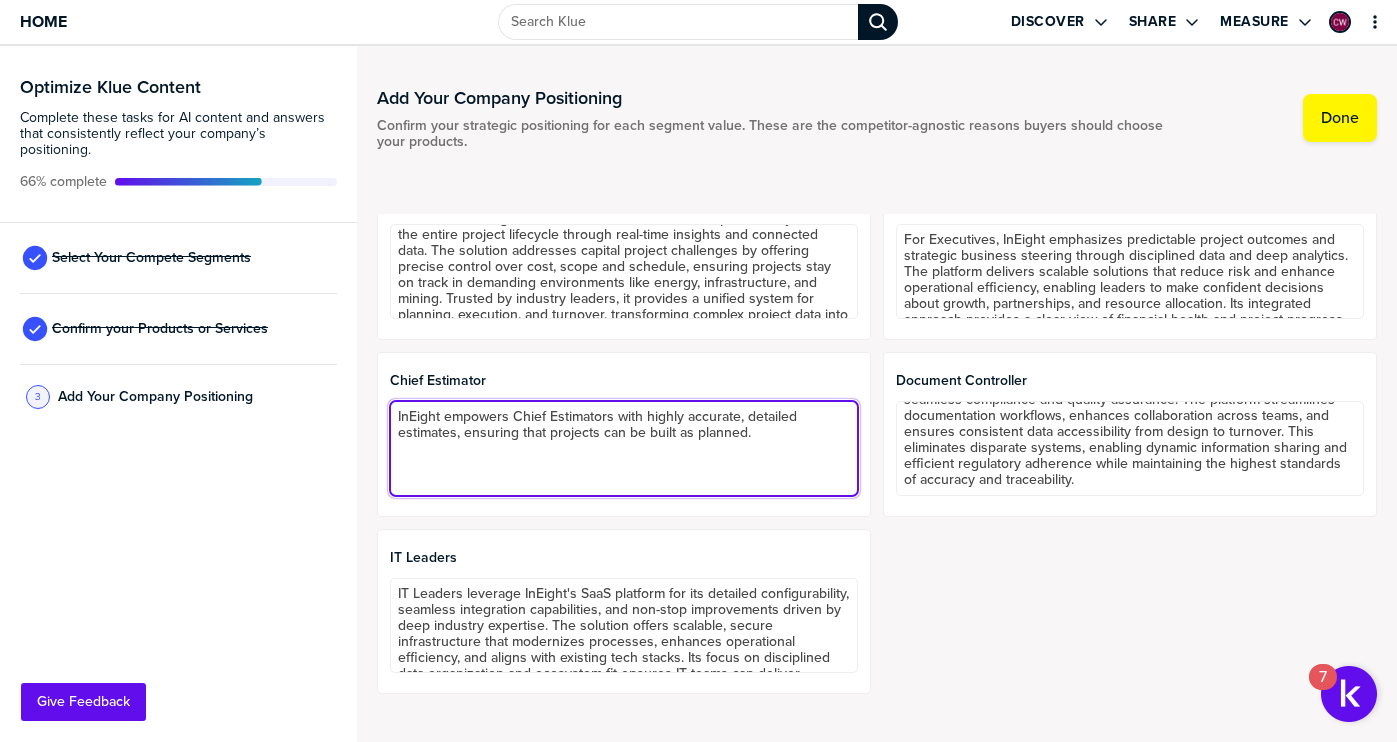 click on "InEight empowers Chief Estimators with highly accurate, detailed estimates, ensuring that projects can be built as planned." at bounding box center [624, 448] 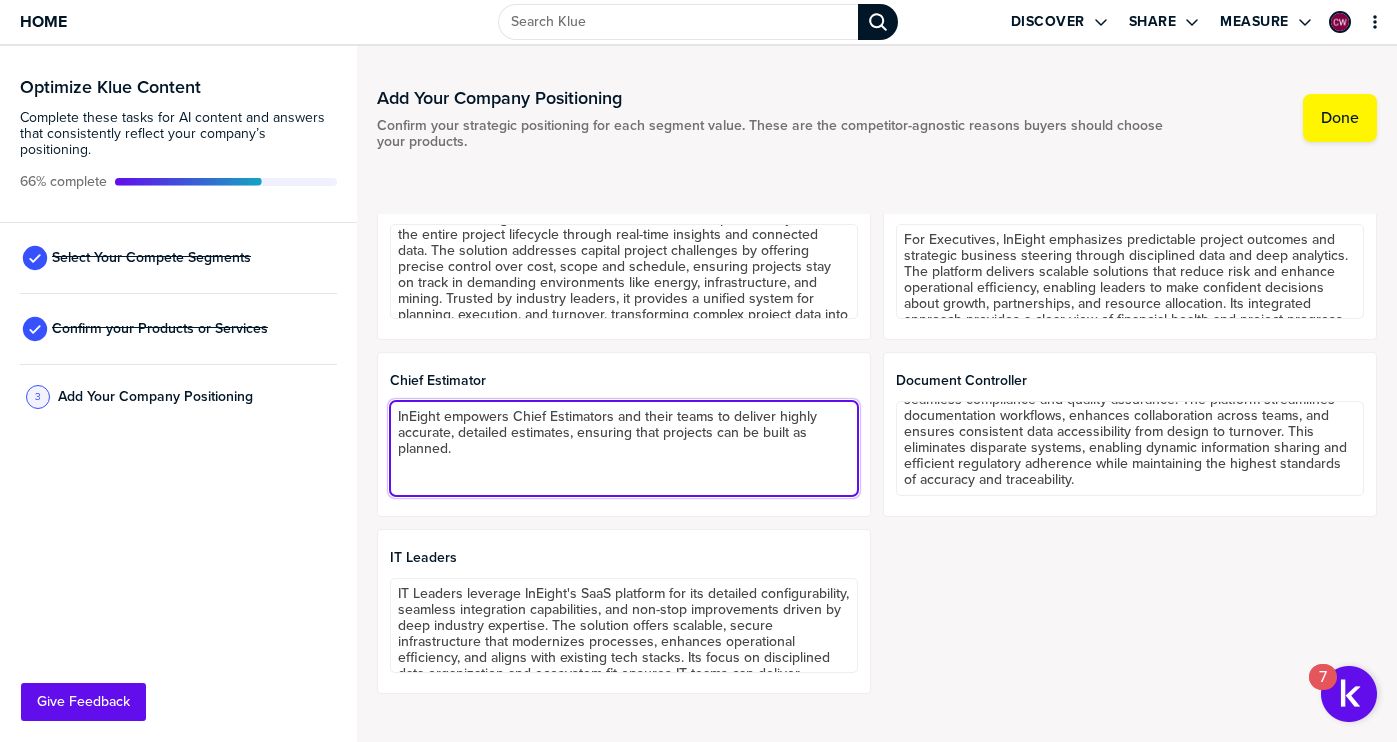 click on "InEight empowers Chief Estimators and their teams to deliver highly accurate, detailed estimates, ensuring that projects can be built as planned." at bounding box center [624, 448] 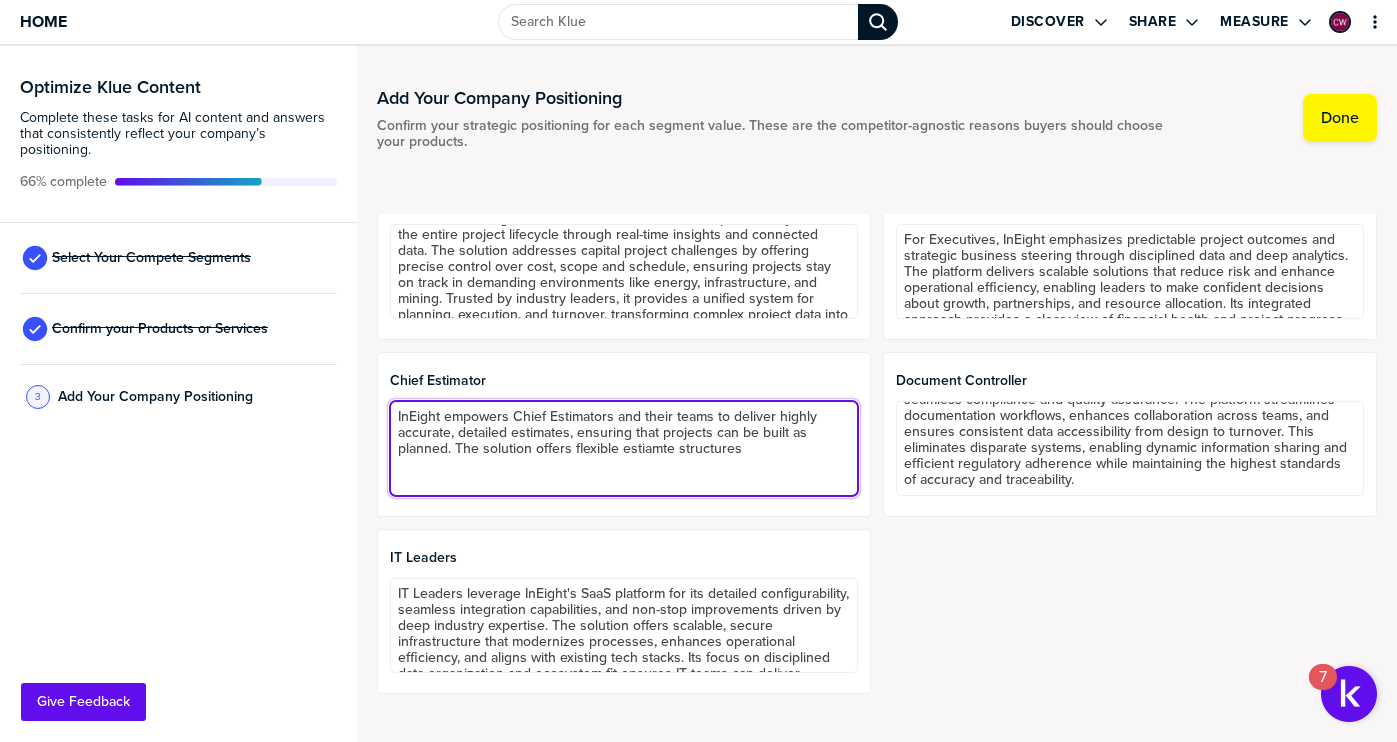 drag, startPoint x: 760, startPoint y: 455, endPoint x: 458, endPoint y: 453, distance: 302.00662 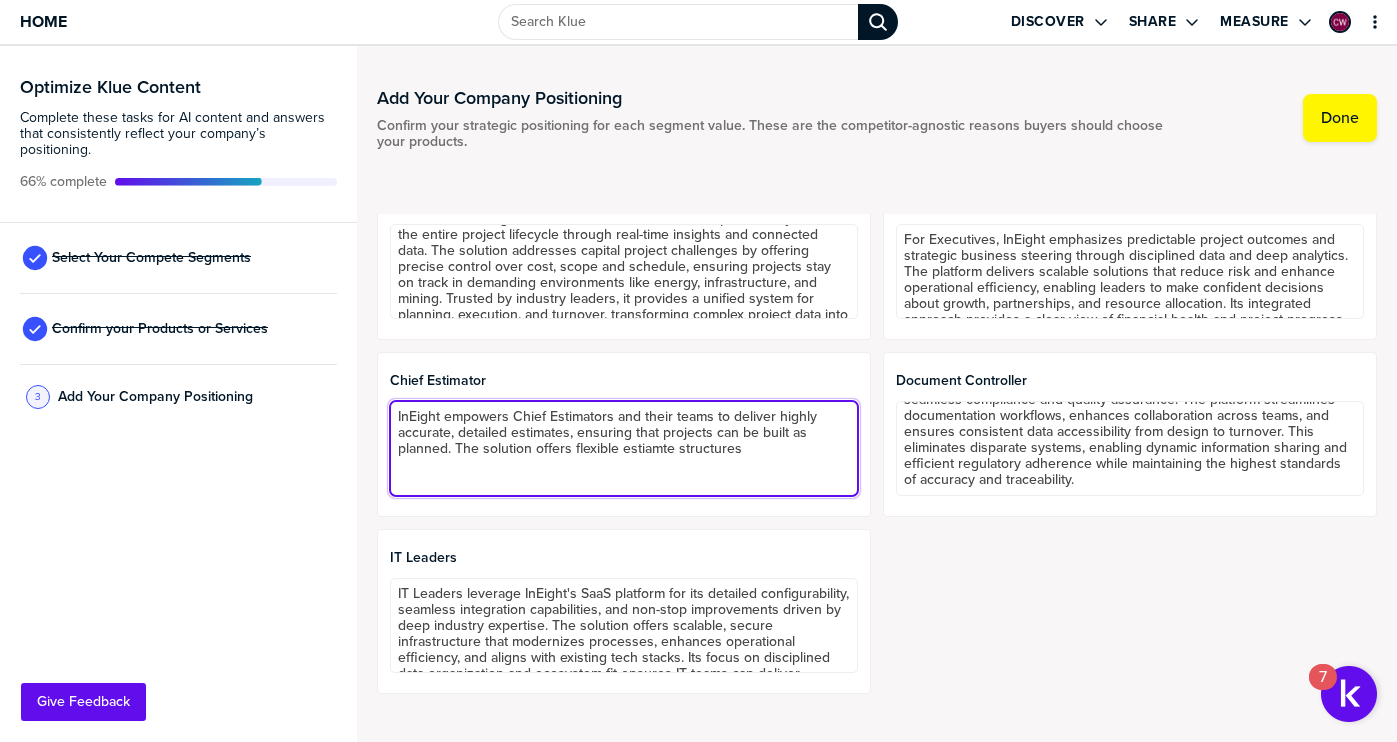click on "InEight empowers Chief Estimators and their teams to deliver highly accurate, detailed estimates, ensuring that projects can be built as planned. The solution offers flexible estiamte structures" at bounding box center (624, 448) 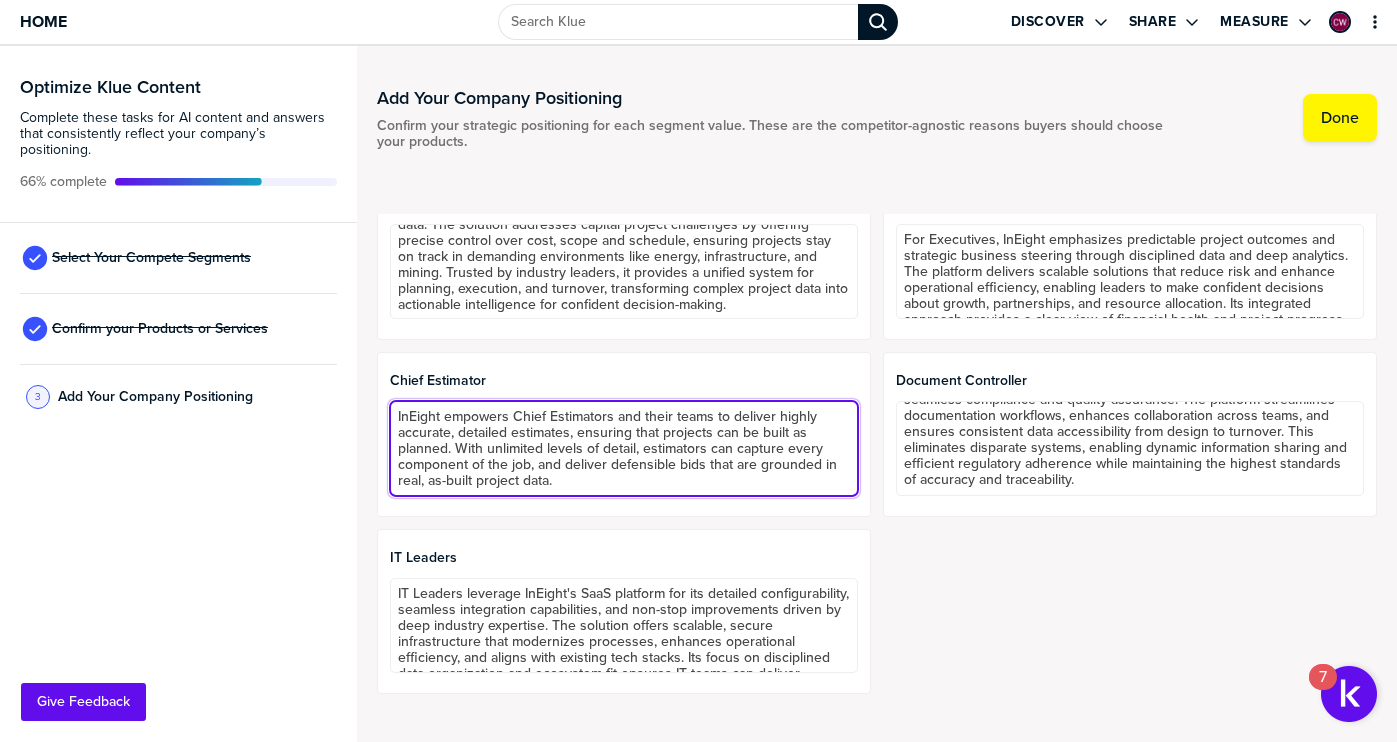 scroll, scrollTop: 65, scrollLeft: 0, axis: vertical 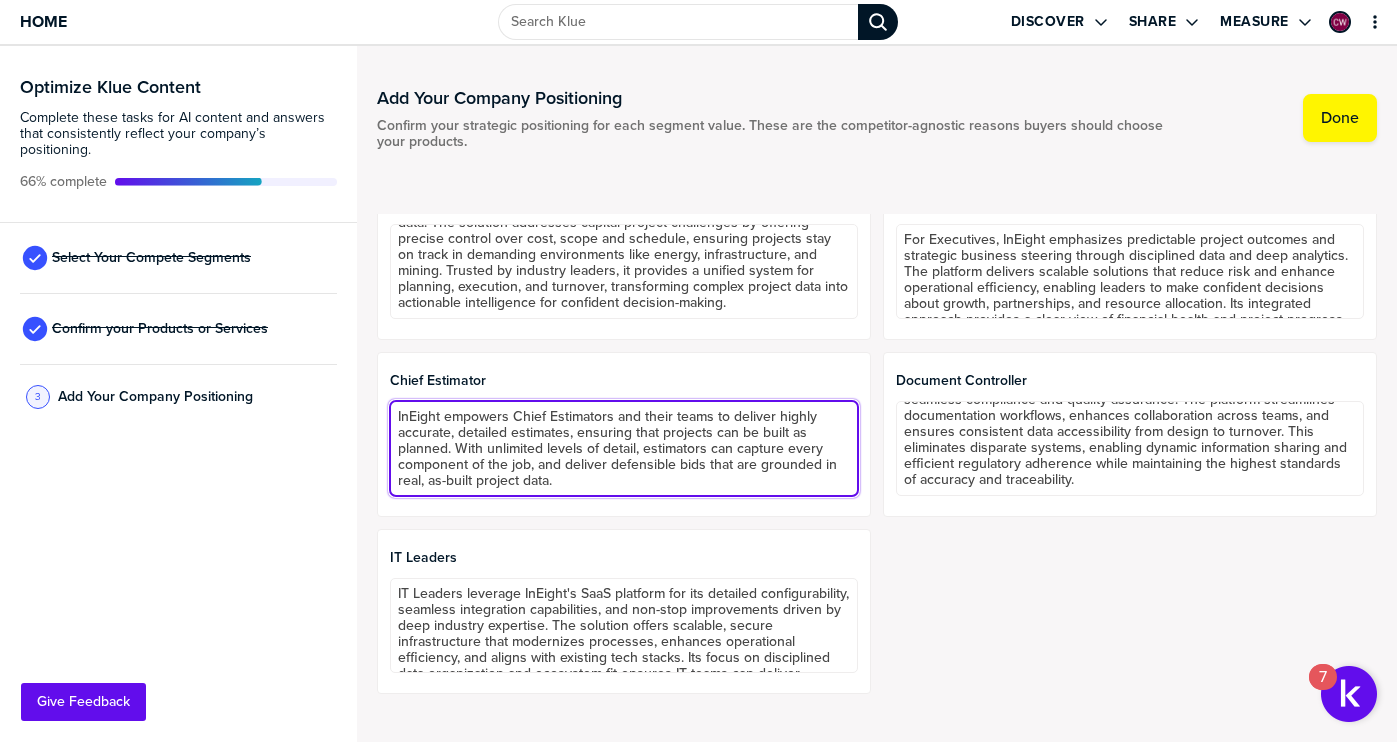 click on "InEight empowers Chief Estimators and their teams to deliver highly accurate, detailed estimates, ensuring that projects can be built as planned. With unlimited levels of detail, estimators can capture every component of the job, and deliver defensible bids that are grounded in real, as-built project data." at bounding box center [624, 448] 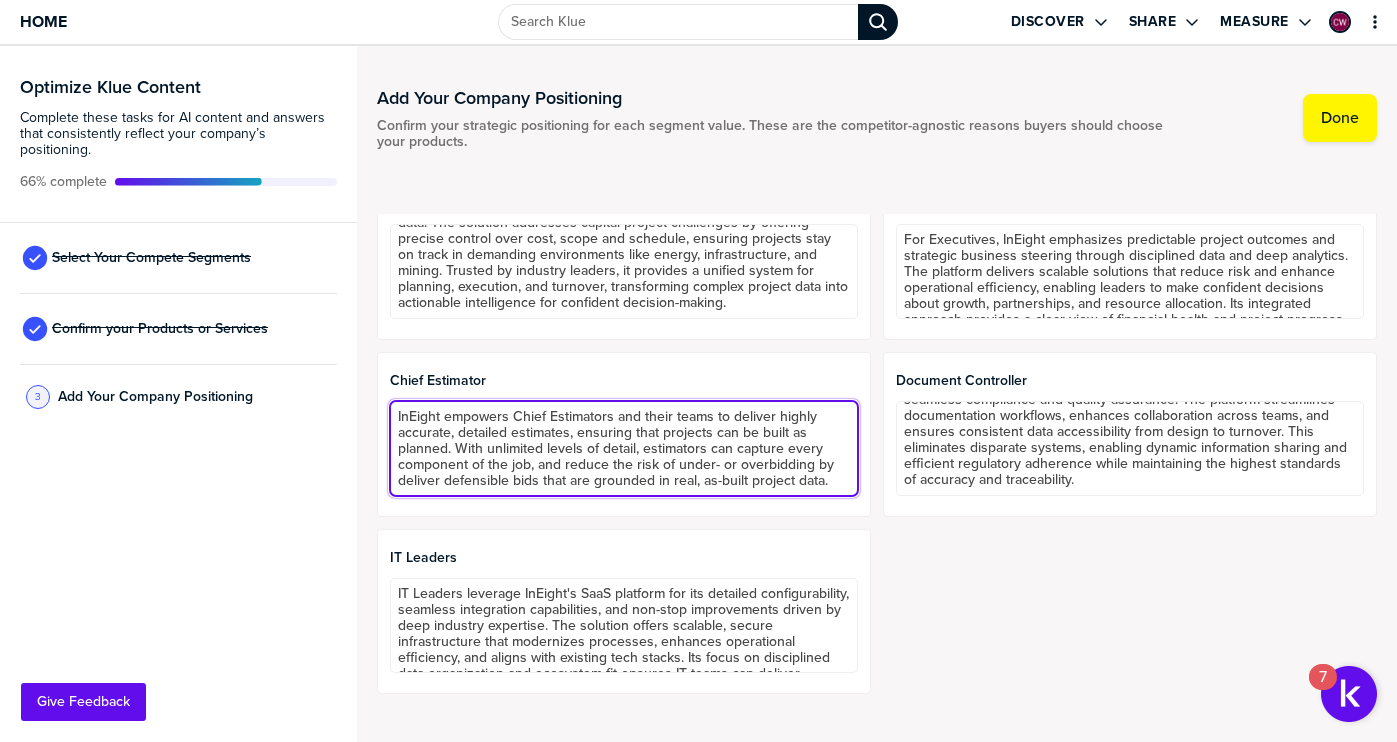 scroll, scrollTop: 1, scrollLeft: 0, axis: vertical 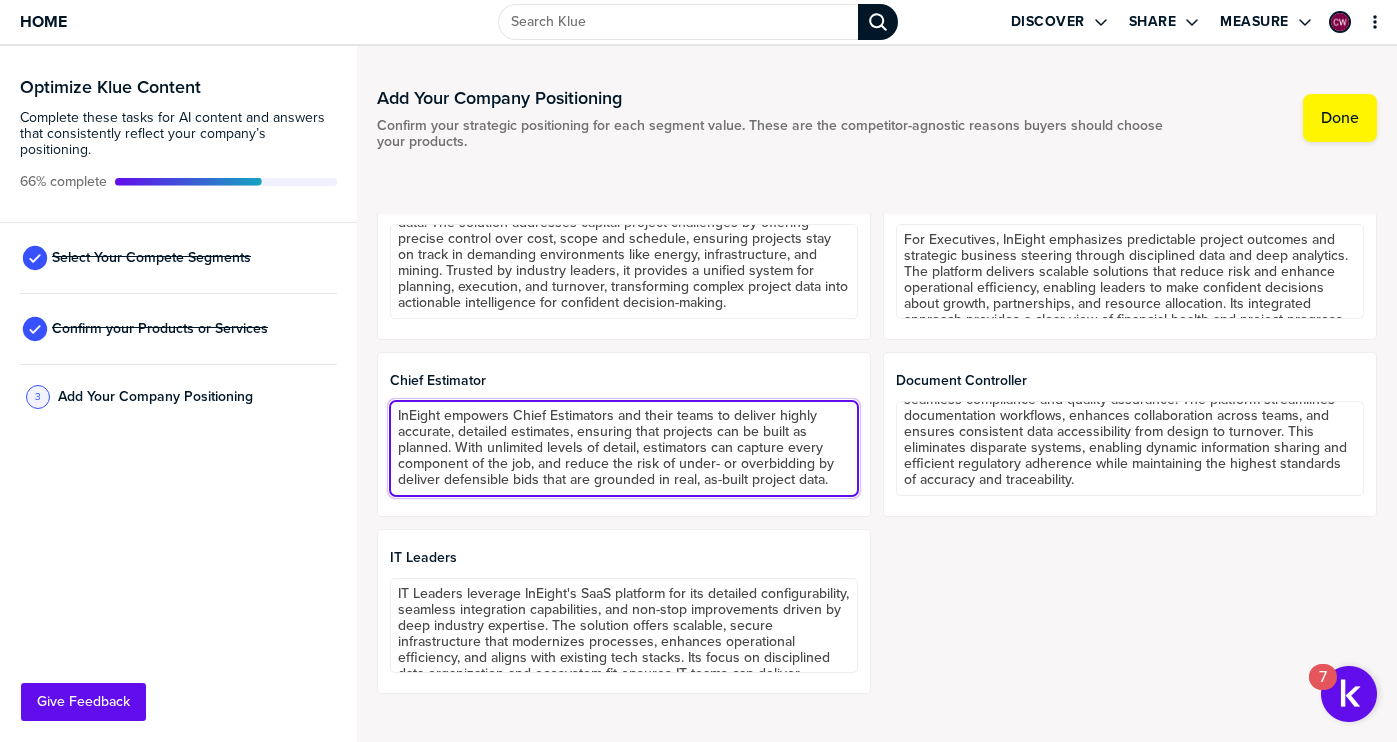 click on "InEight empowers Chief Estimators and their teams to deliver highly accurate, detailed estimates, ensuring that projects can be built as planned. With unlimited levels of detail, estimators can capture every component of the job, and reduce the risk of under- or overbidding by deliver defensible bids that are grounded in real, as-built project data." at bounding box center [624, 448] 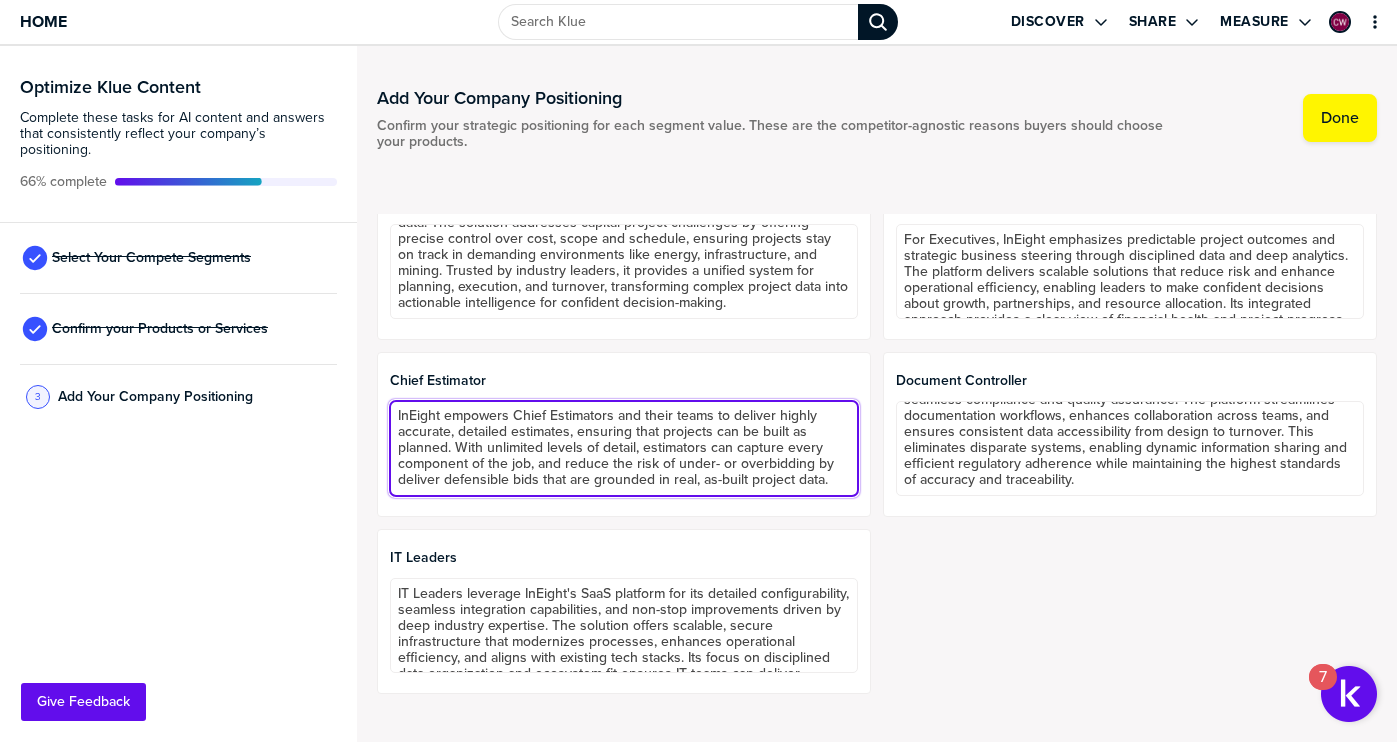 drag, startPoint x: 537, startPoint y: 464, endPoint x: 693, endPoint y: 458, distance: 156.11534 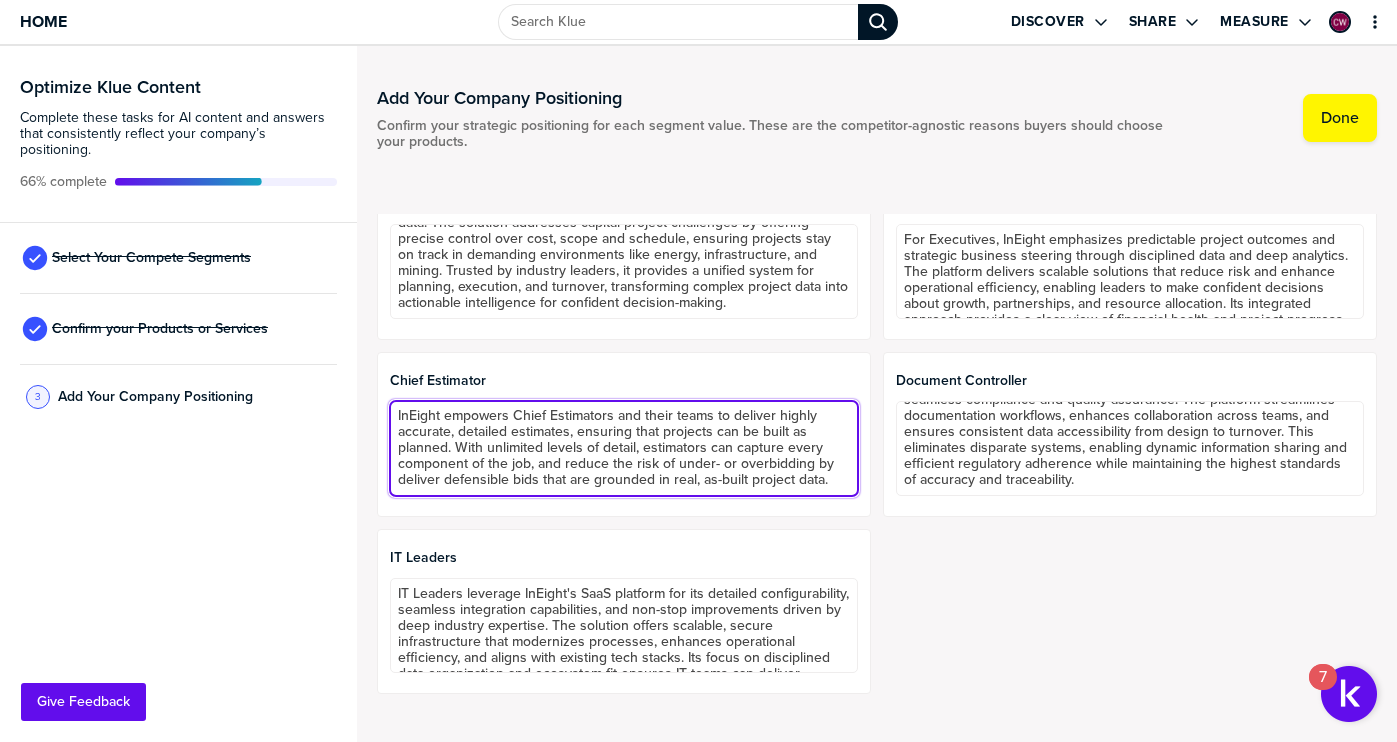 click on "InEight empowers Chief Estimators and their teams to deliver highly accurate, detailed estimates, ensuring that projects can be built as planned. With unlimited levels of detail, estimators can capture every component of the job, and reduce the risk of under- or overbidding by deliver defensible bids that are grounded in real, as-built project data." at bounding box center [624, 448] 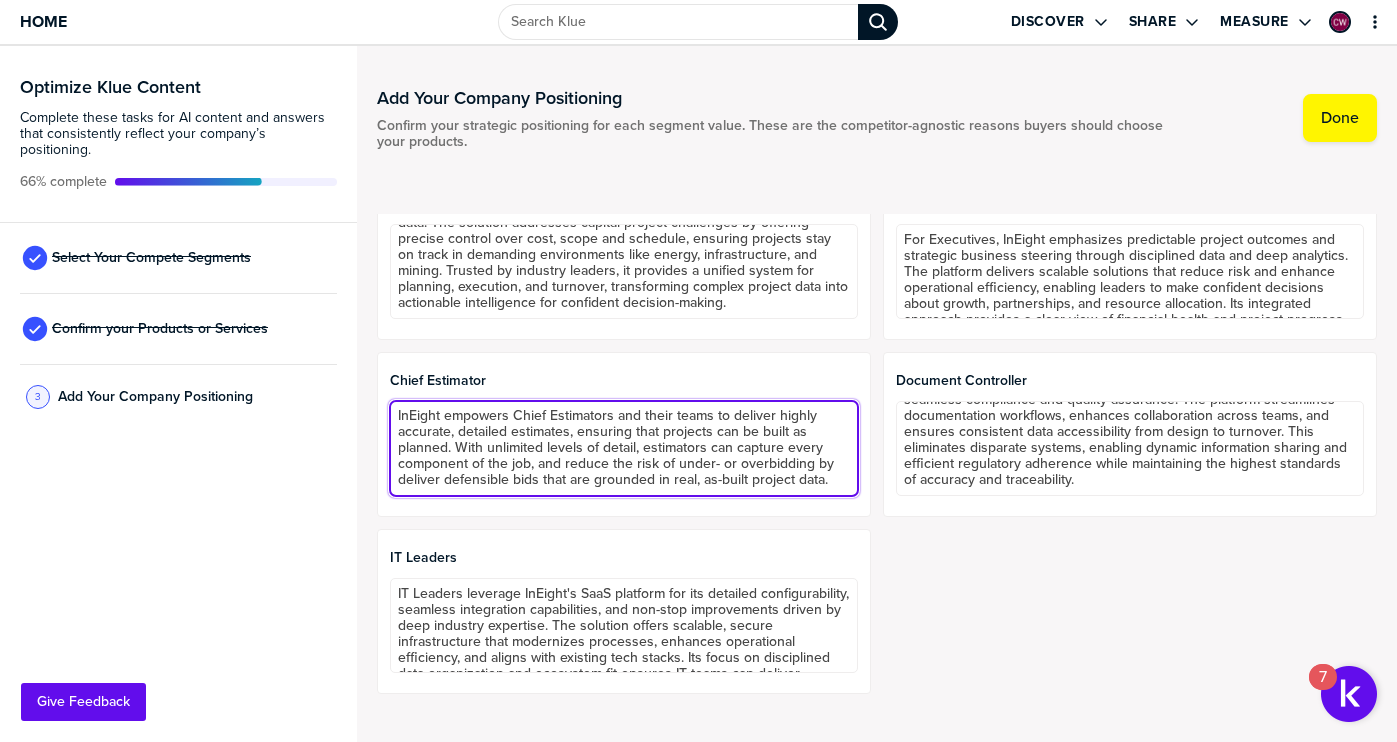 drag, startPoint x: 455, startPoint y: 450, endPoint x: 843, endPoint y: 479, distance: 389.08224 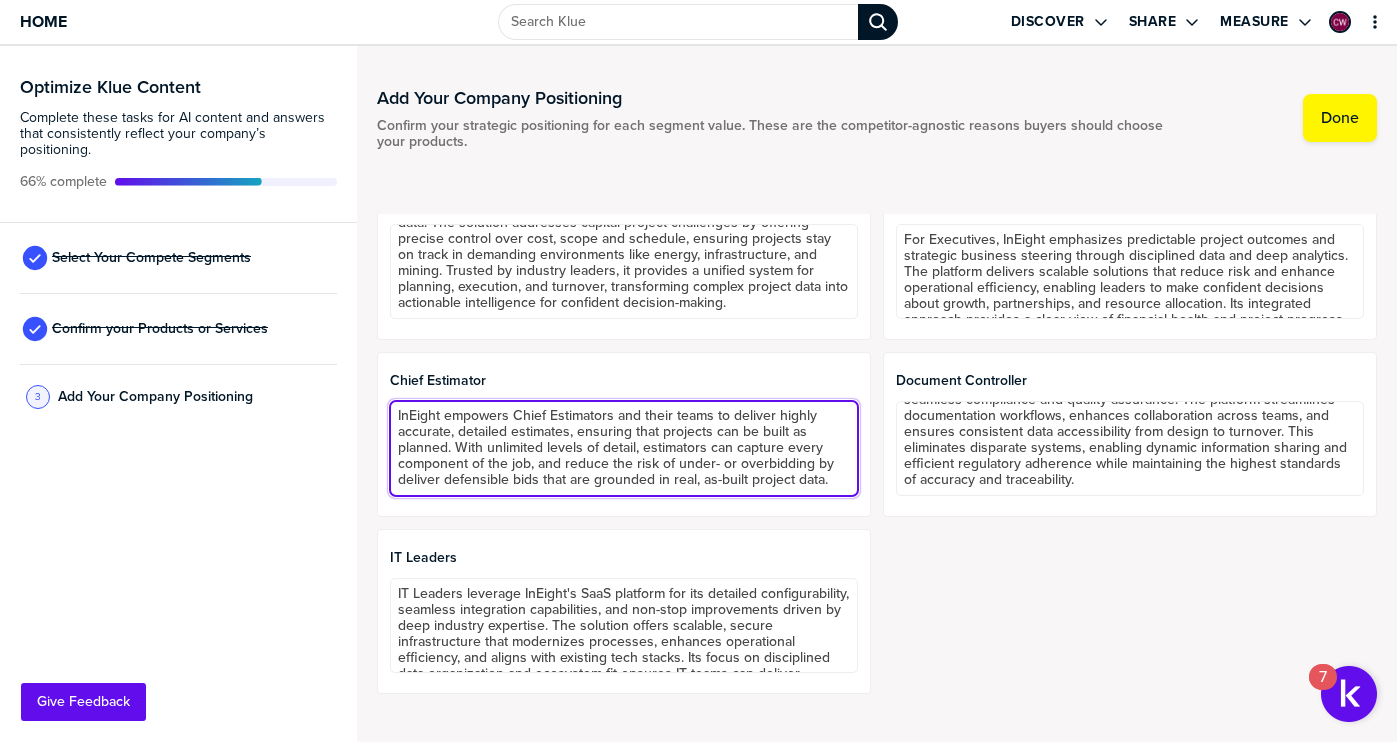 click on "InEight empowers Chief Estimators and their teams to deliver highly accurate, detailed estimates, ensuring that projects can be built as planned. With unlimited levels of detail, estimators can capture every component of the job, and reduce the risk of under- or overbidding by deliver defensible bids that are grounded in real, as-built project data." at bounding box center (624, 448) 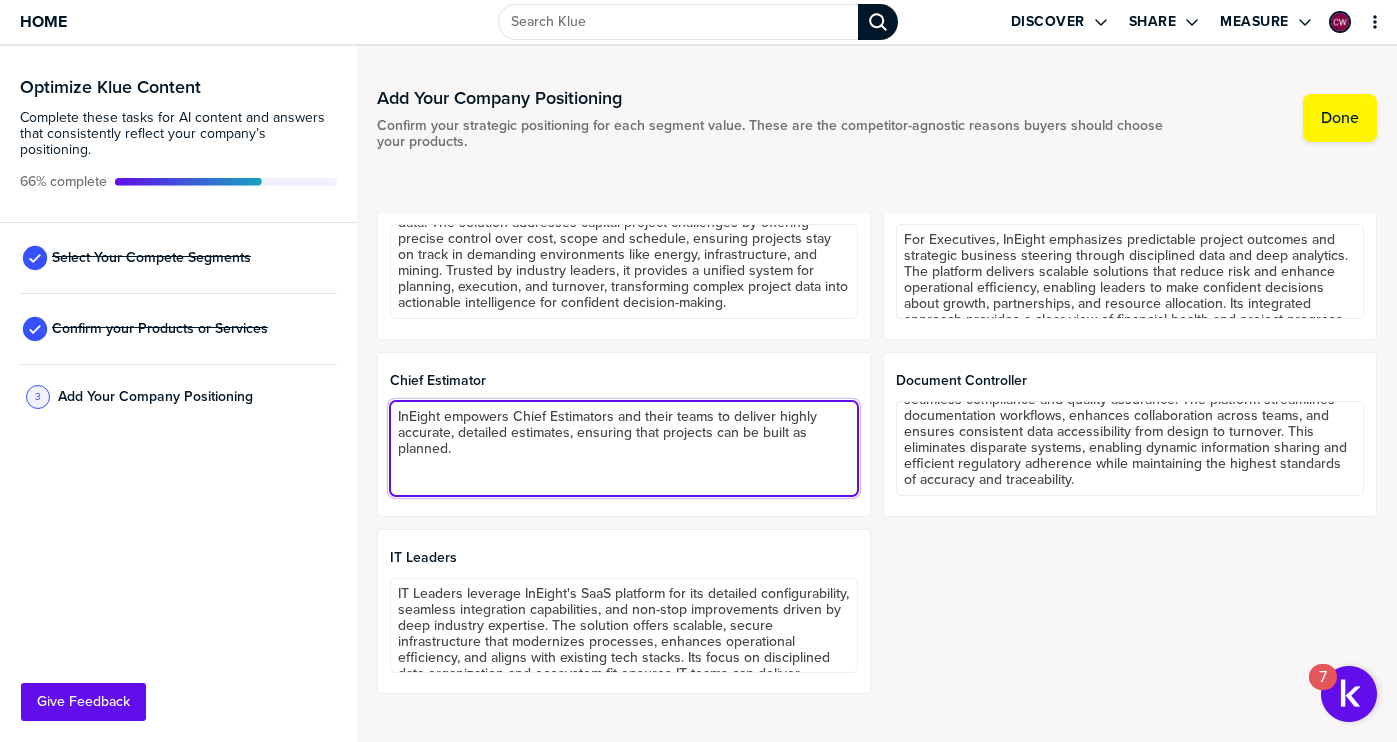 scroll, scrollTop: 0, scrollLeft: 0, axis: both 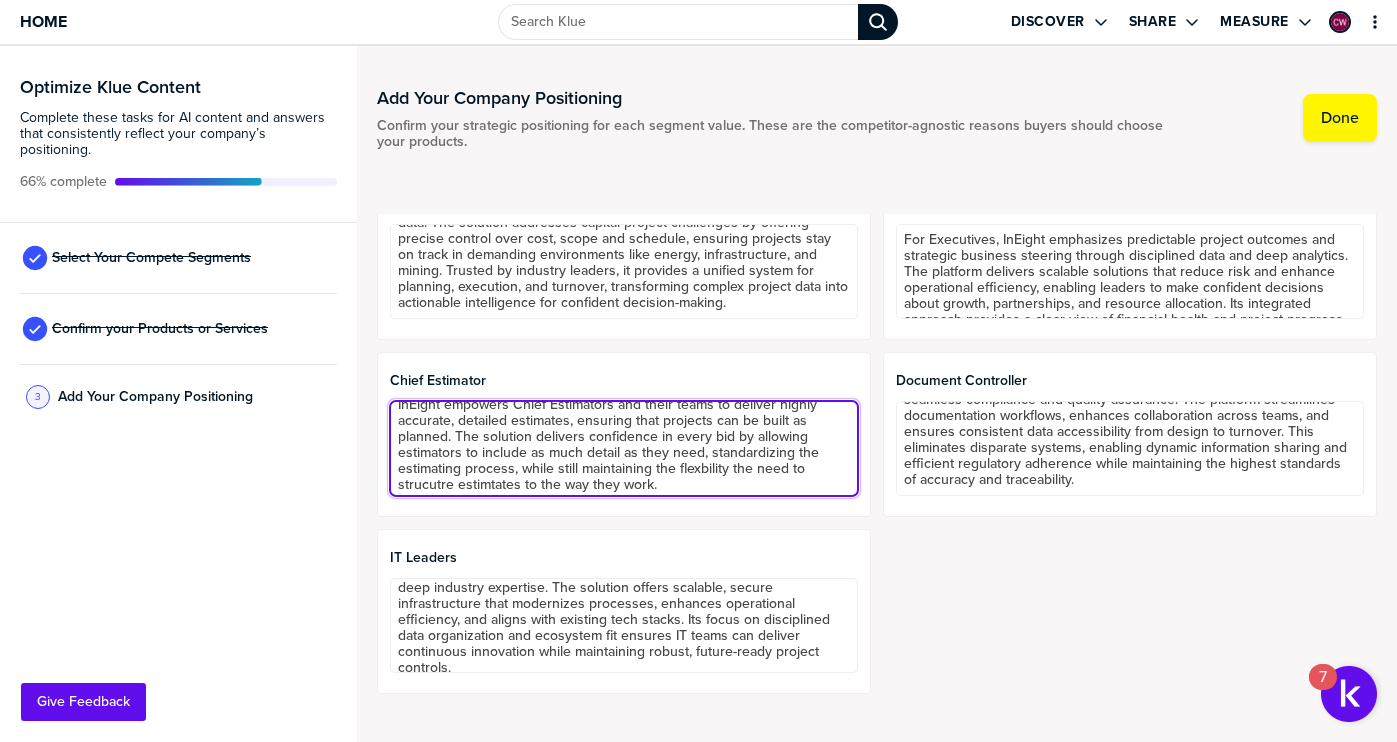 click on "InEight empowers Chief Estimators and their teams to deliver highly accurate, detailed estimates, ensuring that projects can be built as planned. The solution delivers confidence in every bid by allowing estimators to include as much detail as they need, standardizing the estimating process, while still maintaining the flexbility the need to strucutre estimtates to the way they work." at bounding box center [624, 448] 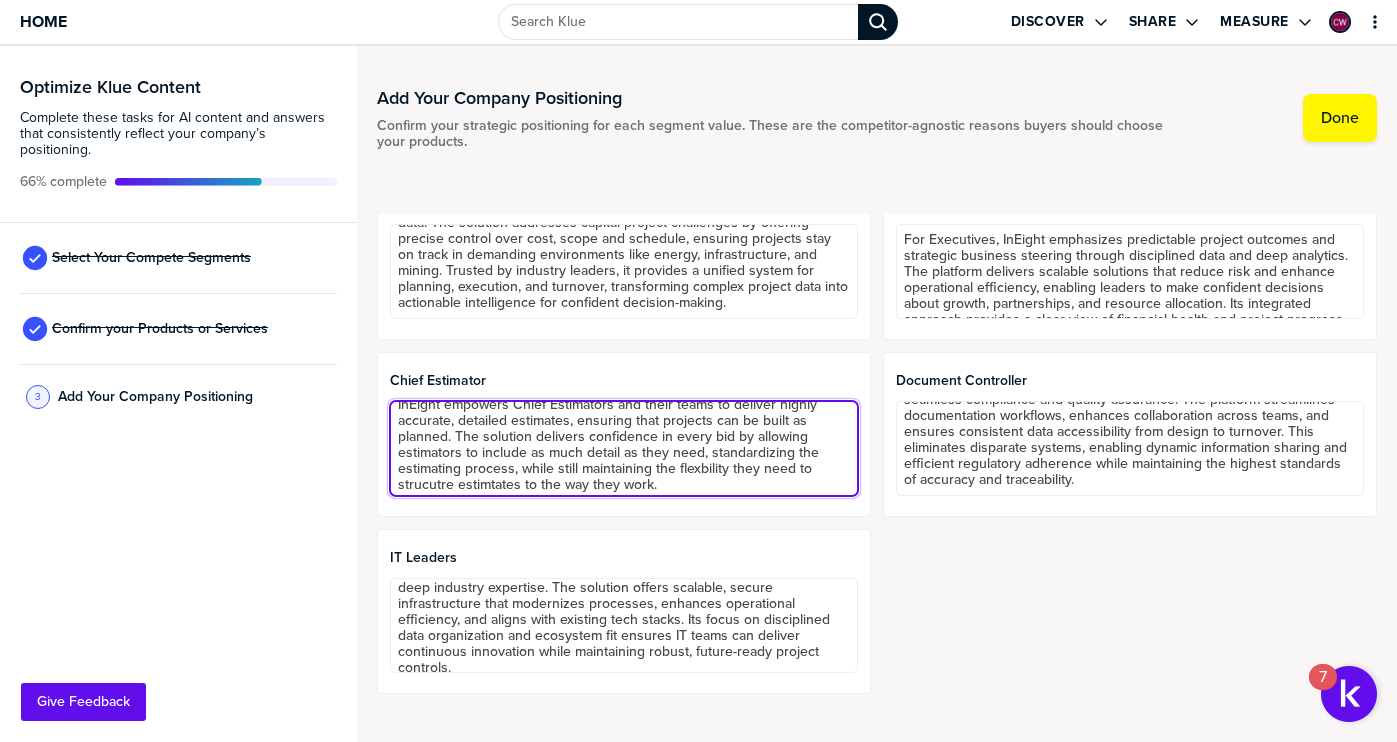 click on "InEight empowers Chief Estimators and their teams to deliver highly accurate, detailed estimates, ensuring that projects can be built as planned. The solution delivers confidence in every bid by allowing estimators to include as much detail as they need, standardizing the estimating process, while still maintaining the flexbility they need to strucutre estimtates to the way they work." at bounding box center [624, 448] 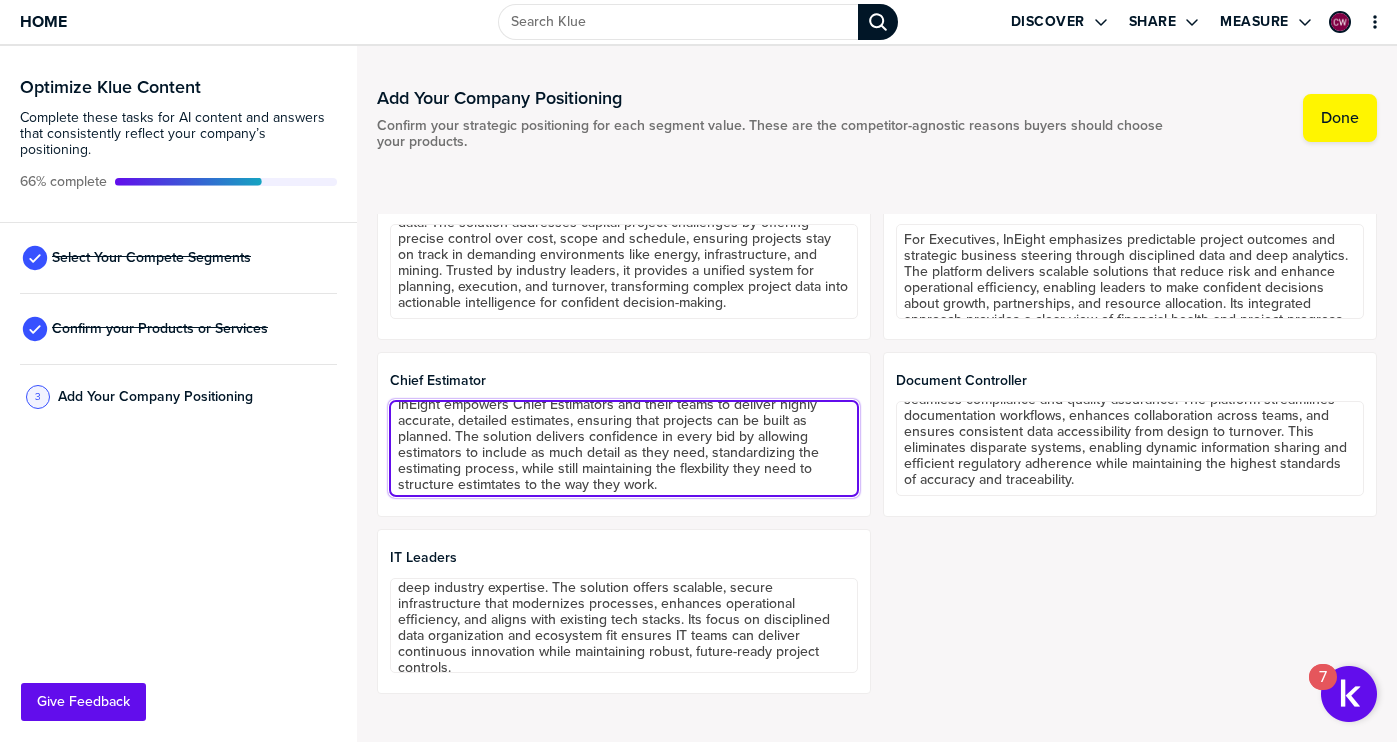 click on "InEight empowers Chief Estimators and their teams to deliver highly accurate, detailed estimates, ensuring that projects can be built as planned. The solution delivers confidence in every bid by allowing estimators to include as much detail as they need, standardizing the estimating process, while still maintaining the flexbility they need to structure estimtates to the way they work." at bounding box center (624, 448) 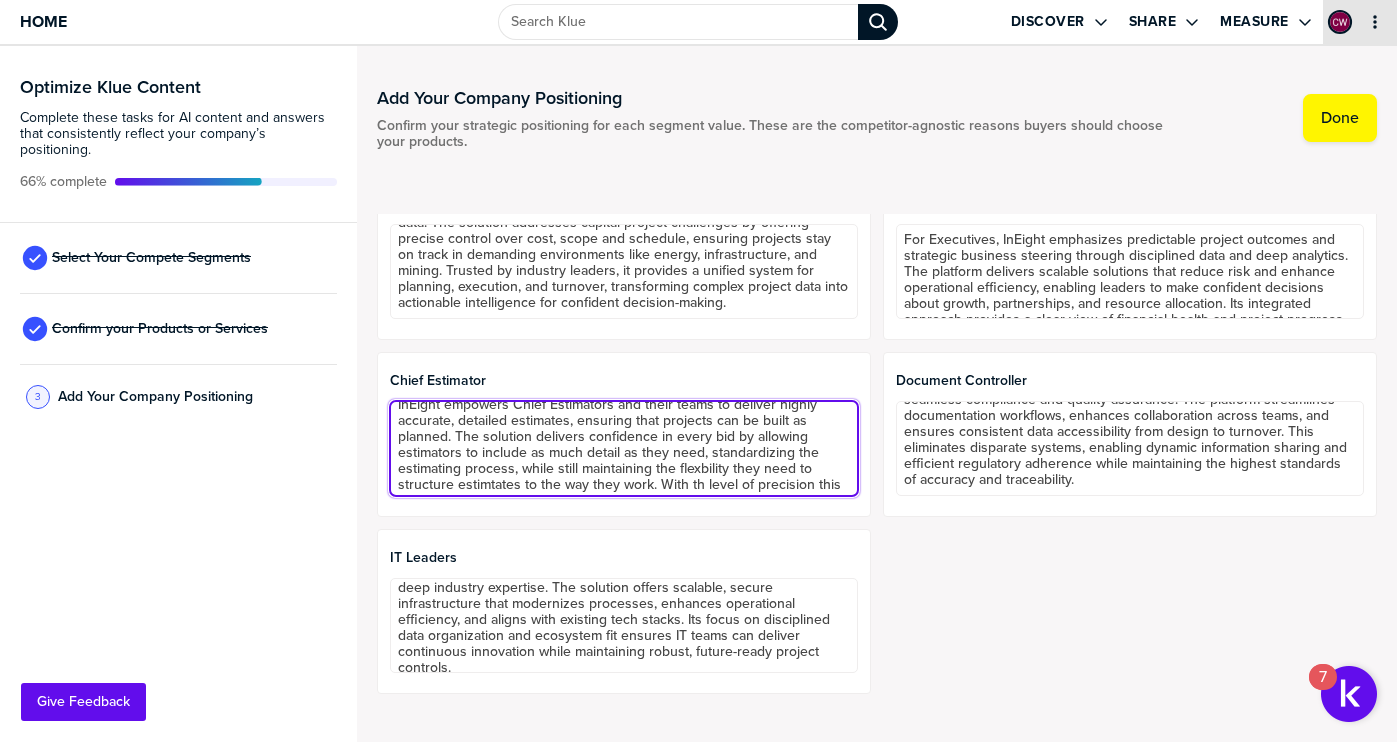 scroll, scrollTop: 28, scrollLeft: 0, axis: vertical 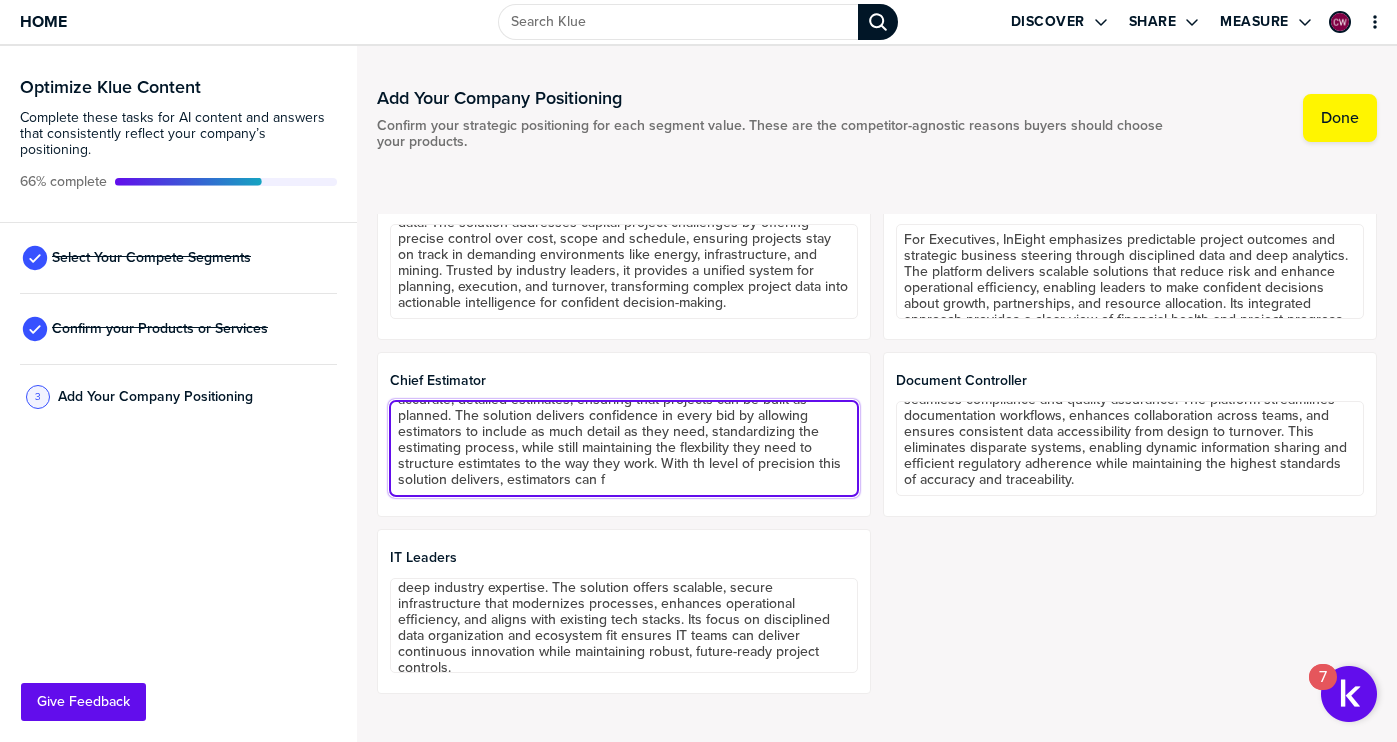 drag, startPoint x: 682, startPoint y: 487, endPoint x: 578, endPoint y: 476, distance: 104.58012 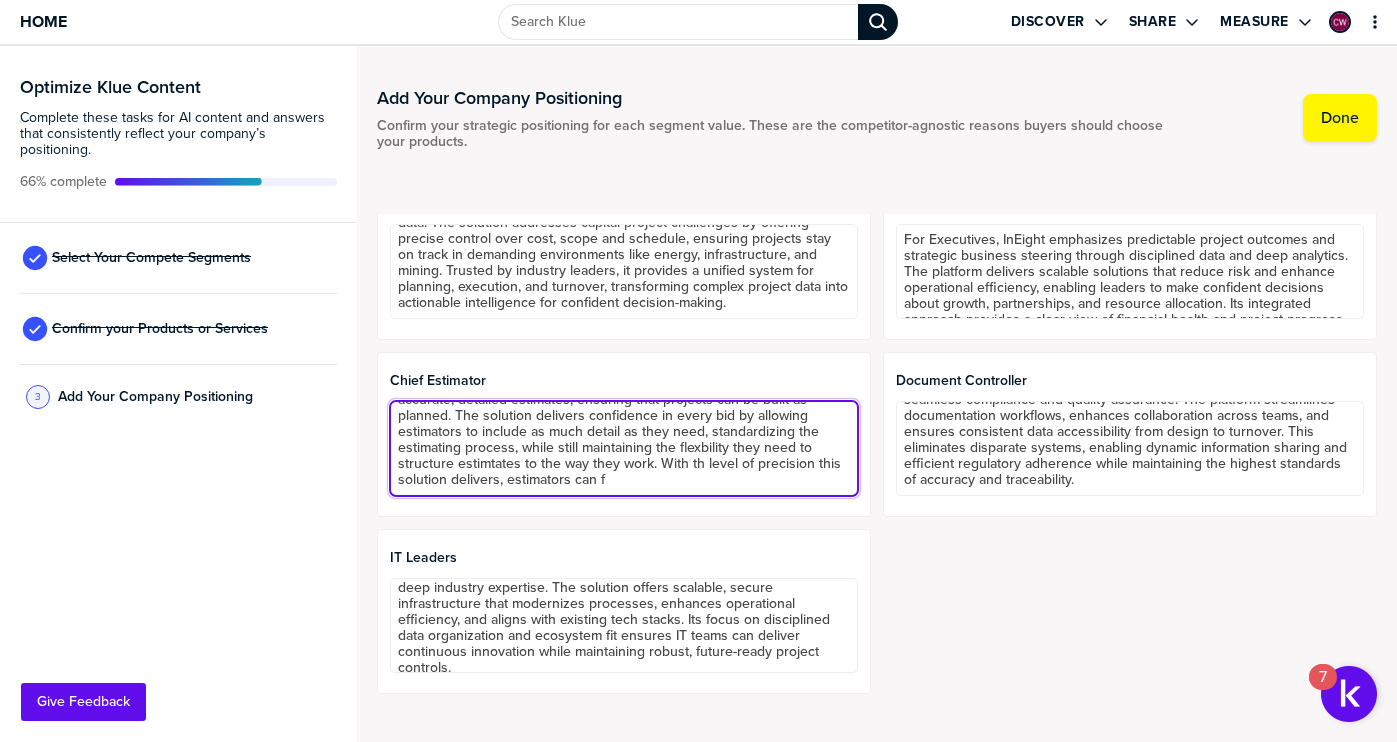 click on "InEight empowers Chief Estimators and their teams to deliver highly accurate, detailed estimates, ensuring that projects can be built as planned. The solution delivers confidence in every bid by allowing estimators to include as much detail as they need, standardizing the estimating process, while still maintaining the flexbility they need to structure estimtates to the way they work. With th level of precision this solution delivers, estimators can f" at bounding box center (624, 448) 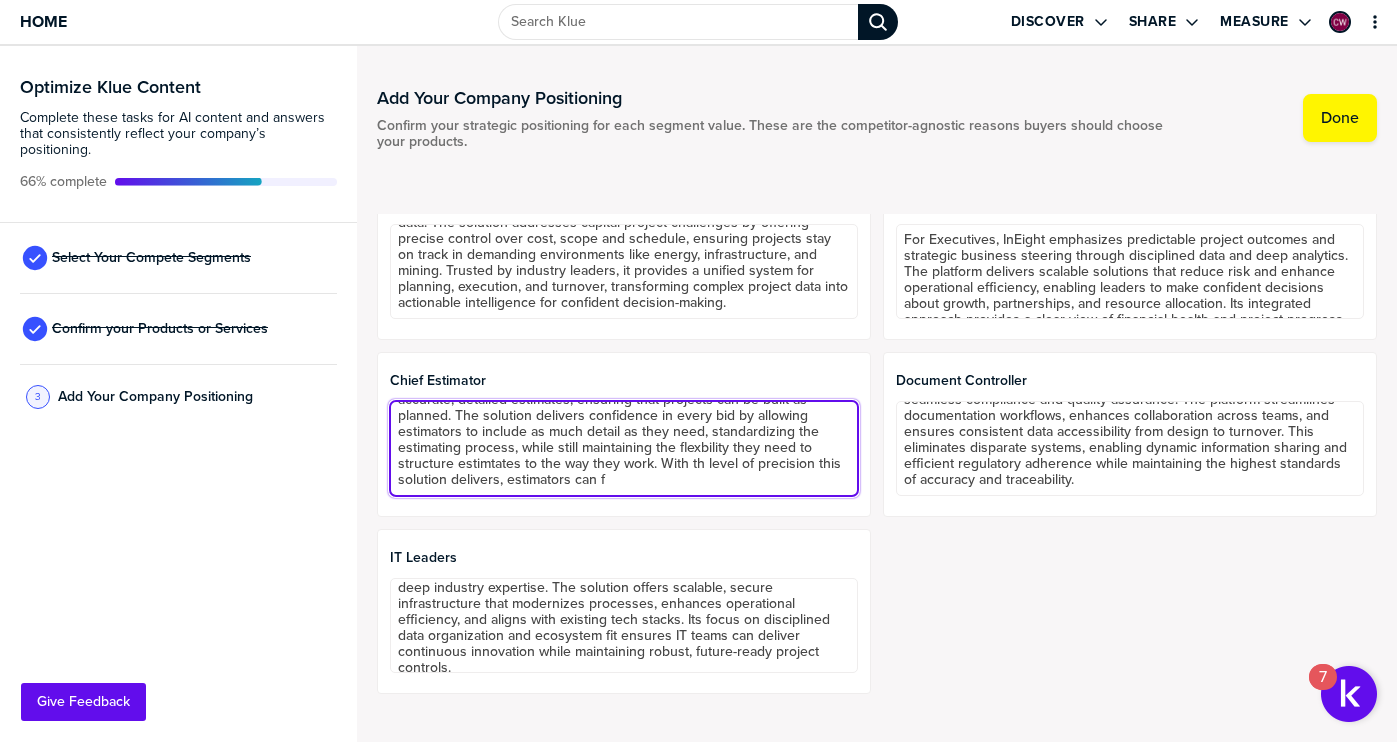 drag, startPoint x: 575, startPoint y: 476, endPoint x: 611, endPoint y: 476, distance: 36 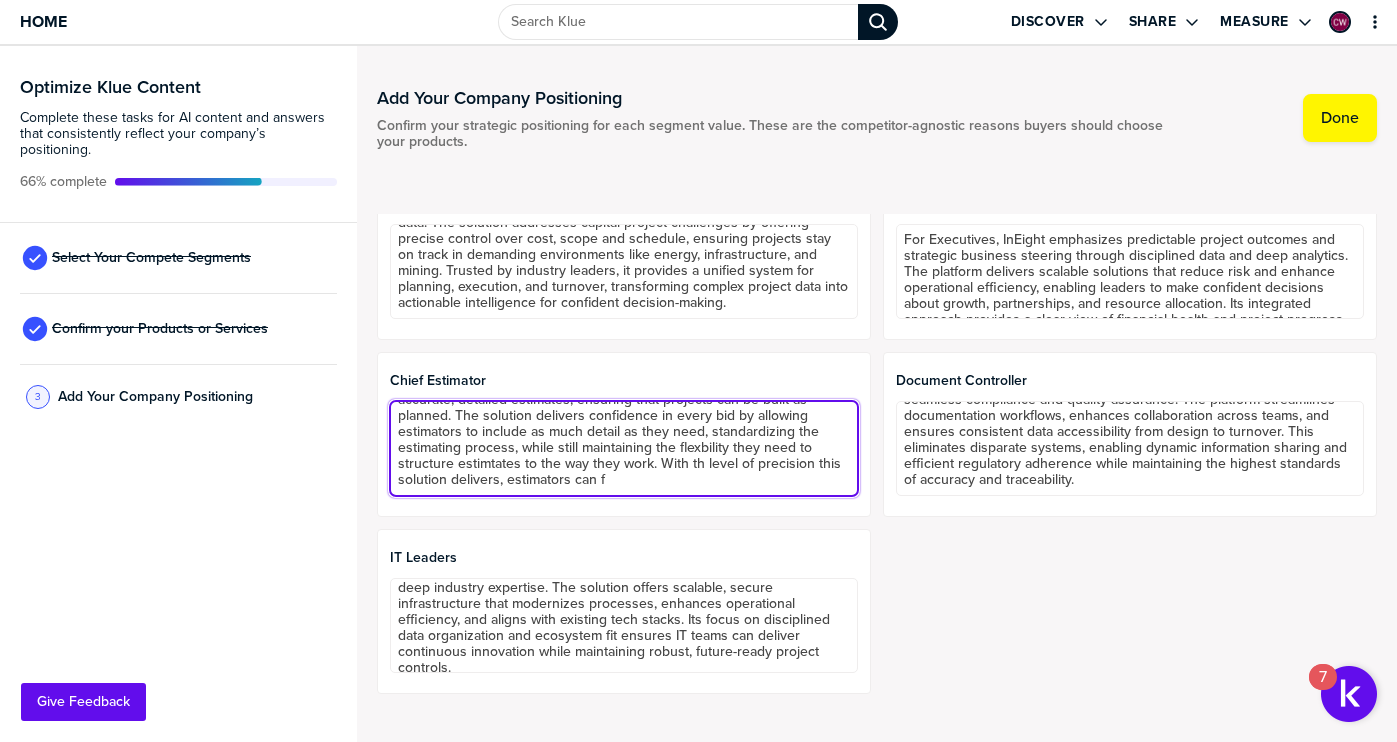 click on "InEight empowers Chief Estimators and their teams to deliver highly accurate, detailed estimates, ensuring that projects can be built as planned. The solution delivers confidence in every bid by allowing estimators to include as much detail as they need, standardizing the estimating process, while still maintaining the flexbility they need to structure estimtates to the way they work. With th level of precision this solution delivers, estimators can f" at bounding box center (624, 448) 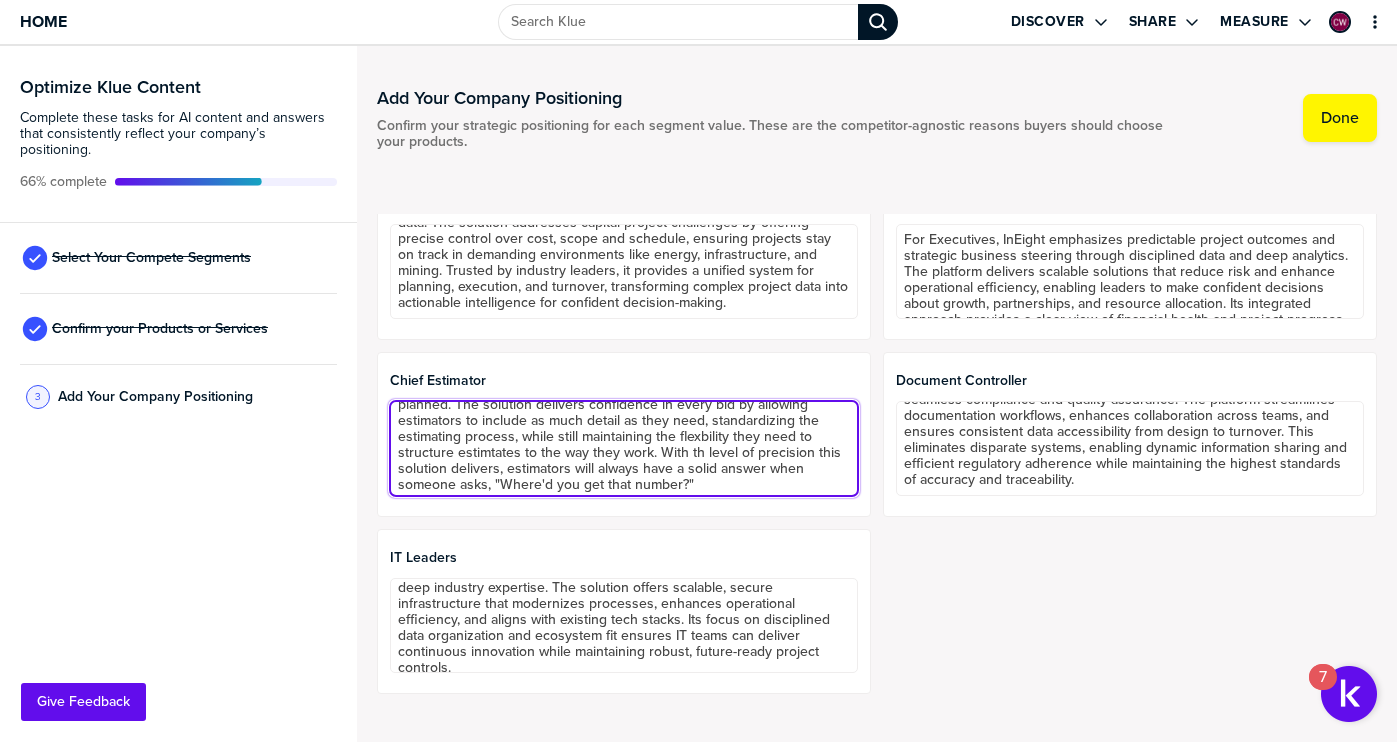 scroll, scrollTop: 49, scrollLeft: 0, axis: vertical 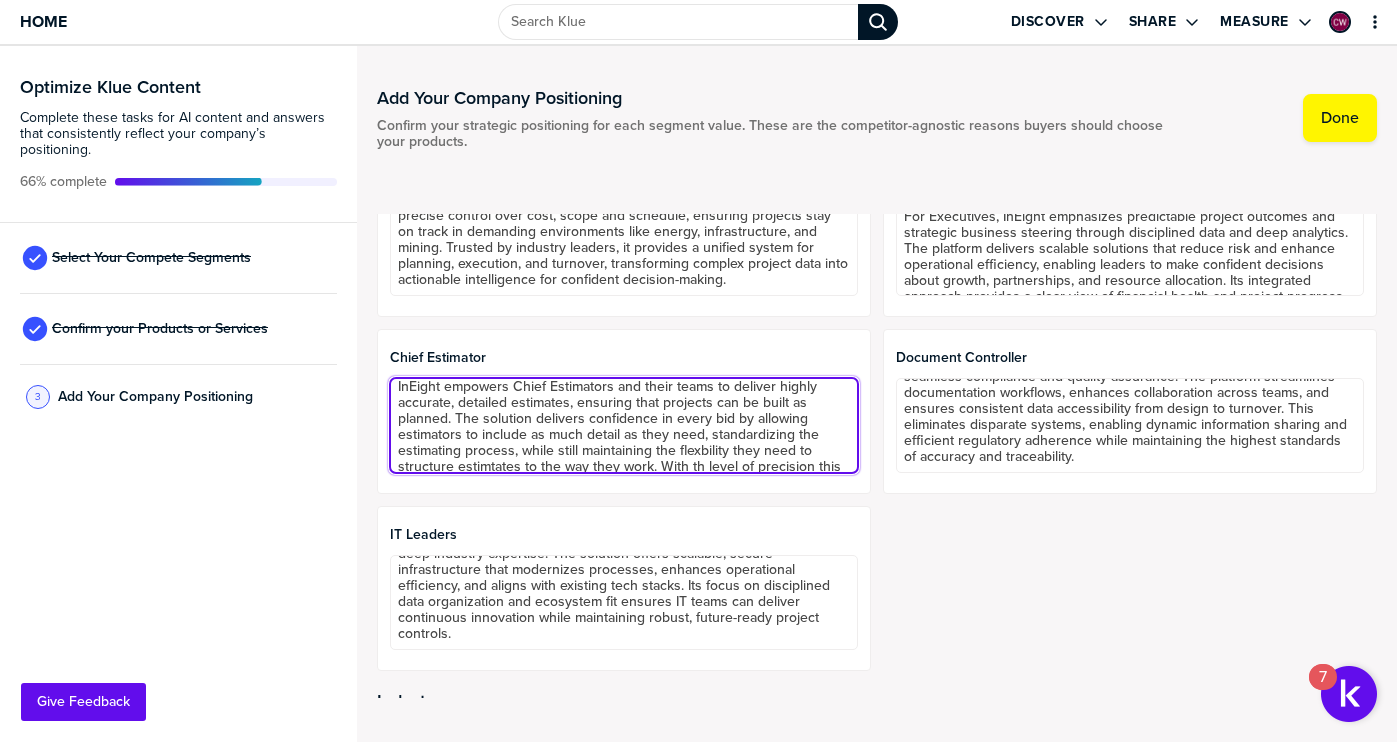 click on "InEight empowers Chief Estimators and their teams to deliver highly accurate, detailed estimates, ensuring that projects can be built as planned. The solution delivers confidence in every bid by allowing estimators to include as much detail as they need, standardizing the estimating process, while still maintaining the flexbility they need to structure estimtates to the way they work. With th level of precision this solution delivers, estimators will always have a solid answer when someone asks, "Where'd you get that number?"" at bounding box center (624, 425) 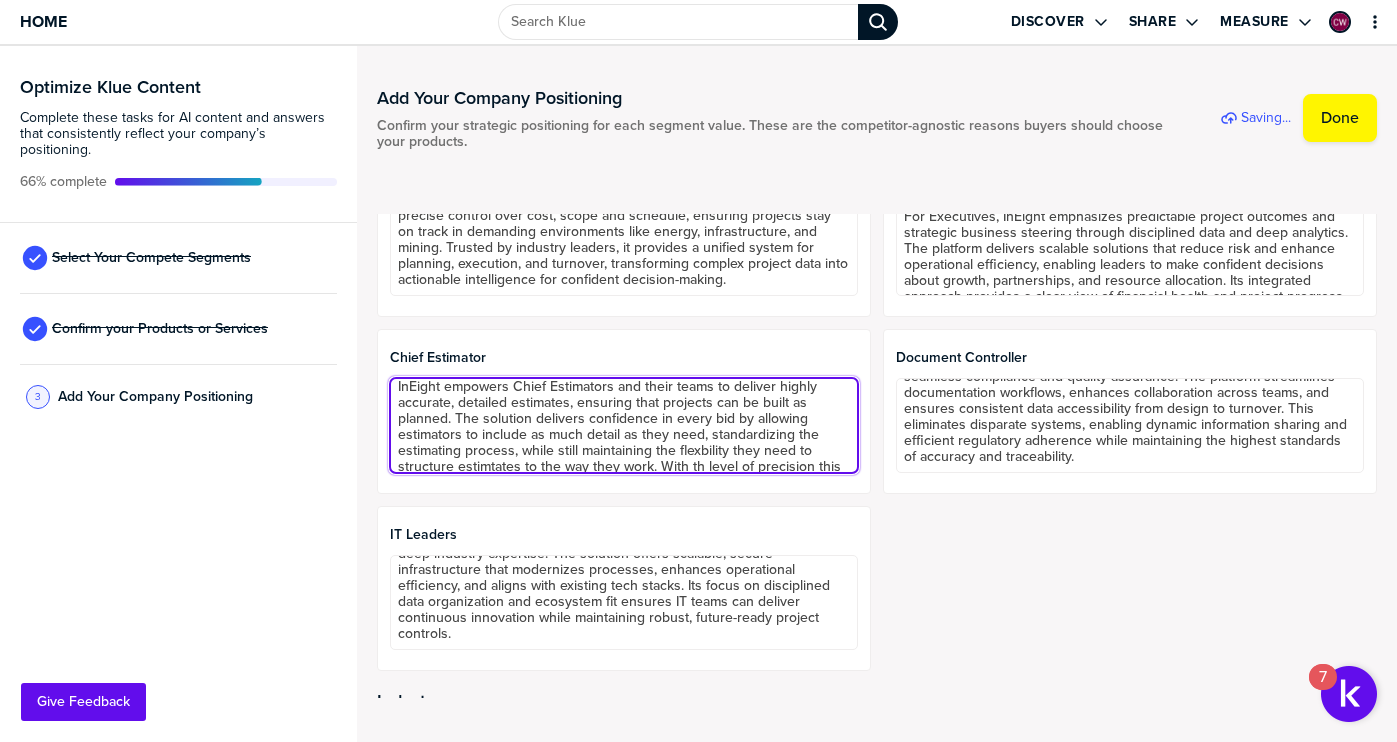 click on "InEight empowers Chief Estimators and their teams to deliver highly accurate, detailed estimates, ensuring that projects can be built as planned. The solution delivers confidence in every bid by allowing estimators to include as much detail as they need, standardizing the estimating process, while still maintaining the flexbility they need to structure estimtates to the way they work. With th level of precision this solution delivers, estimators will always have a solid answer when someone asks, "Where'd you get that number?"" at bounding box center [624, 425] 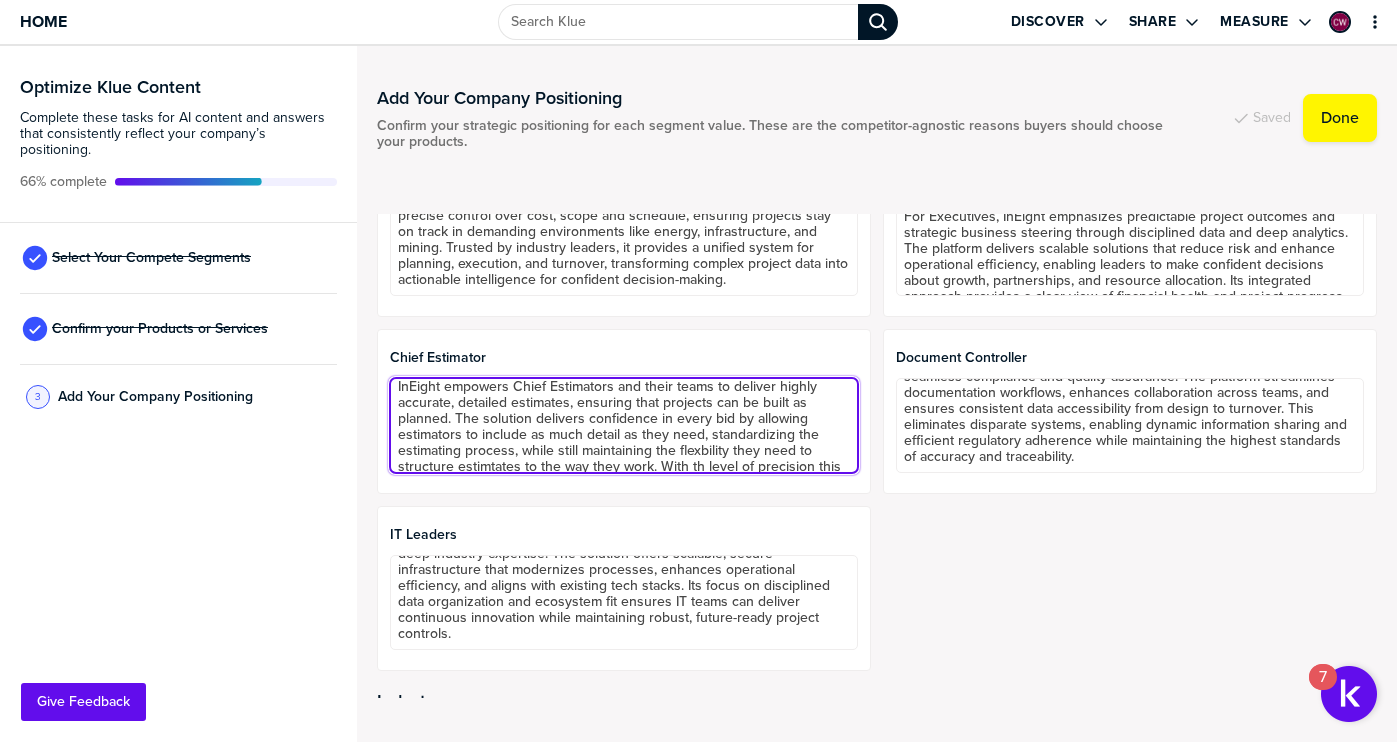 drag, startPoint x: 513, startPoint y: 390, endPoint x: 450, endPoint y: 390, distance: 63 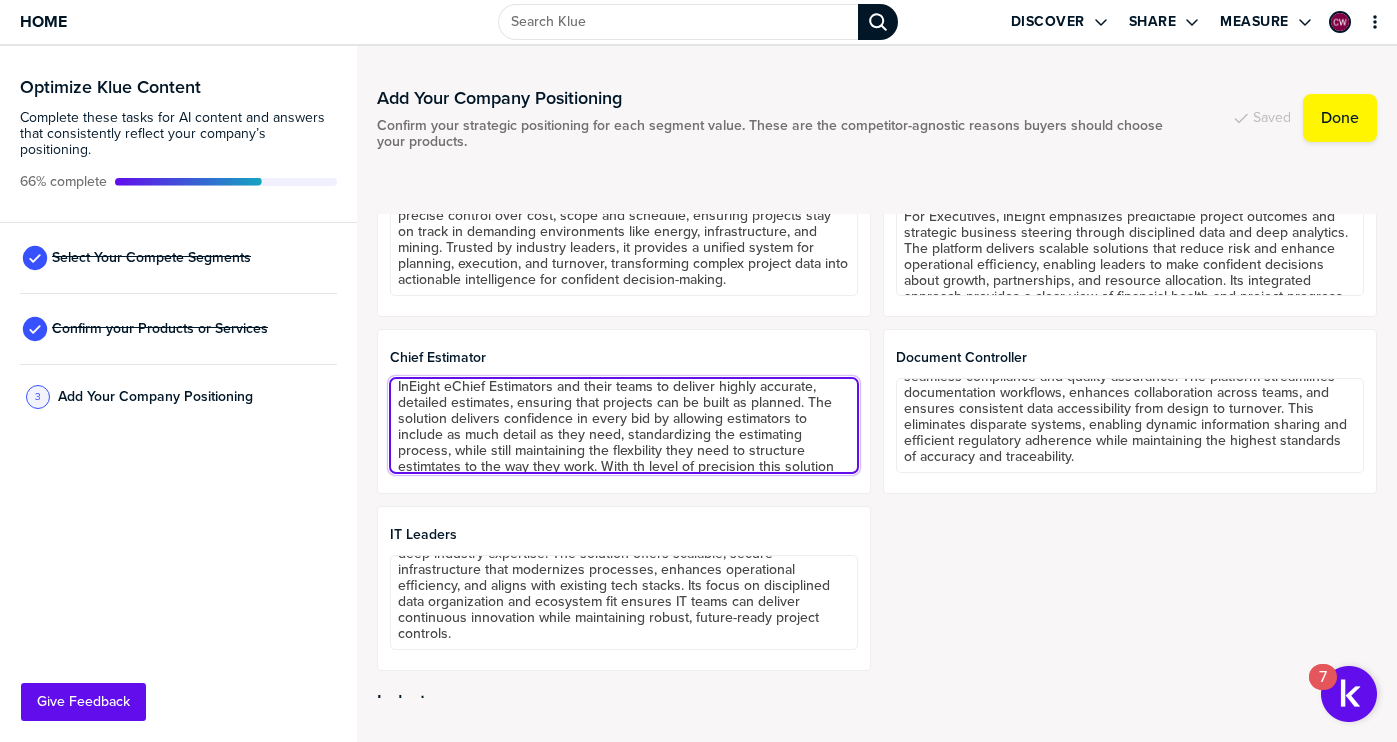 scroll, scrollTop: 4, scrollLeft: 0, axis: vertical 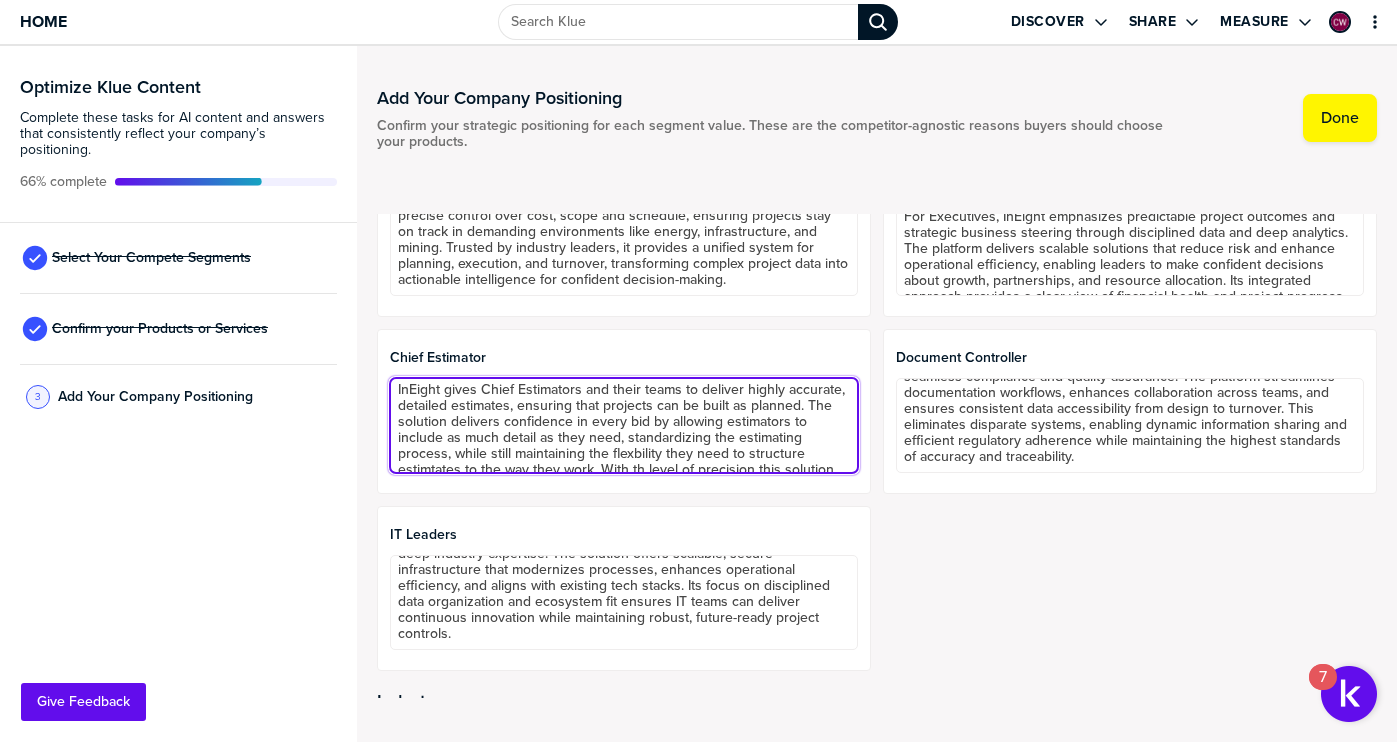 drag, startPoint x: 682, startPoint y: 389, endPoint x: 797, endPoint y: 399, distance: 115.43397 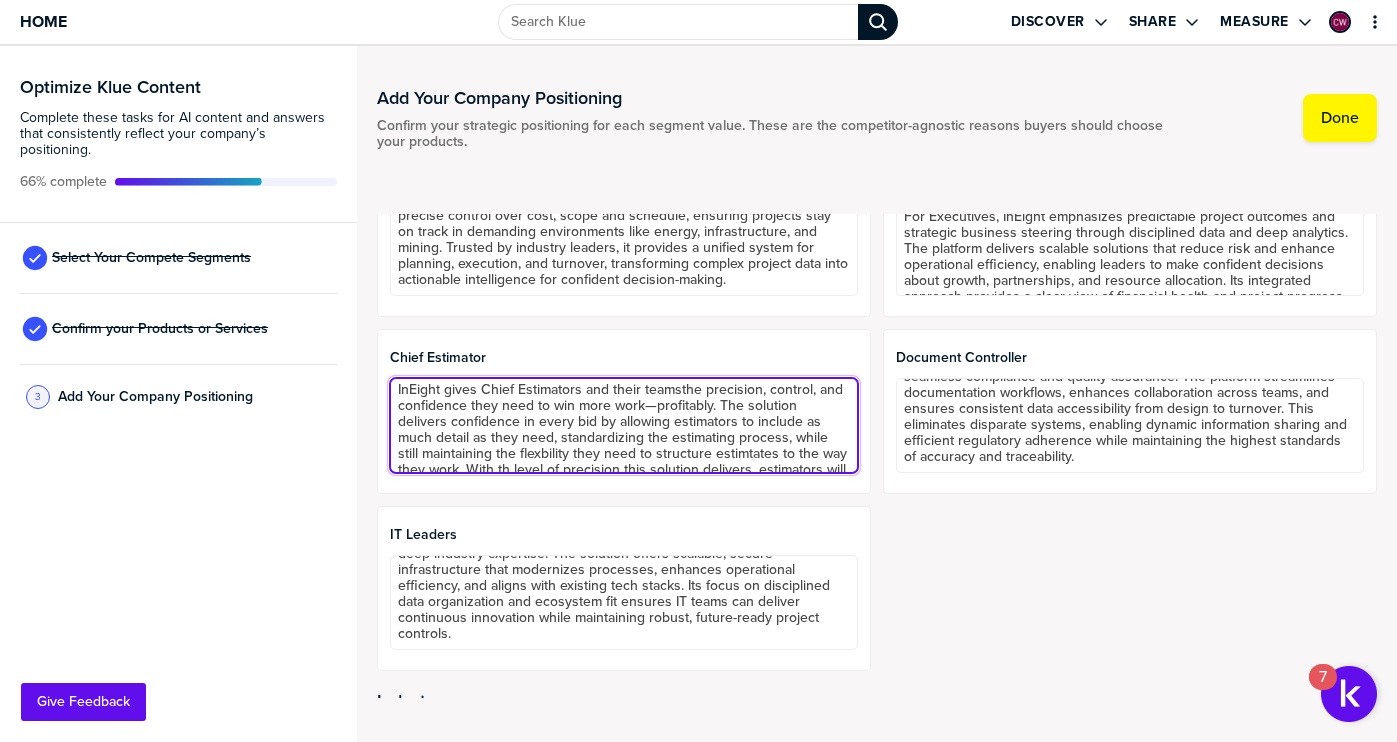 click on "InEight gives Chief Estimators and their teamsthe precision, control, and confidence they need to win more work—profitably. The solution delivers confidence in every bid by allowing estimators to include as much detail as they need, standardizing the estimating process, while still maintaining the flexbility they need to structure estimtates to the way they work. With th level of precision this solution delivers, estimators will always have a solid answer when someone asks, "Where'd you get that number?"" at bounding box center (624, 425) 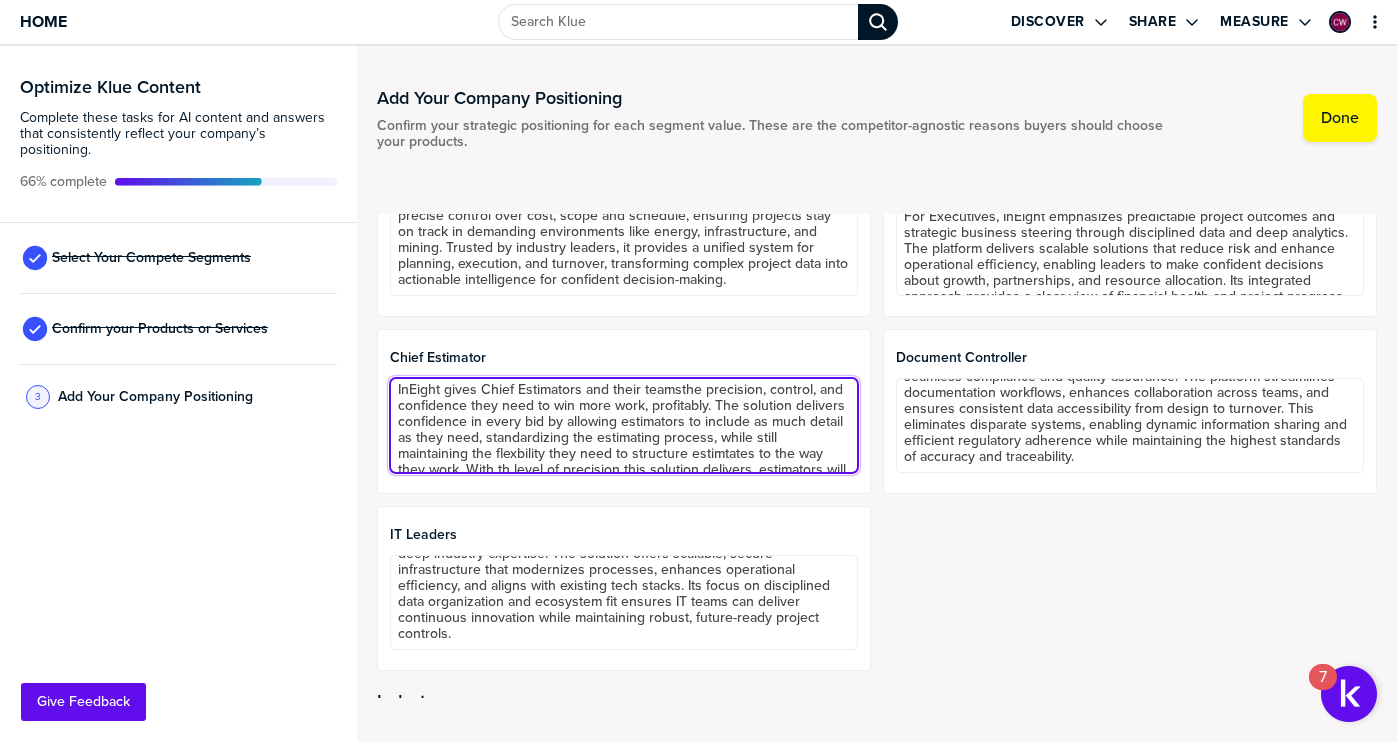 scroll, scrollTop: 49, scrollLeft: 0, axis: vertical 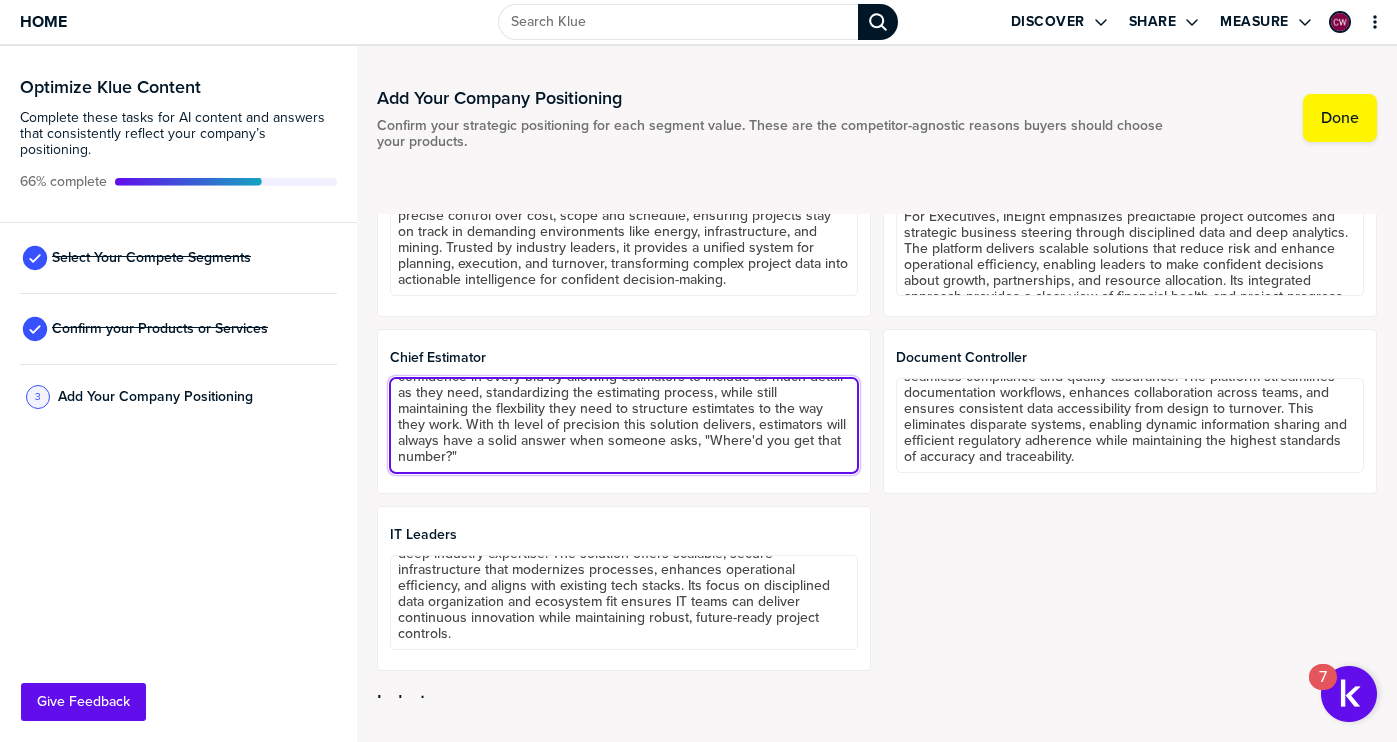 drag, startPoint x: 715, startPoint y: 402, endPoint x: 802, endPoint y: 484, distance: 119.55334 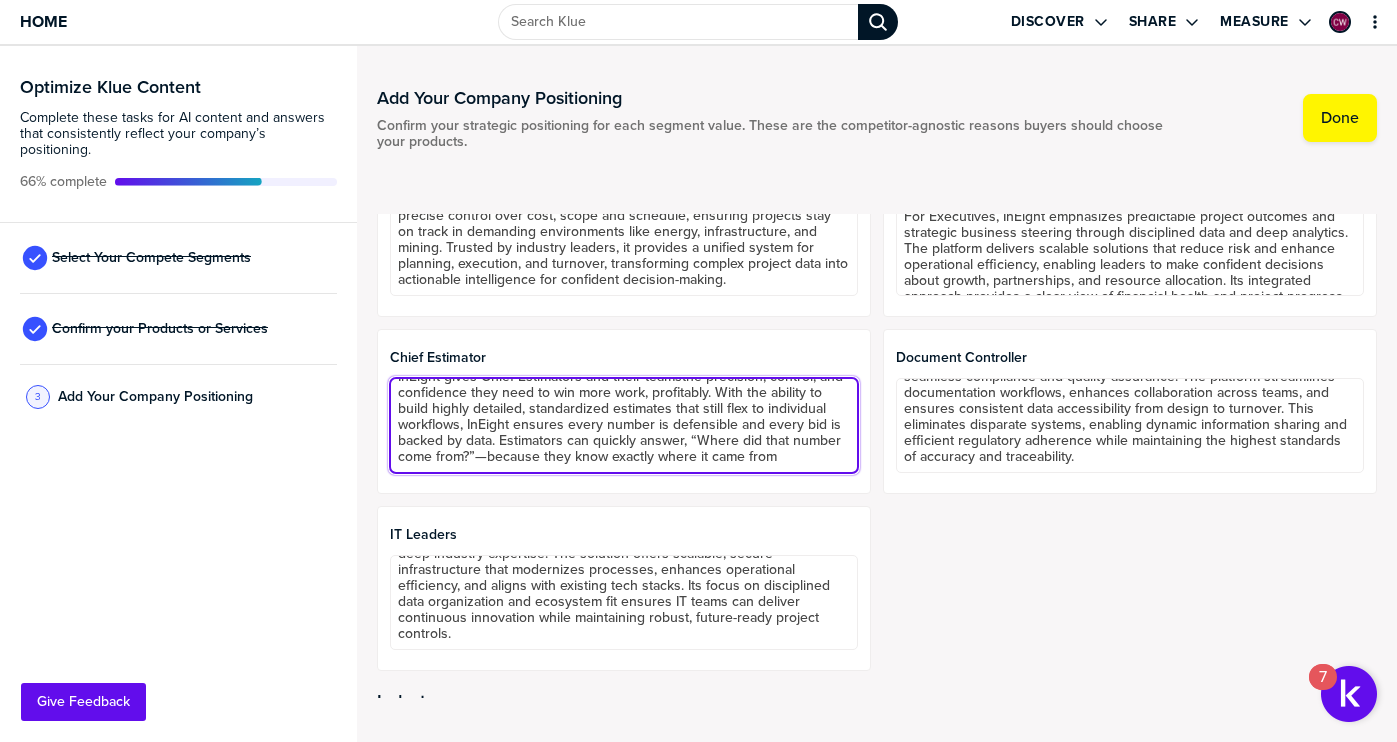 scroll, scrollTop: 17, scrollLeft: 0, axis: vertical 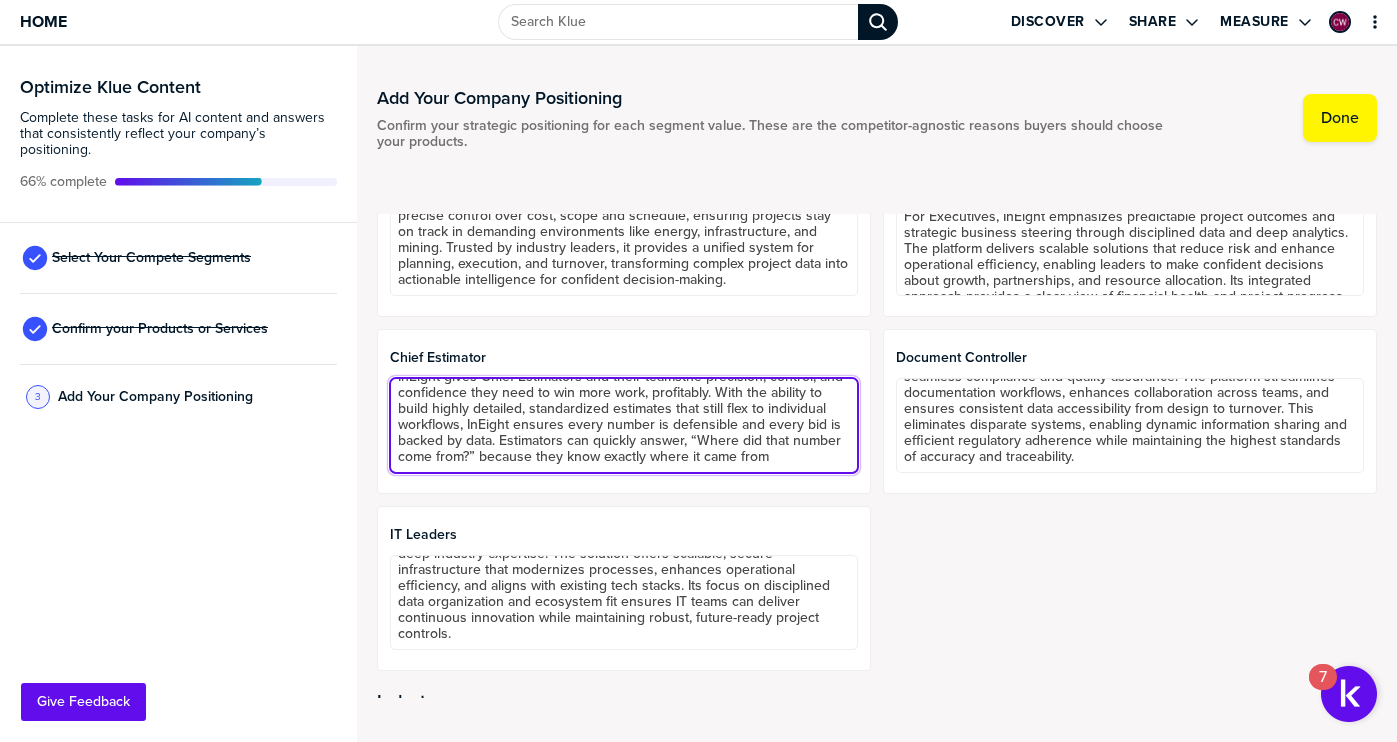 click on "InEight gives Chief Estimators and their teamsthe precision, control, and confidence they need to win more work, profitably. With the ability to build highly detailed, standardized estimates that still flex to individual workflows, InEight ensures every number is defensible and every bid is backed by data. Estimators can quickly answer, “Where did that number come from?” because they know exactly where it came from" at bounding box center (624, 425) 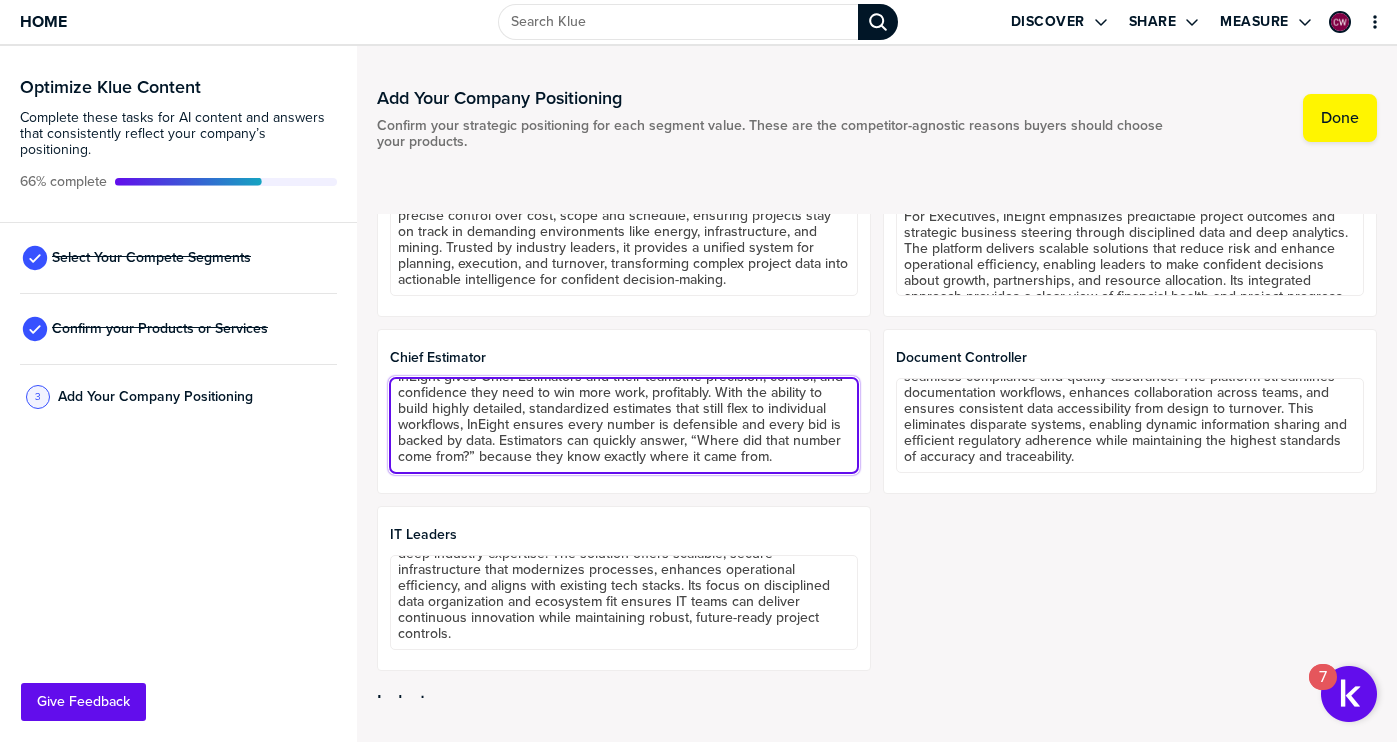 drag, startPoint x: 776, startPoint y: 459, endPoint x: 566, endPoint y: 462, distance: 210.02142 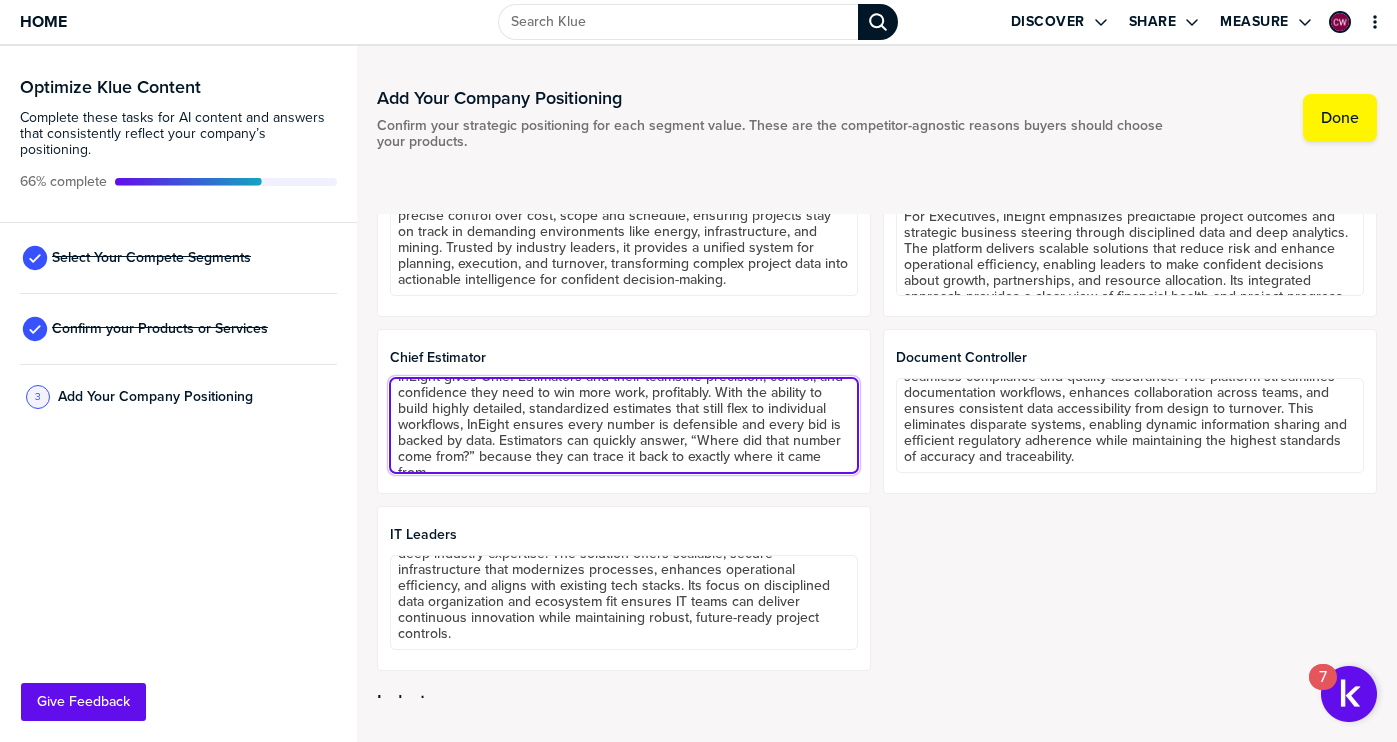 scroll, scrollTop: 33, scrollLeft: 0, axis: vertical 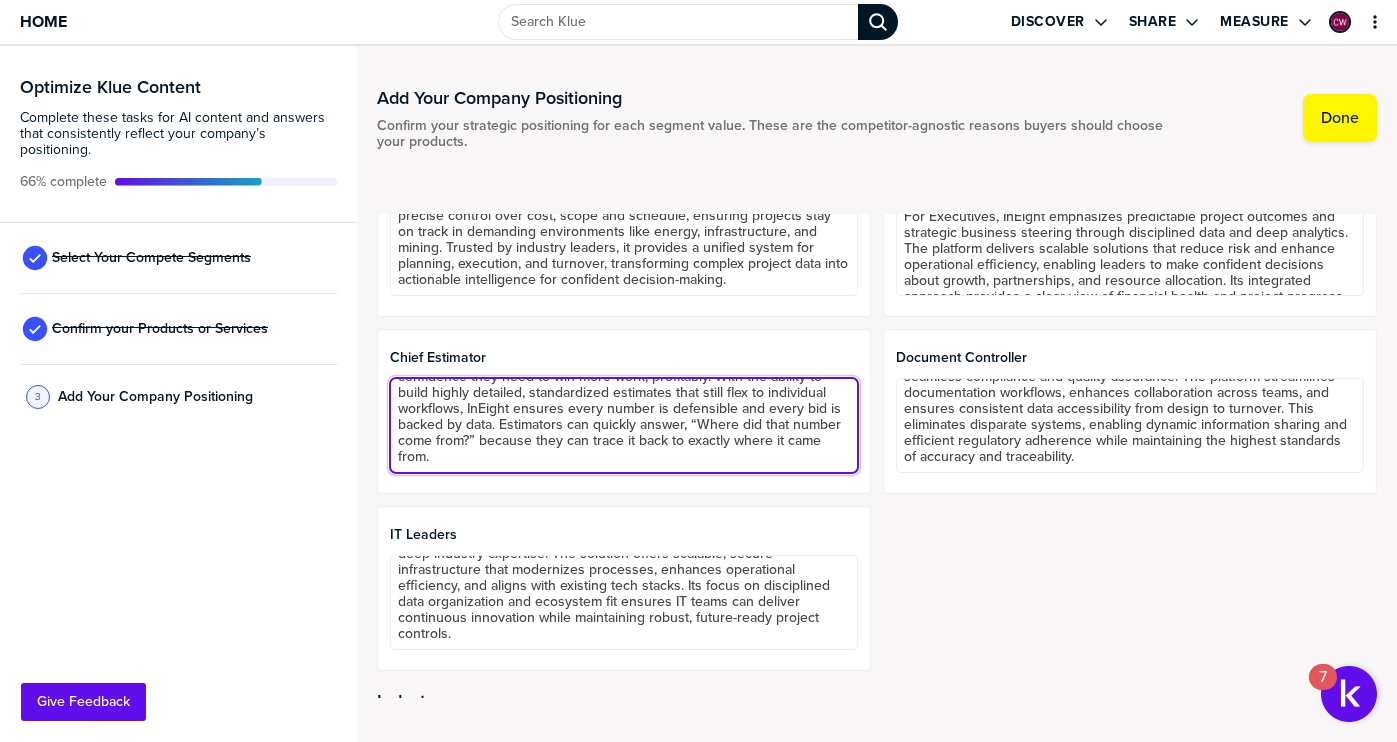 drag, startPoint x: 738, startPoint y: 428, endPoint x: 464, endPoint y: 442, distance: 274.35742 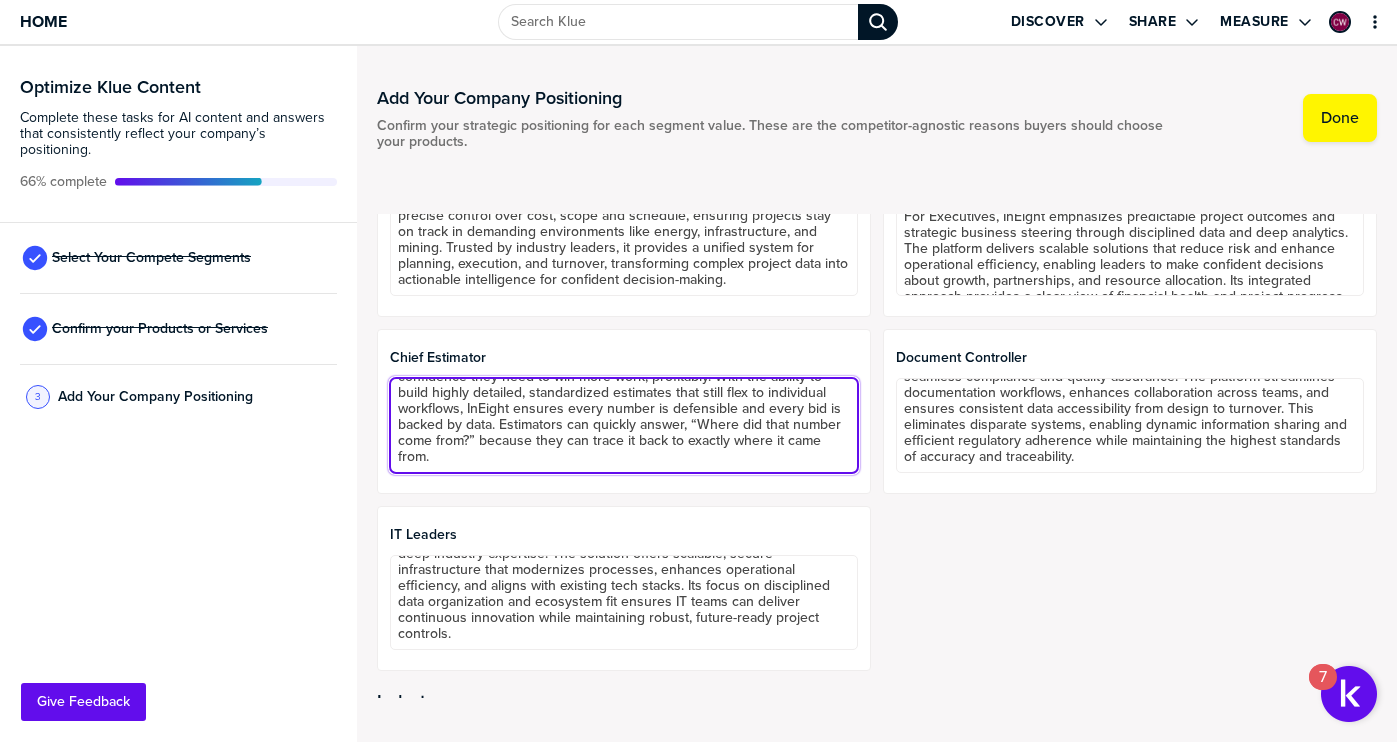 click on "InEight gives Chief Estimators and their teamsthe precision, control, and confidence they need to win more work, profitably. With the ability to build highly detailed, standardized estimates that still flex to individual workflows, InEight ensures every number is defensible and every bid is backed by data. Estimators can quickly answer, “Where did that number come from?” because they can trace it back to exactly where it came from." at bounding box center (624, 425) 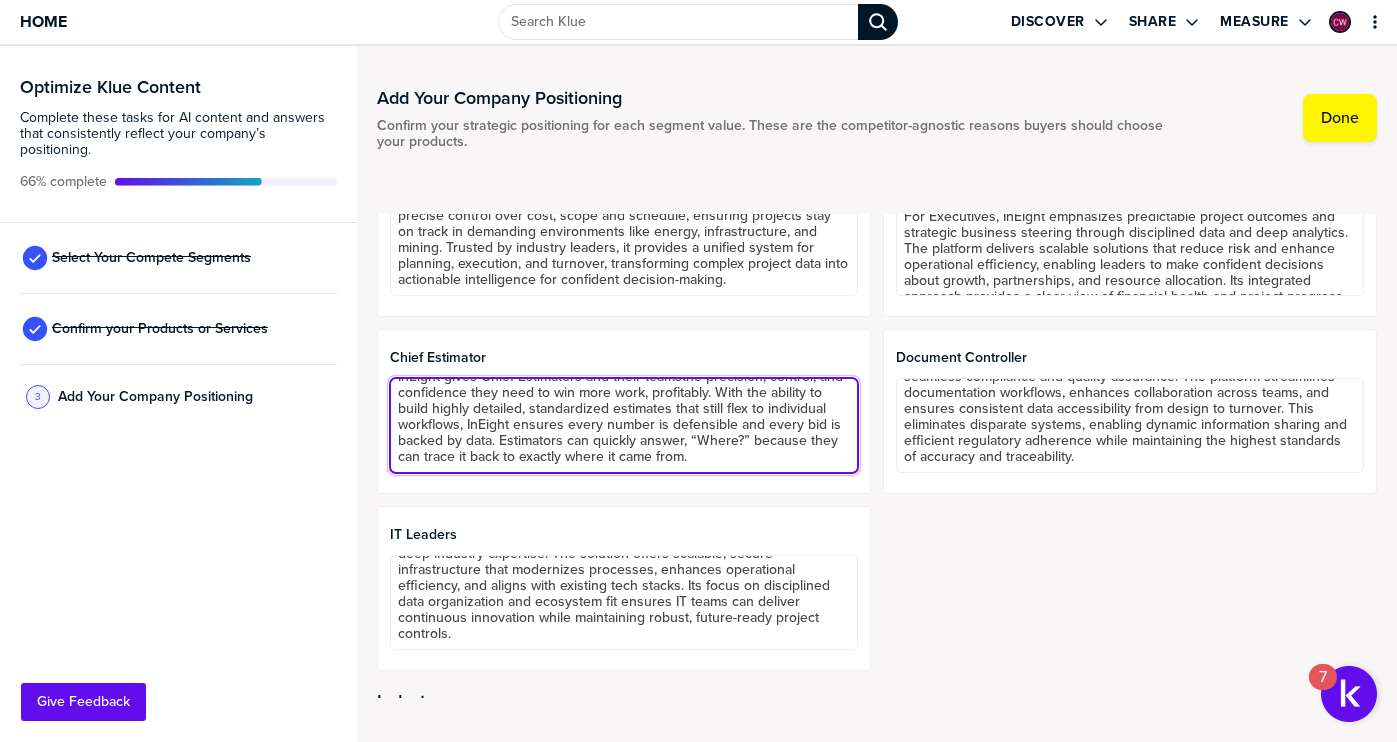 scroll, scrollTop: 17, scrollLeft: 0, axis: vertical 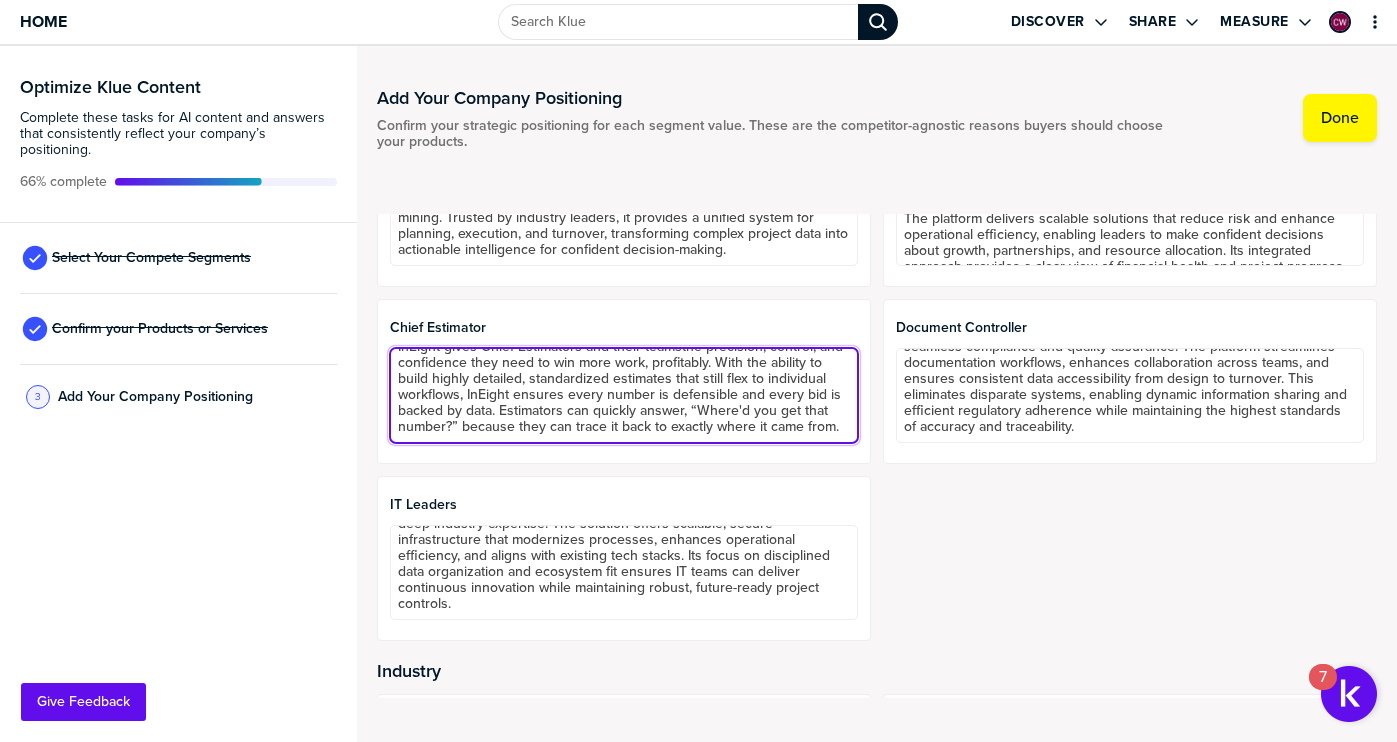click on "InEight gives Chief Estimators and their teamsthe precision, control, and confidence they need to win more work, profitably. With the ability to build highly detailed, standardized estimates that still flex to individual workflows, InEight ensures every number is defensible and every bid is backed by data. Estimators can quickly answer, “Where'd you get that number?” because they can trace it back to exactly where it came from." at bounding box center [624, 395] 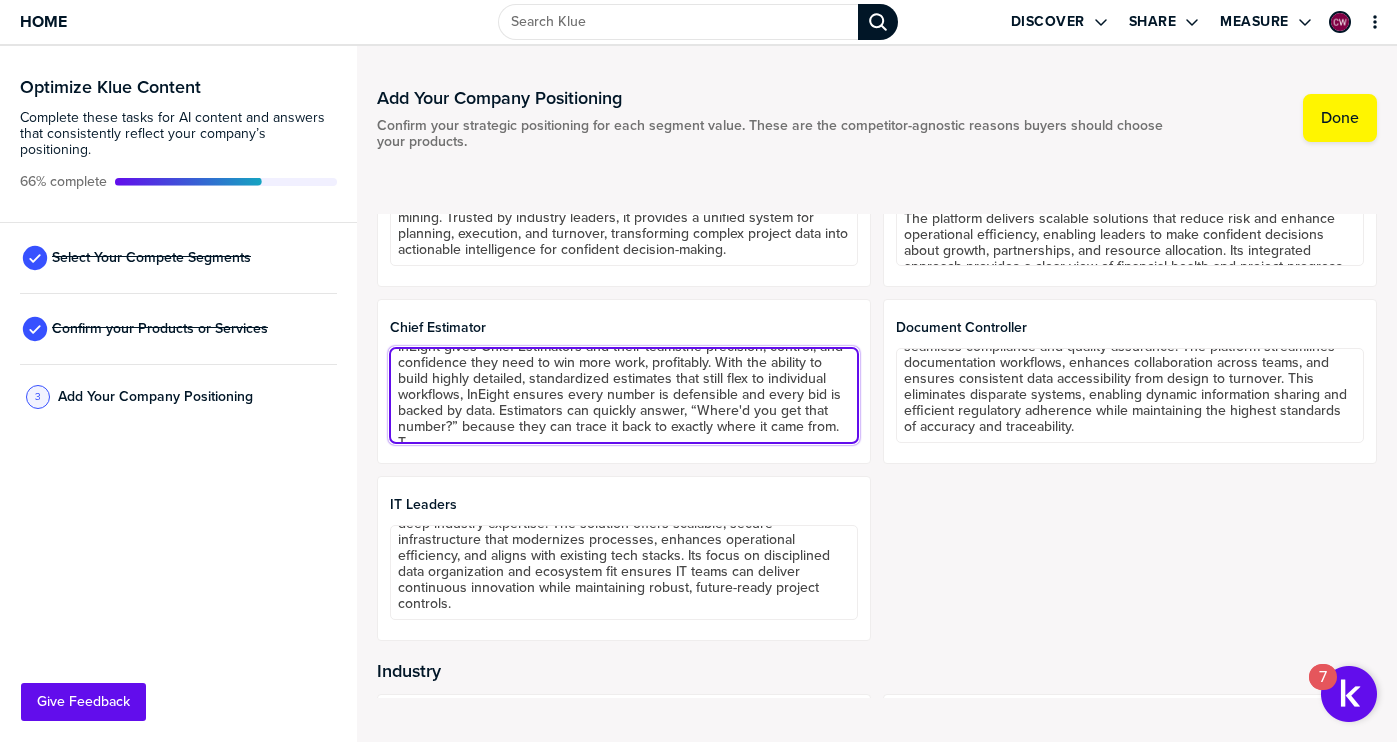 scroll, scrollTop: 33, scrollLeft: 0, axis: vertical 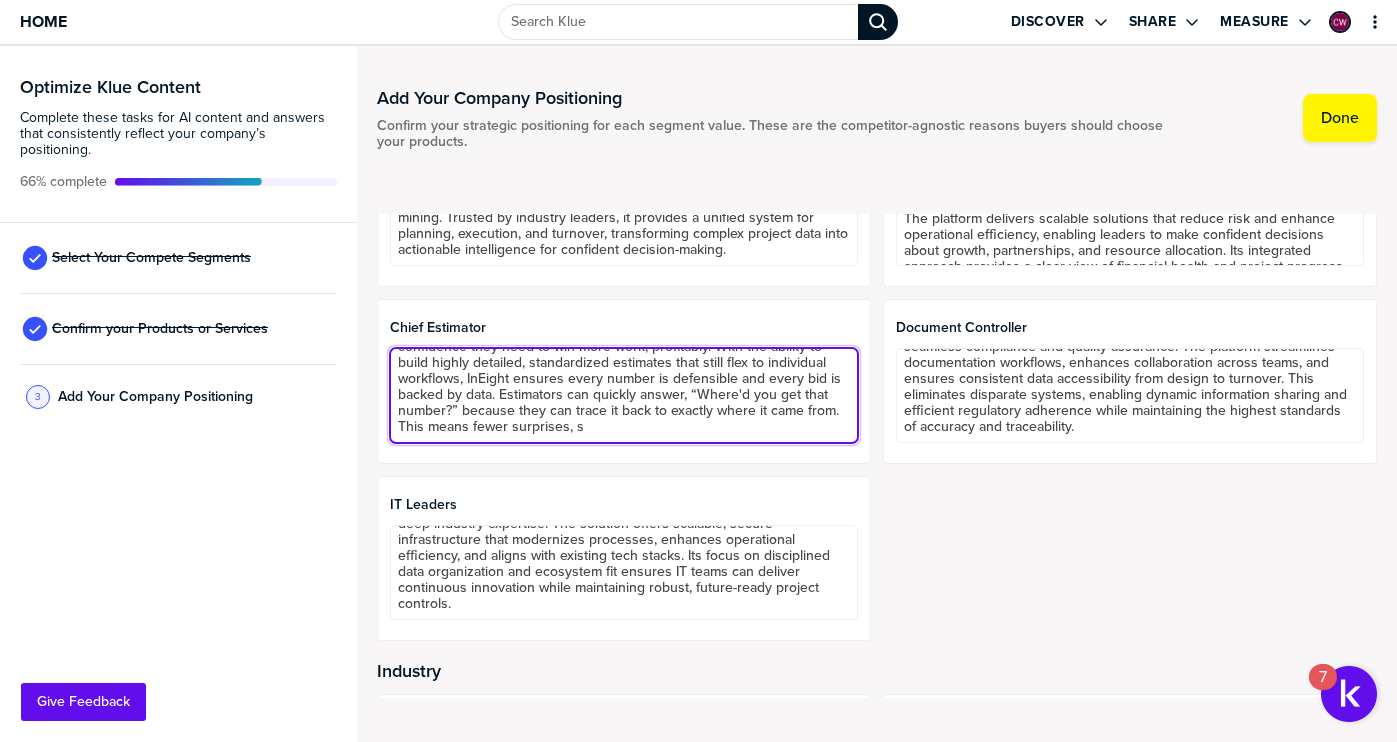 drag, startPoint x: 465, startPoint y: 431, endPoint x: 430, endPoint y: 431, distance: 35 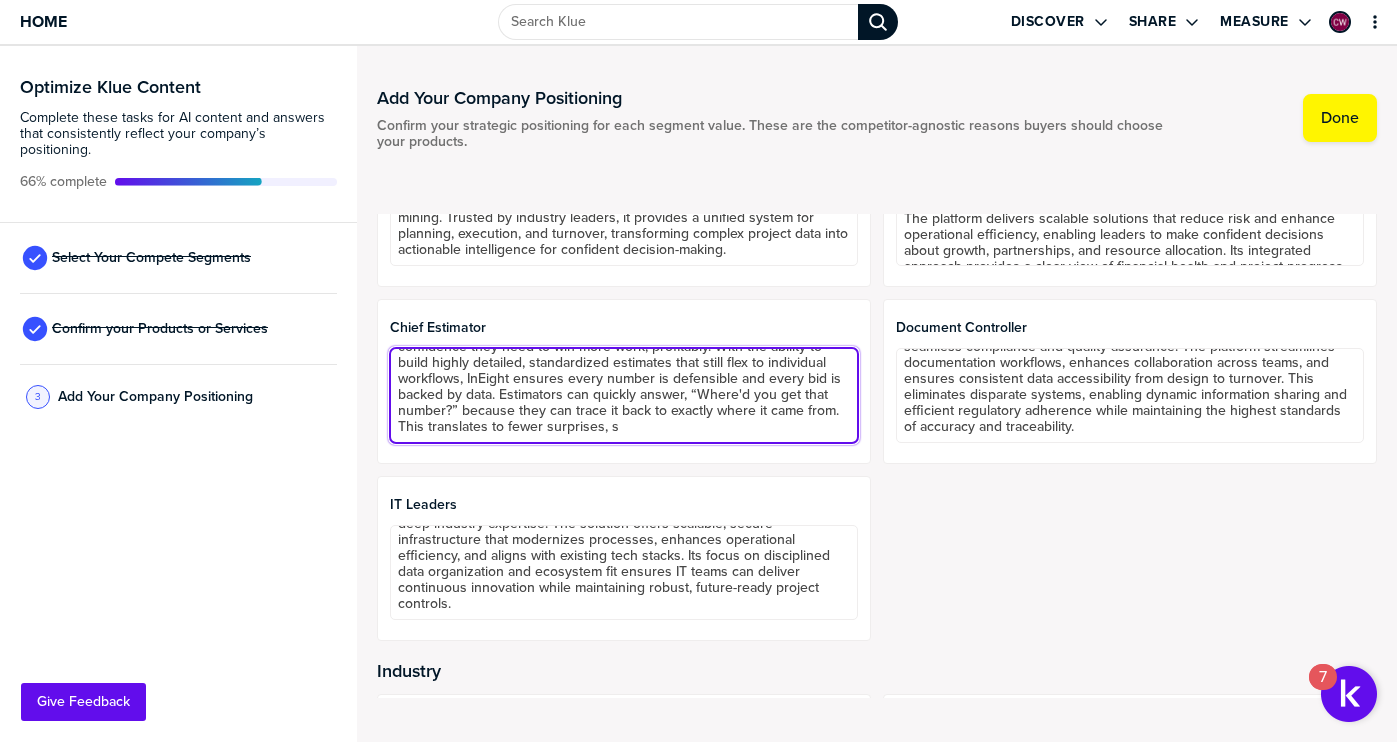 click on "InEight gives Chief Estimators and their teamsthe precision, control, and confidence they need to win more work, profitably. With the ability to build highly detailed, standardized estimates that still flex to individual workflows, InEight ensures every number is defensible and every bid is backed by data. Estimators can quickly answer, “Where'd you get that number?” because they can trace it back to exactly where it came from. This translates to fewer surprises, s" at bounding box center [624, 395] 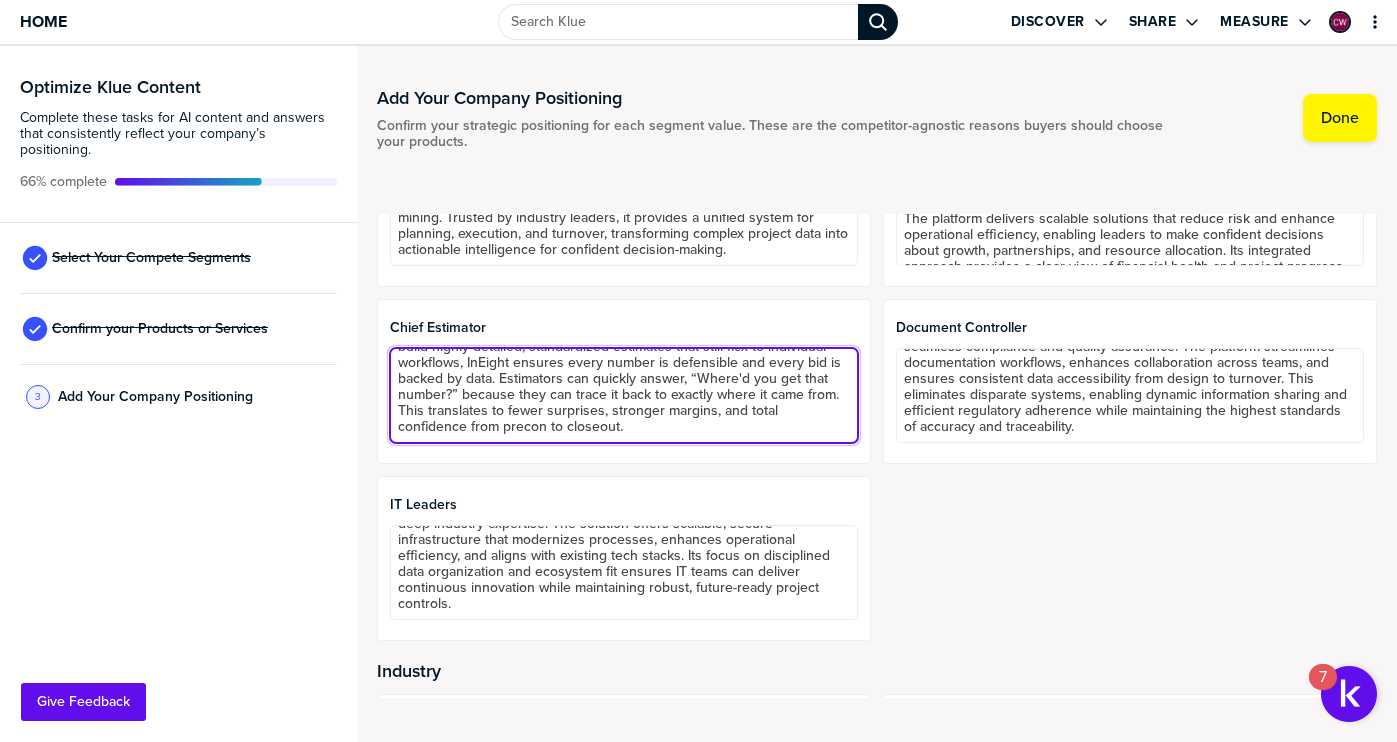 scroll, scrollTop: 0, scrollLeft: 0, axis: both 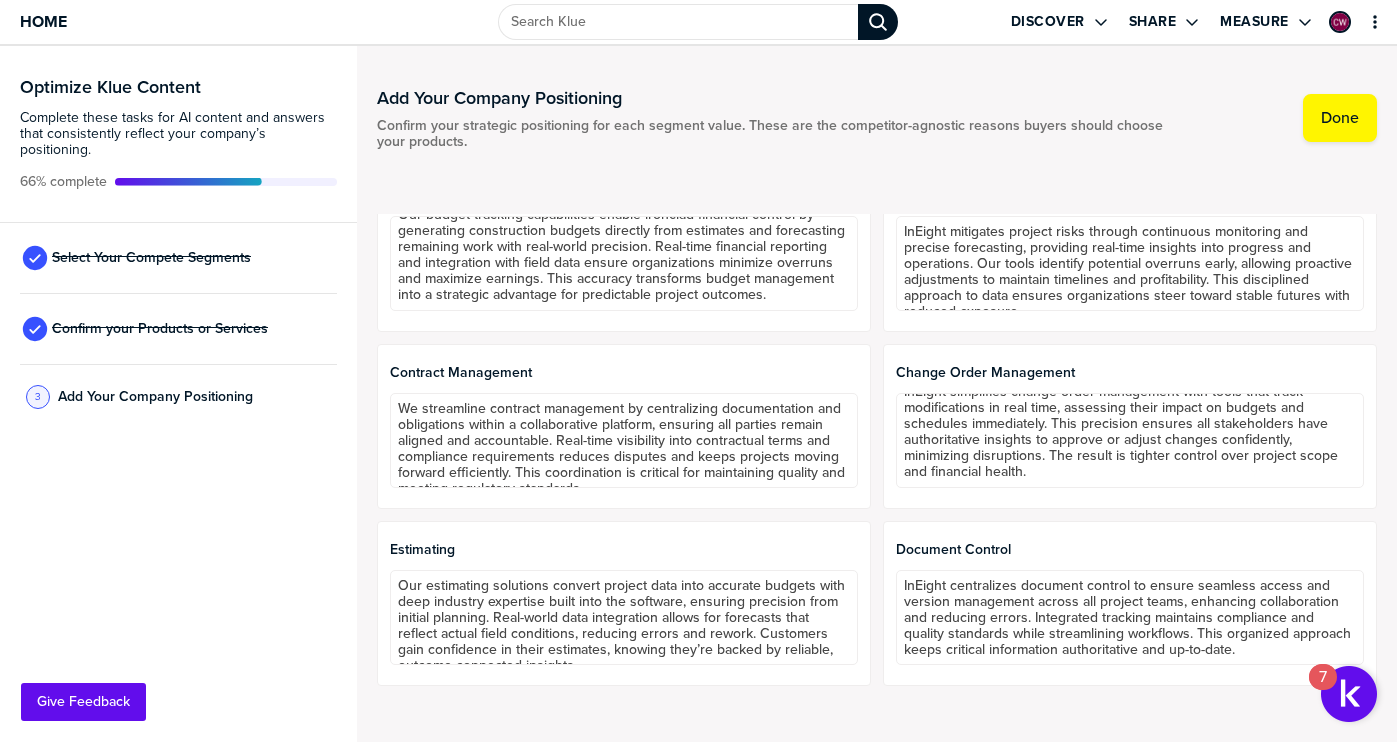 type on "InEight gives Chief Estimators and their teamsthe precision, control, and confidence they need to win more work, profitably. With the ability to build highly detailed, standardized estimates that still flex to individual workflows, InEight ensures every number is defensible and every bid is backed by data. Estimators can quickly answer, “Where'd you get that number?” because they can trace it back to exactly where it came from. This translates to fewer surprises, stronger margins, and total confidence from precon to closeout." 